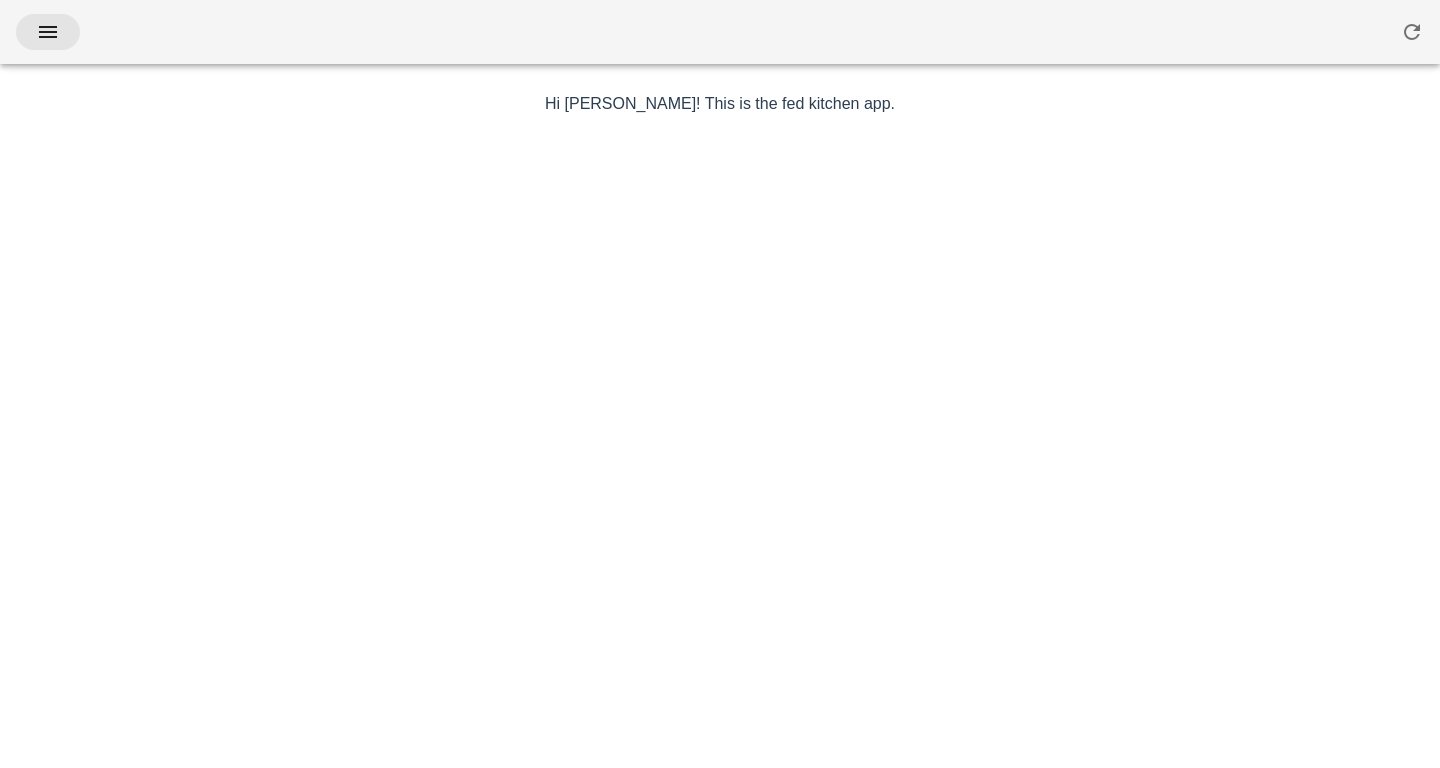 scroll, scrollTop: 0, scrollLeft: 0, axis: both 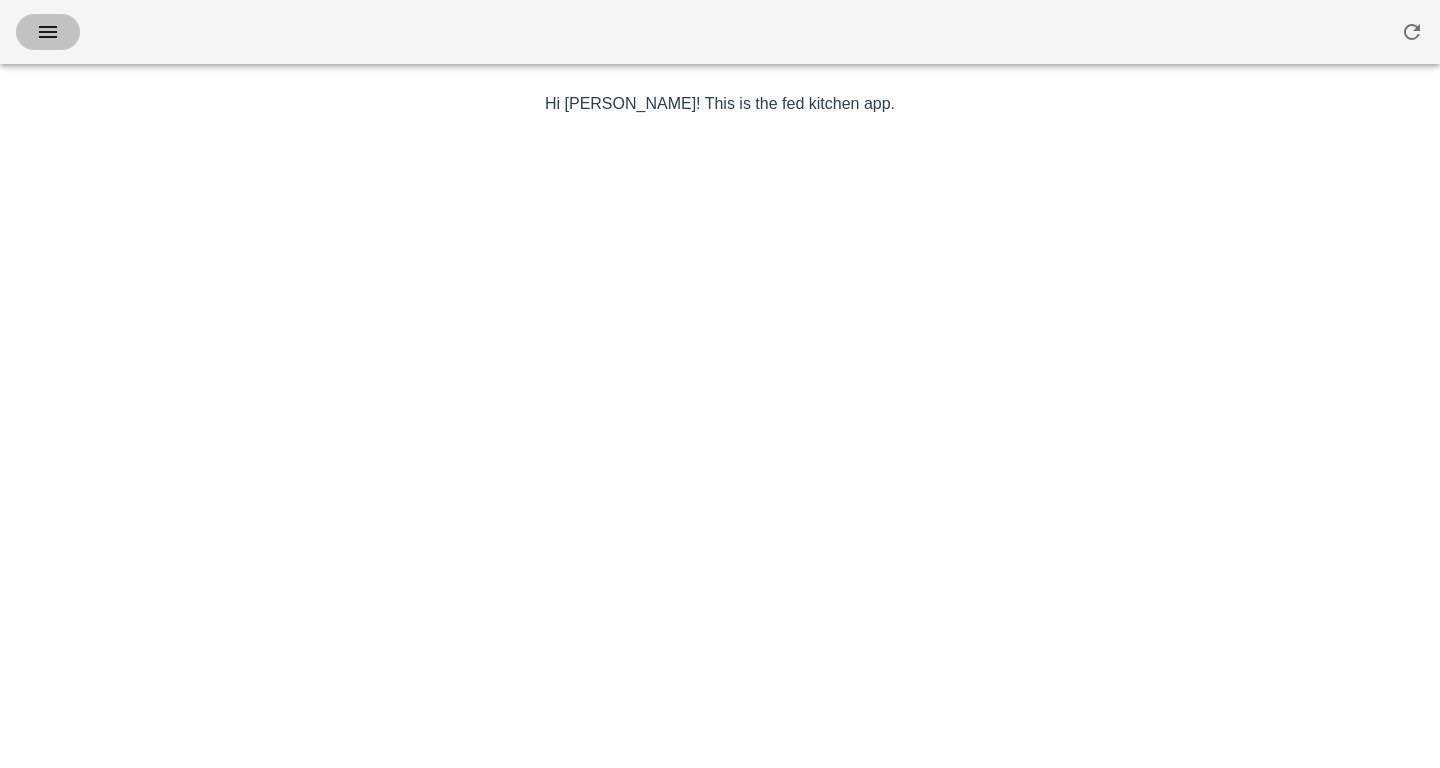 click at bounding box center [48, 32] 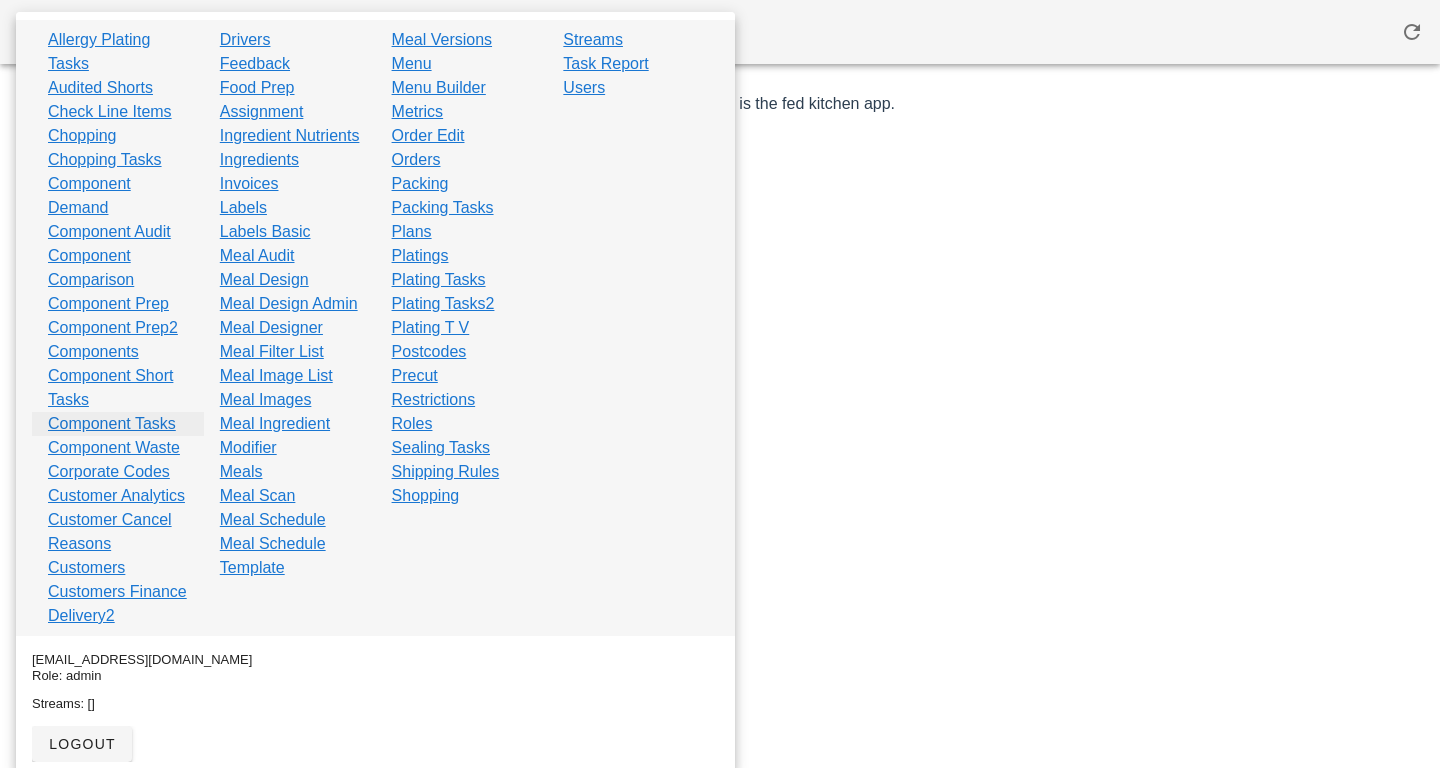 click on "Component Tasks" at bounding box center (112, 424) 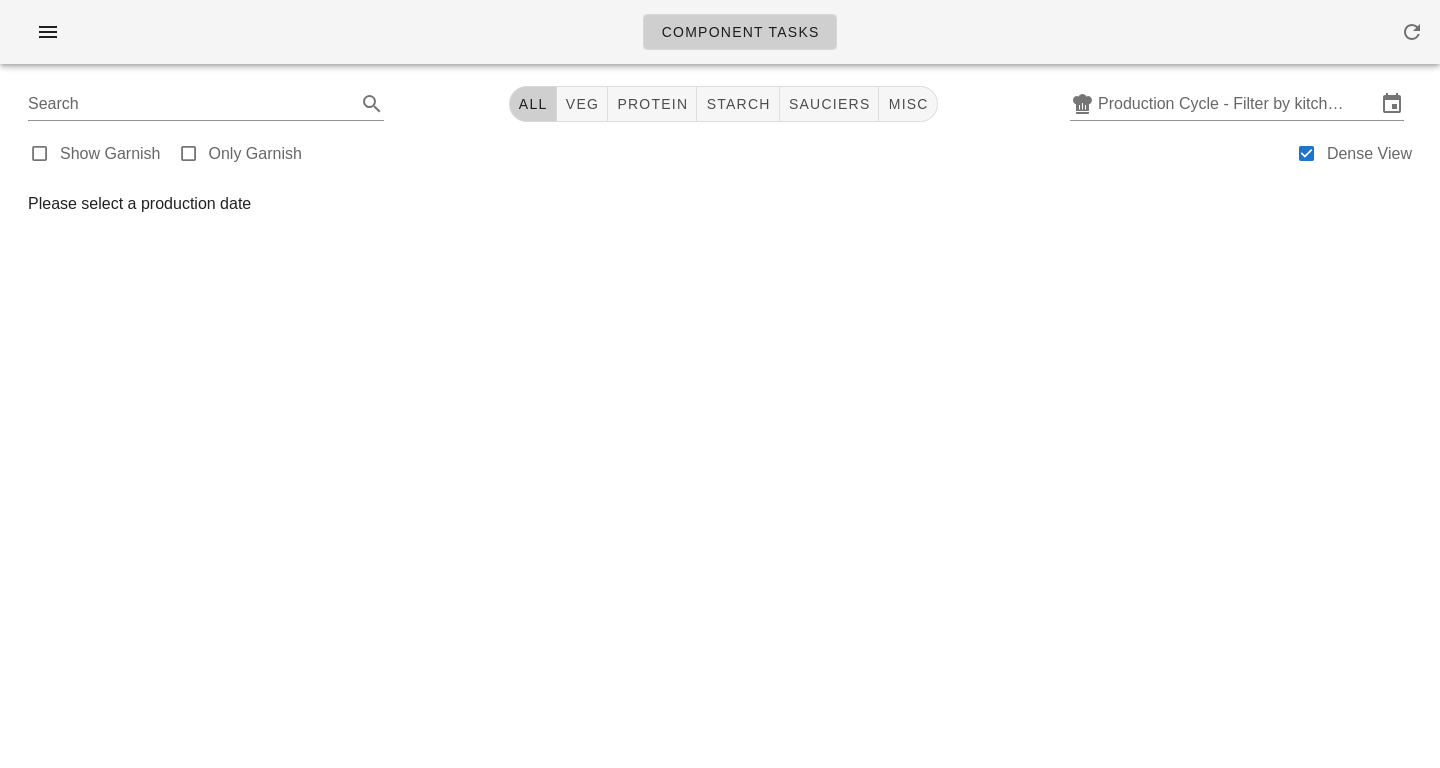 click on "Component Tasks" at bounding box center [720, 32] 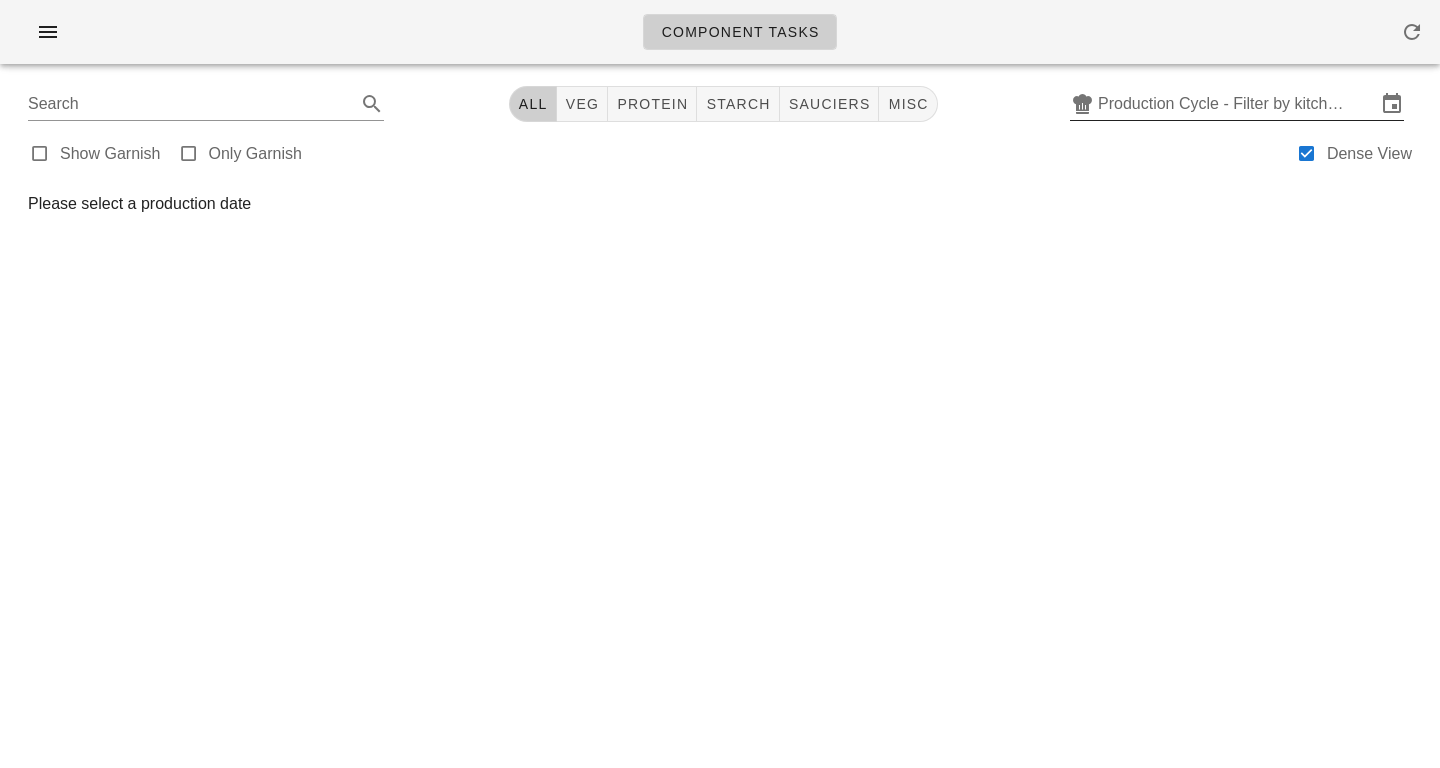 click on "Search All veg  protein  starch  sauciers  misc  Production Cycle - Filter by kitchen production schedules" at bounding box center [720, 104] 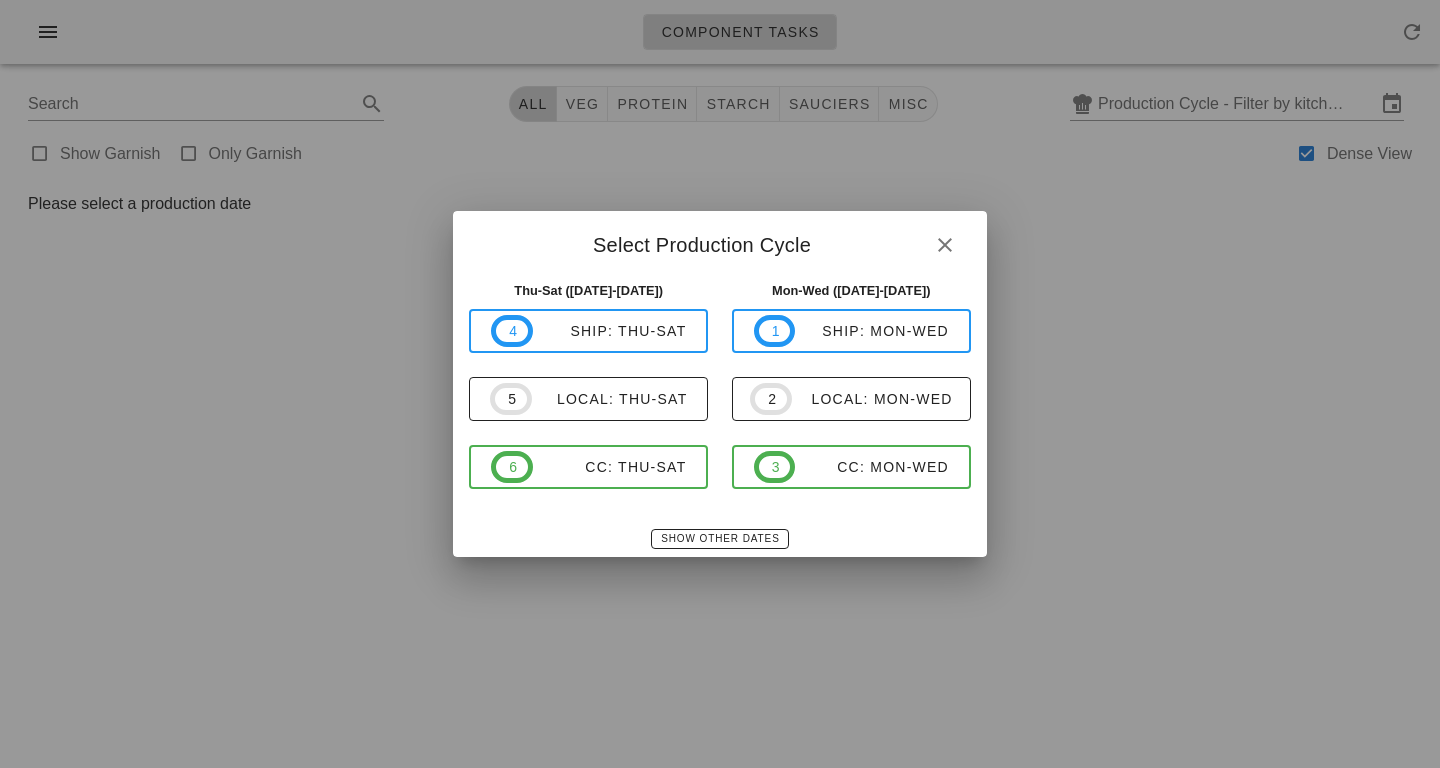 click at bounding box center (720, 384) 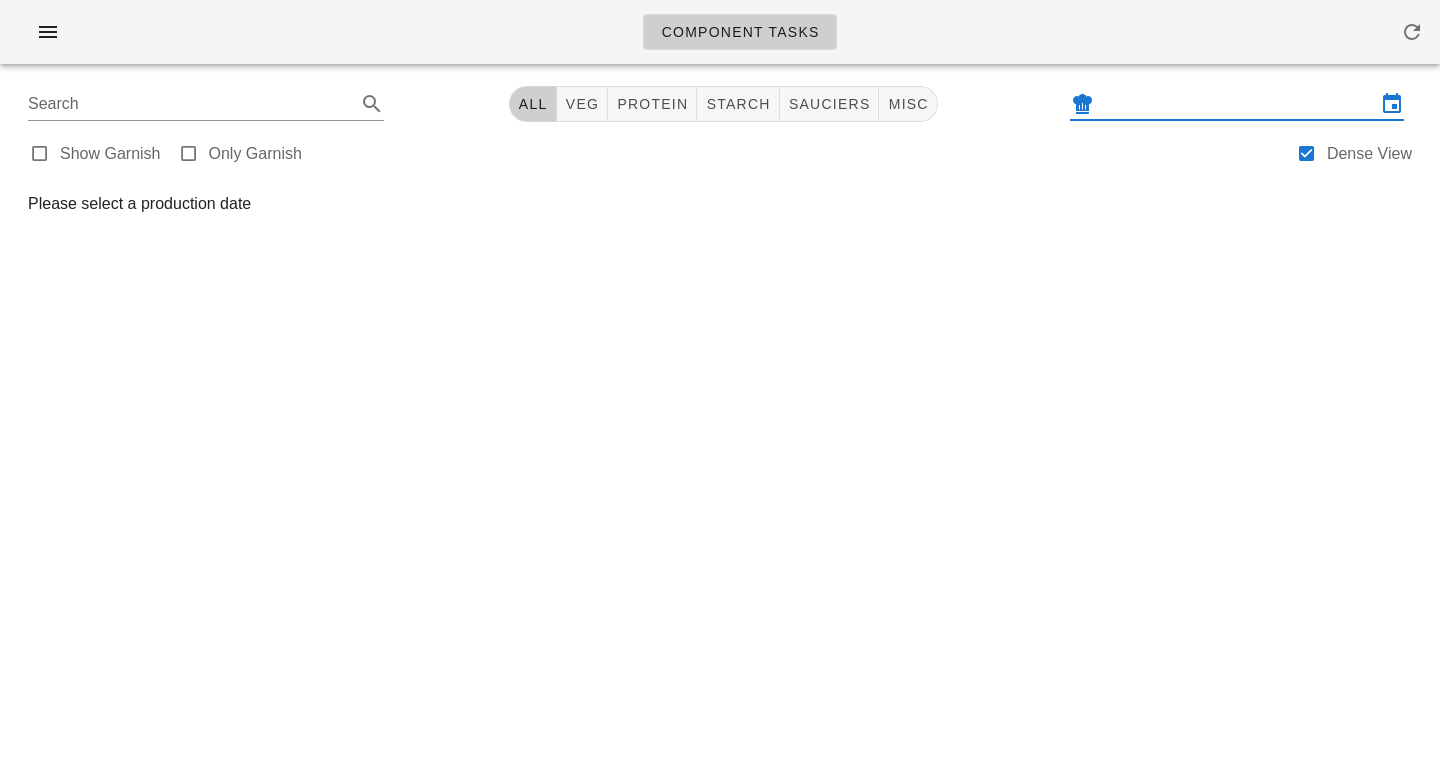 click at bounding box center (1237, 104) 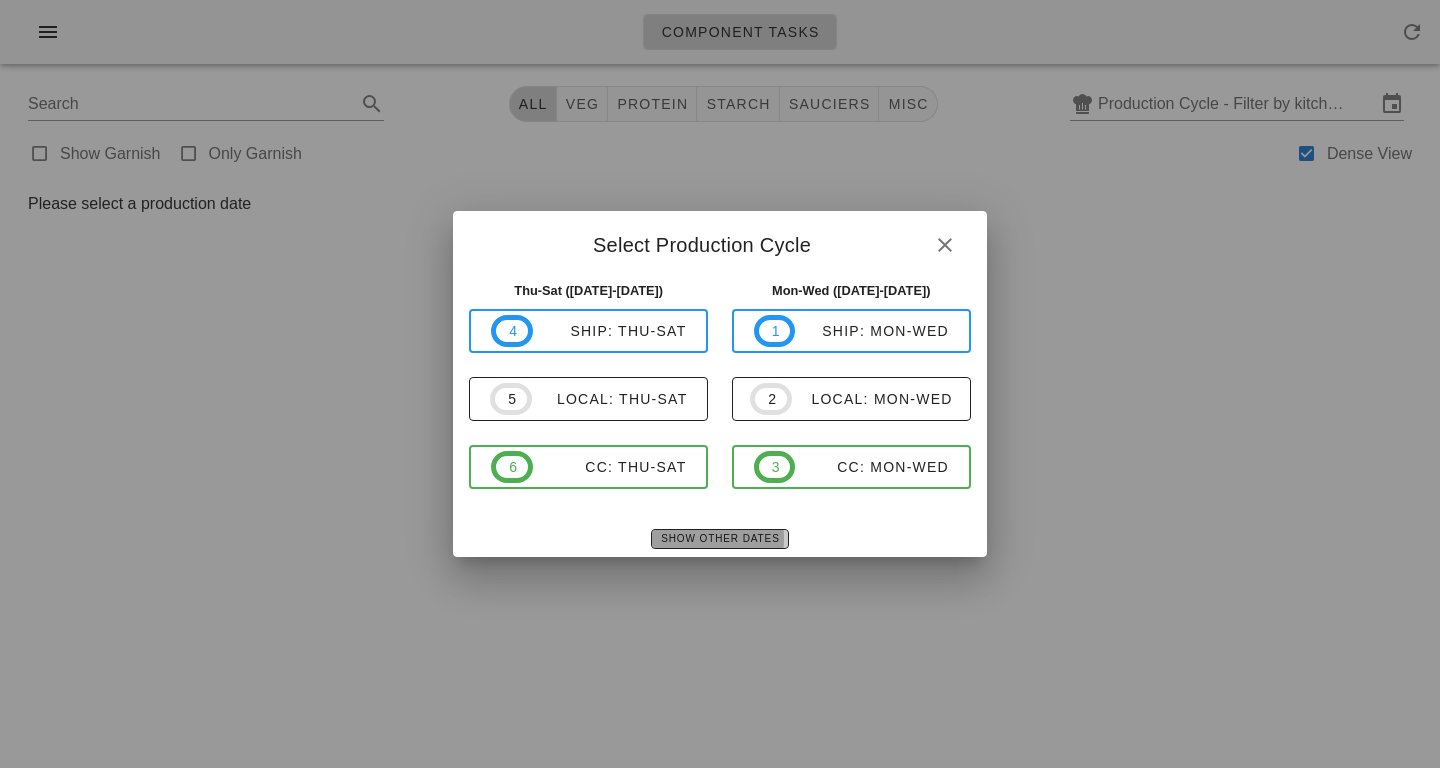 click on "Show Other Dates" at bounding box center (719, 538) 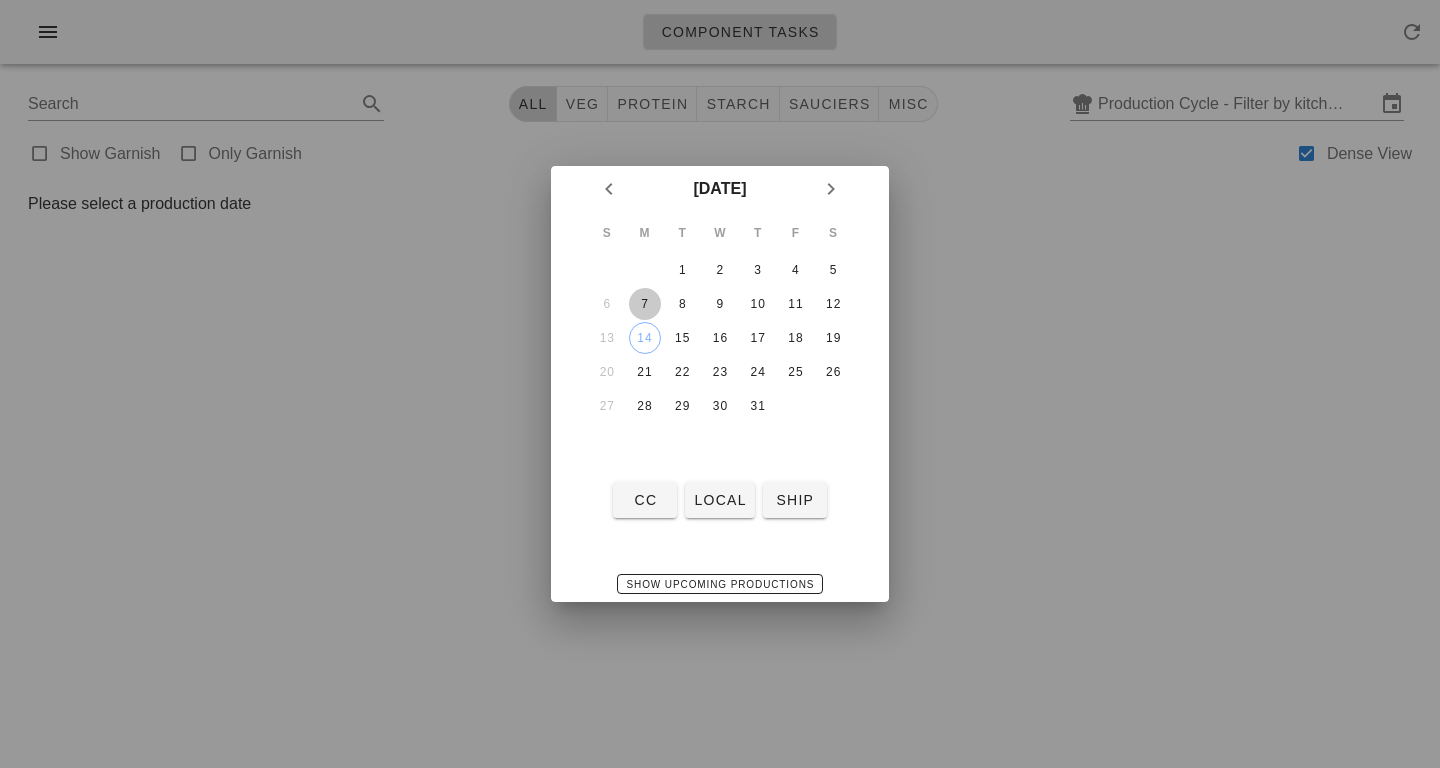 click on "7" at bounding box center (645, 304) 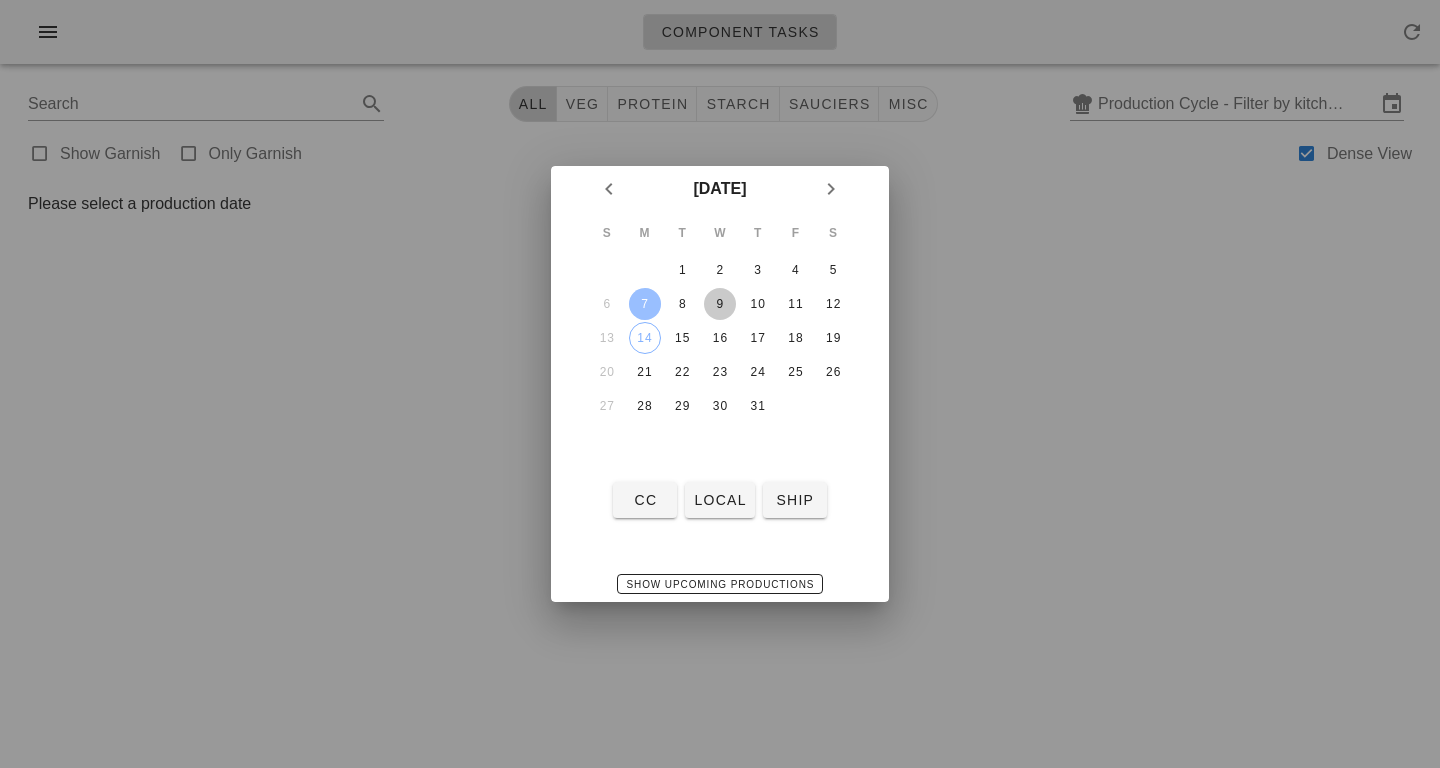 click on "9" at bounding box center [720, 304] 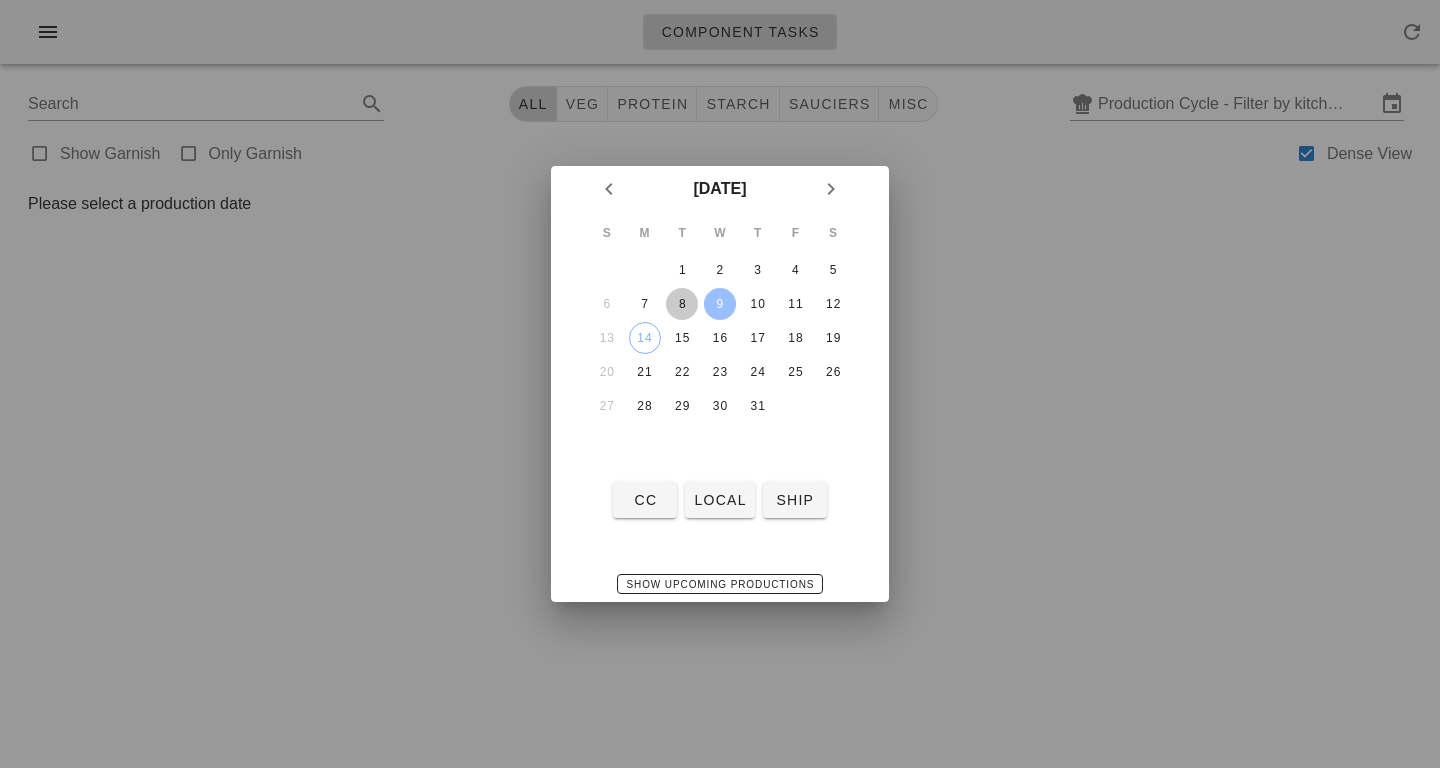 click on "8" at bounding box center (682, 304) 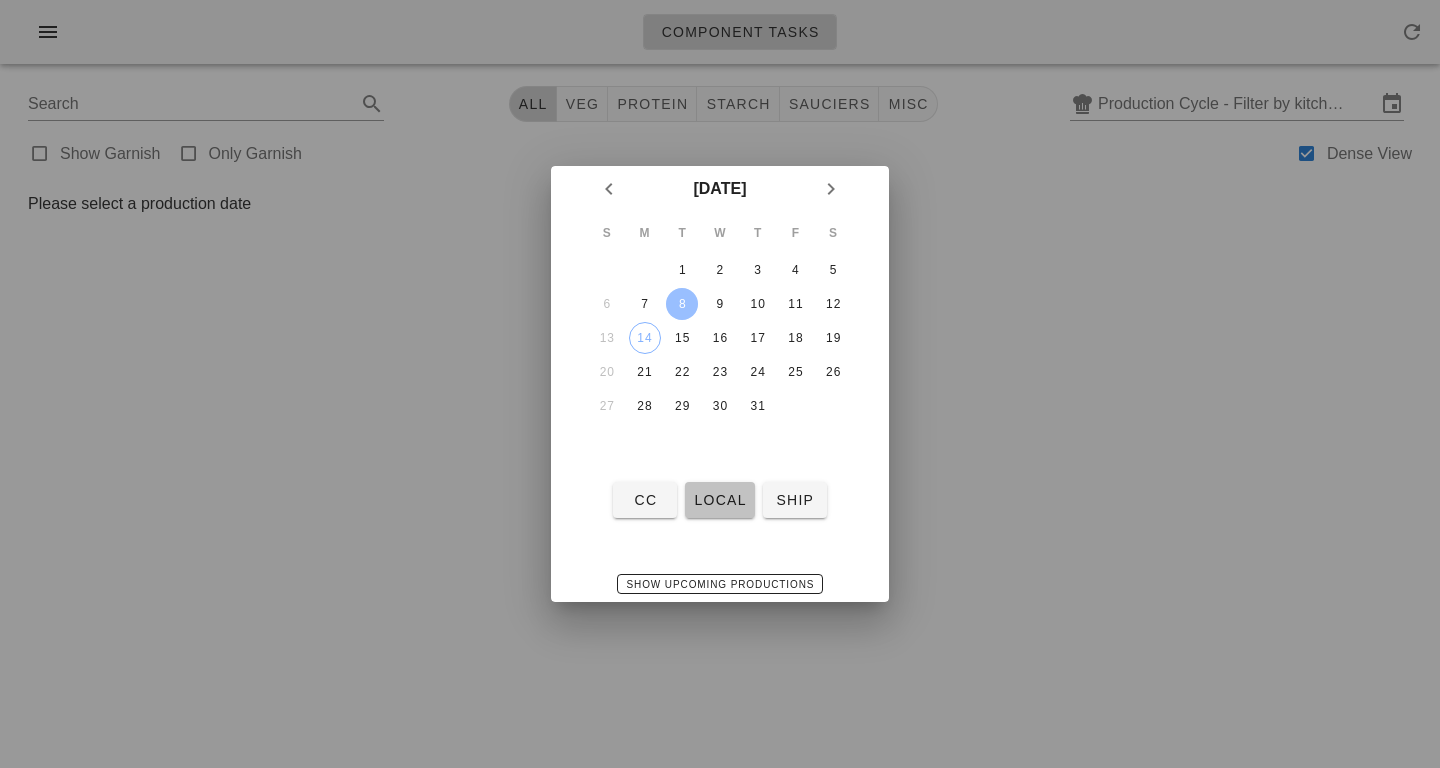 click on "local" at bounding box center (719, 500) 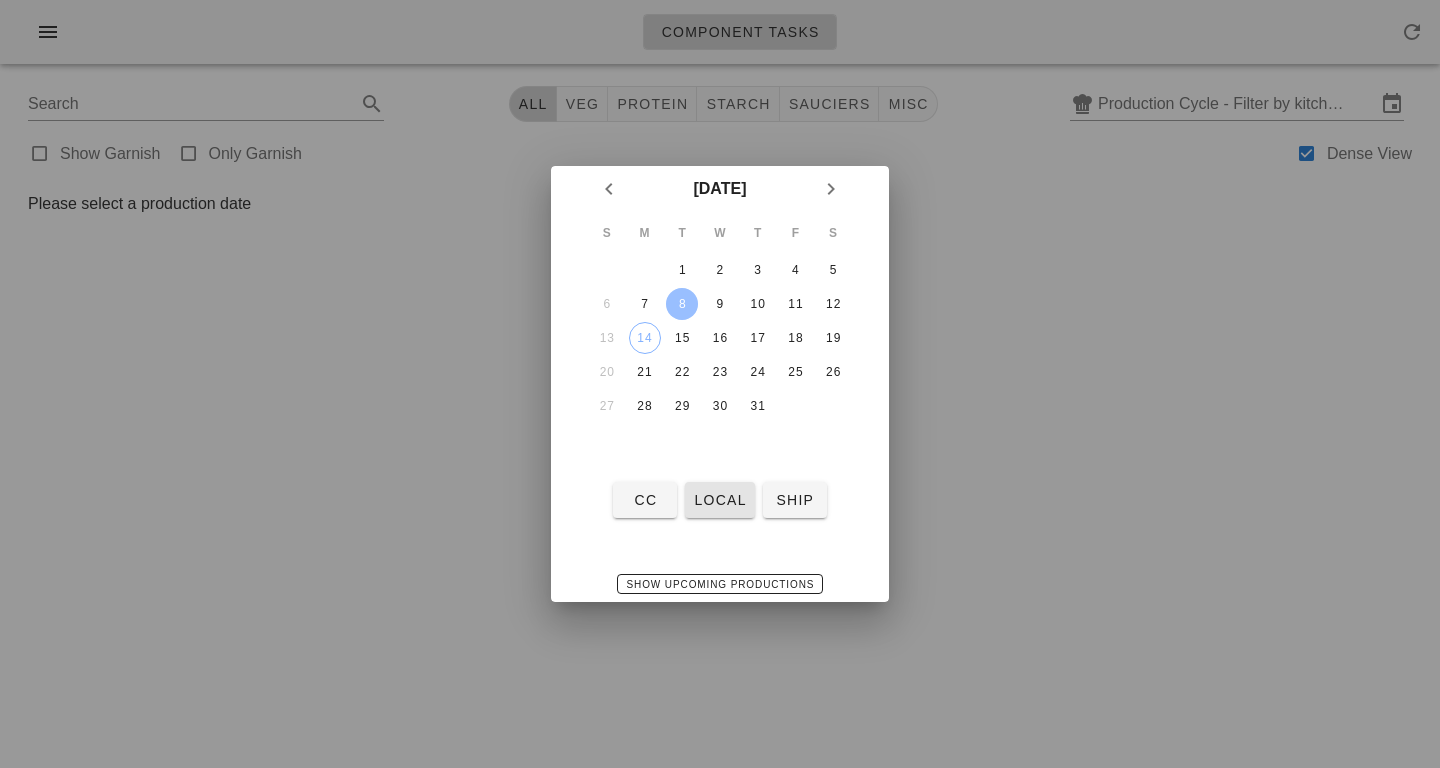 type on "local: Mon-Wed ([DATE]-[DATE])" 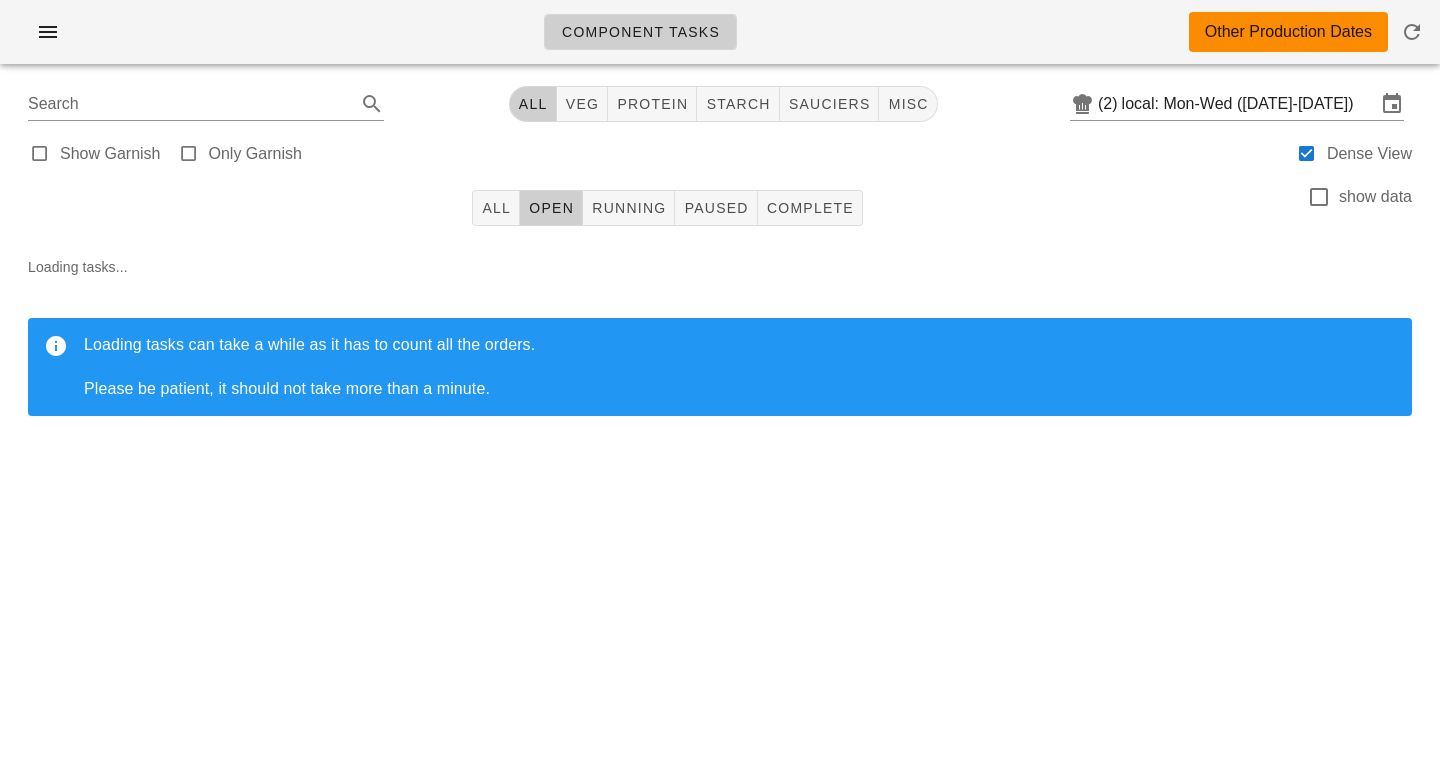 click on "Component Tasks Other Production Dates" at bounding box center (720, 32) 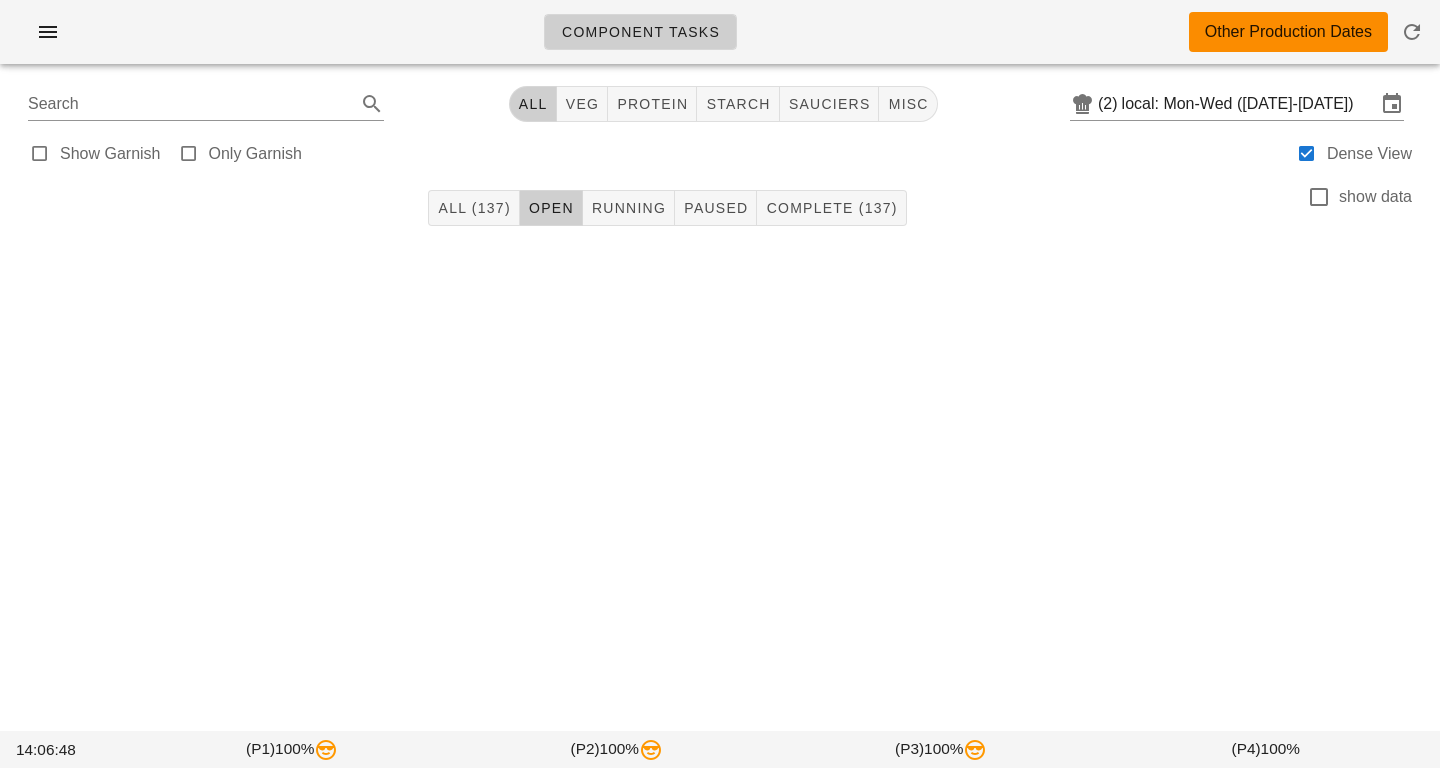 click on "Component Tasks Other Production Dates" at bounding box center [720, 32] 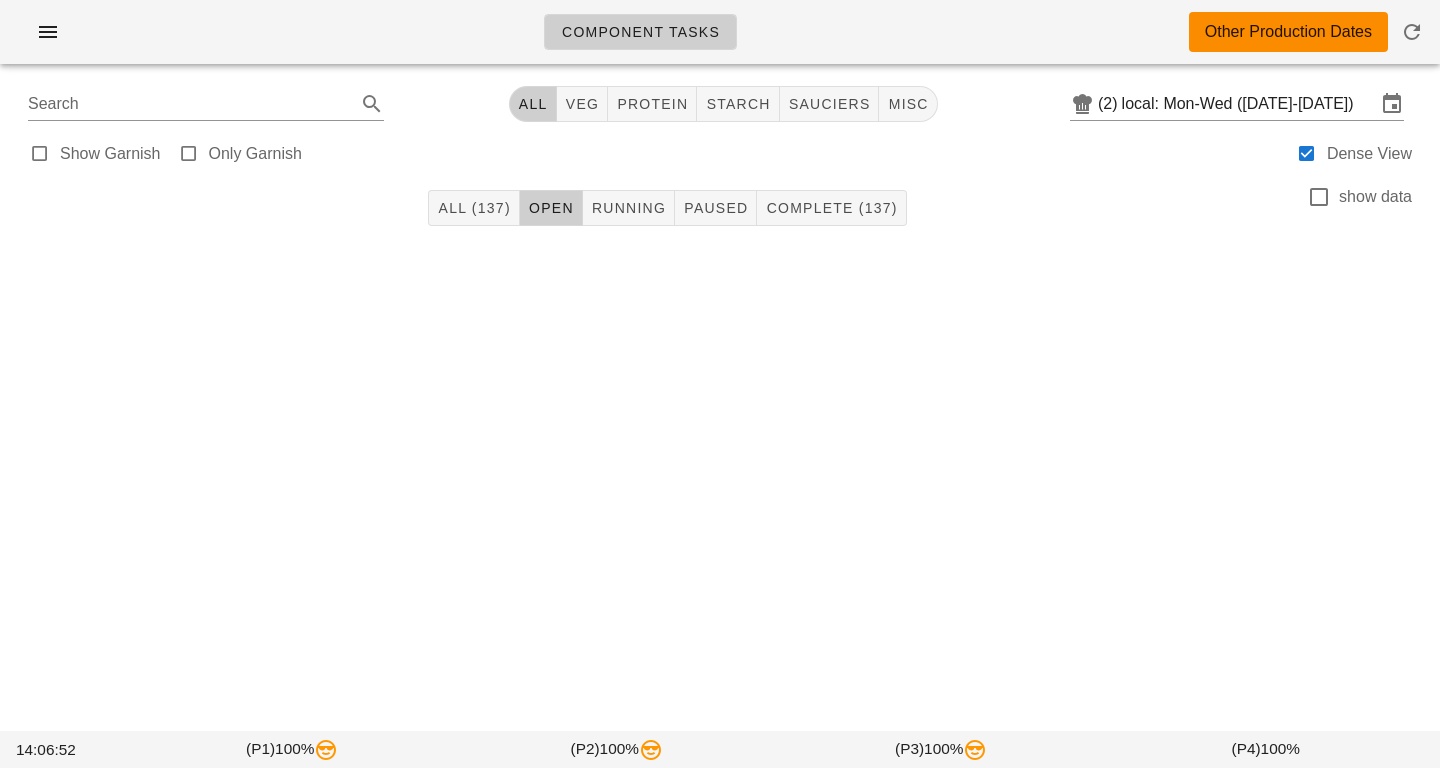 click on "Component Tasks Other Production Dates" at bounding box center [720, 32] 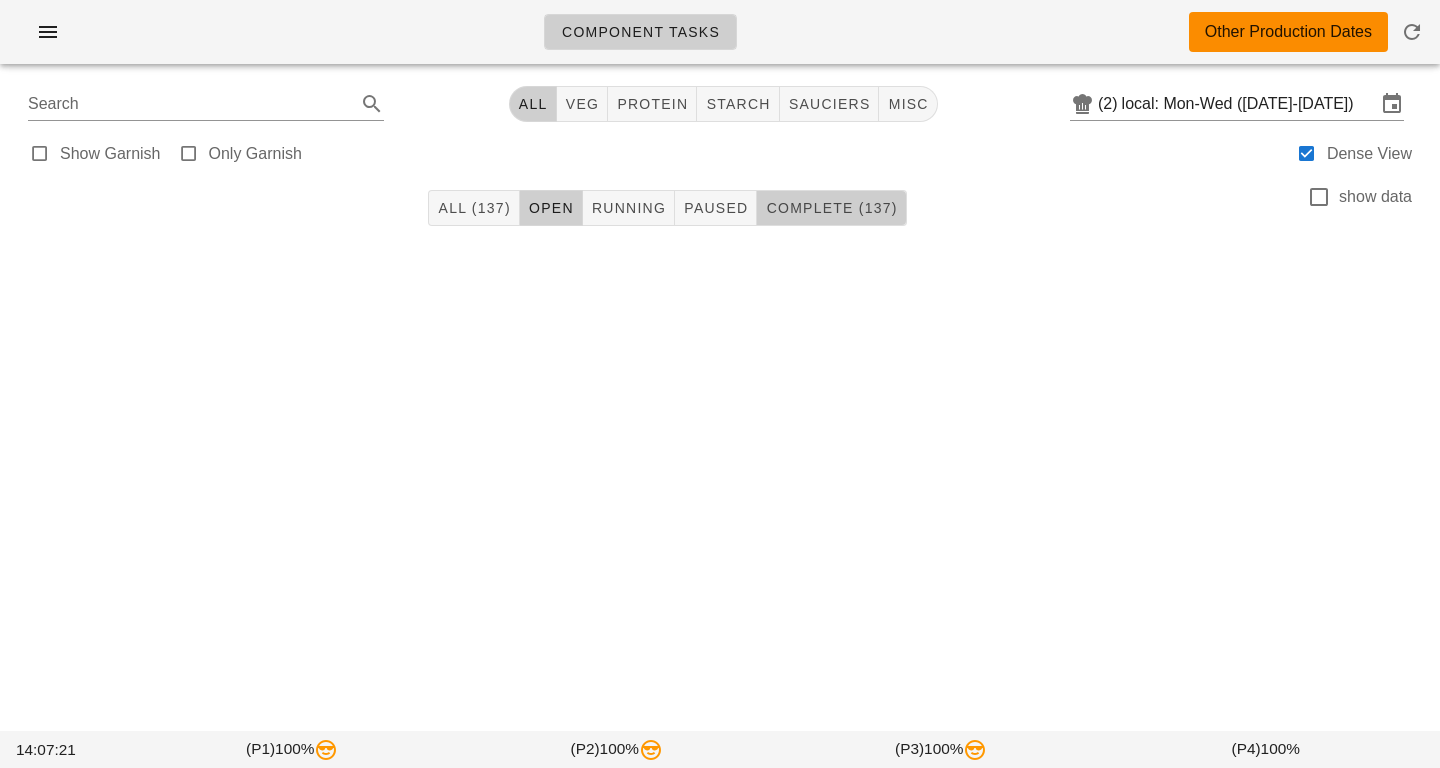 click on "Complete (137)" at bounding box center (831, 208) 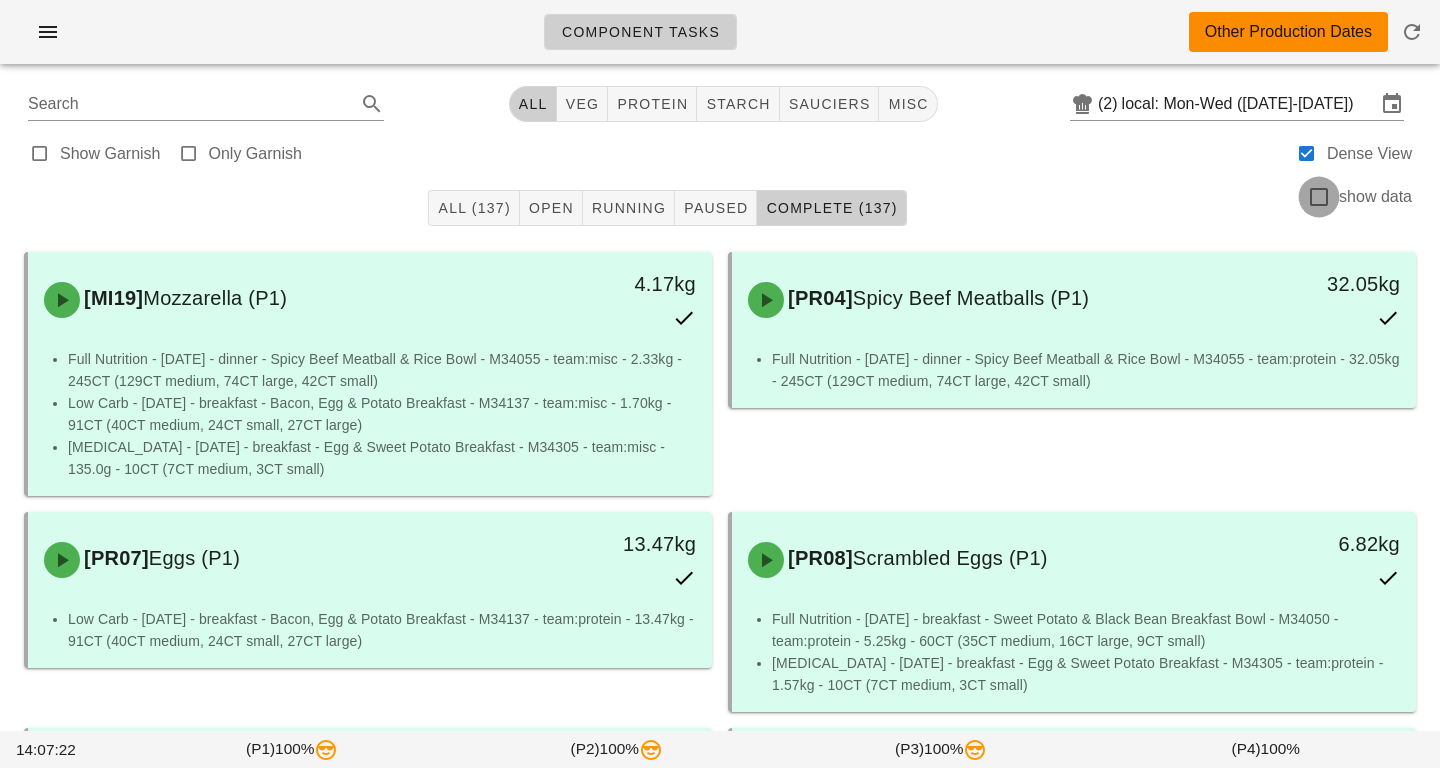 click at bounding box center (1319, 197) 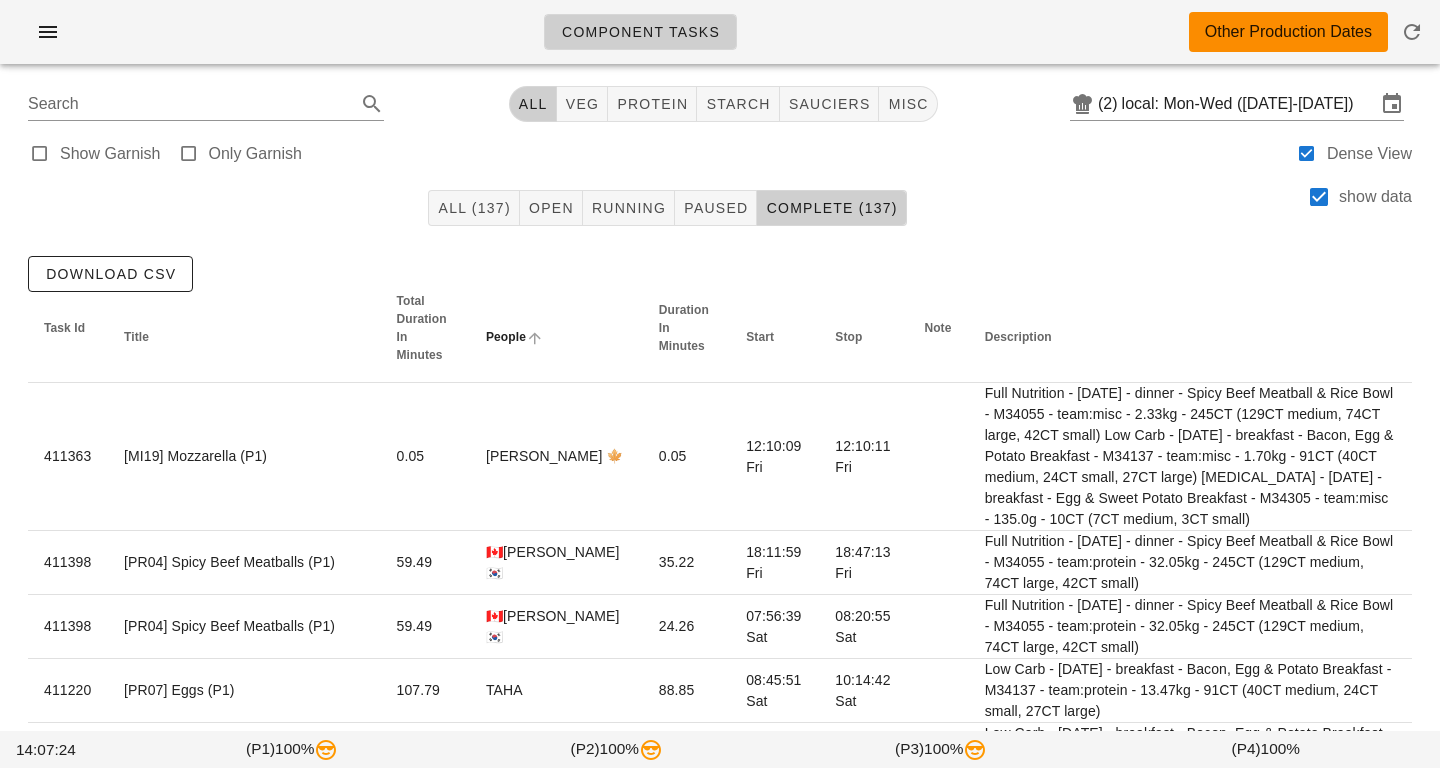 click on "People" at bounding box center (506, 337) 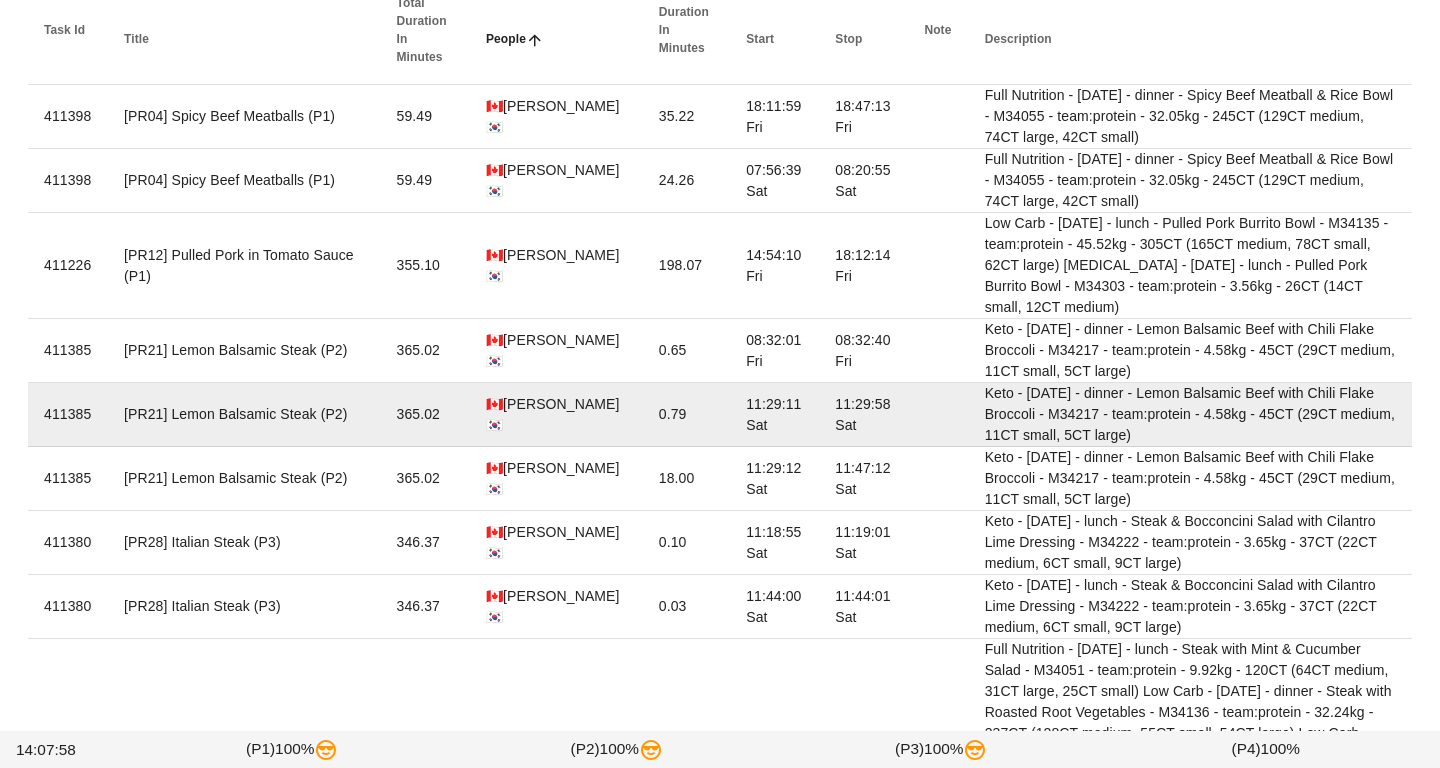 scroll, scrollTop: 299, scrollLeft: 0, axis: vertical 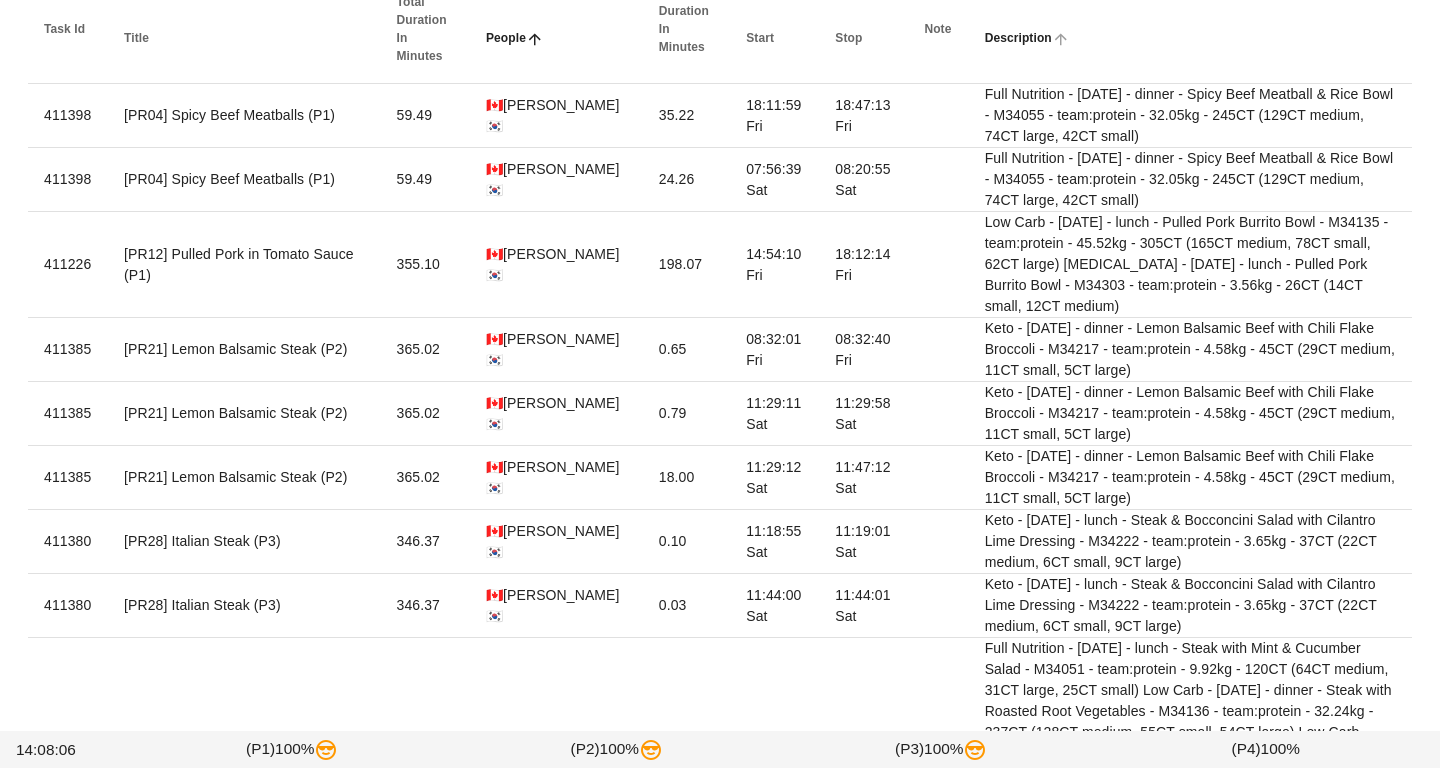 click on "Description" at bounding box center [1190, 38] 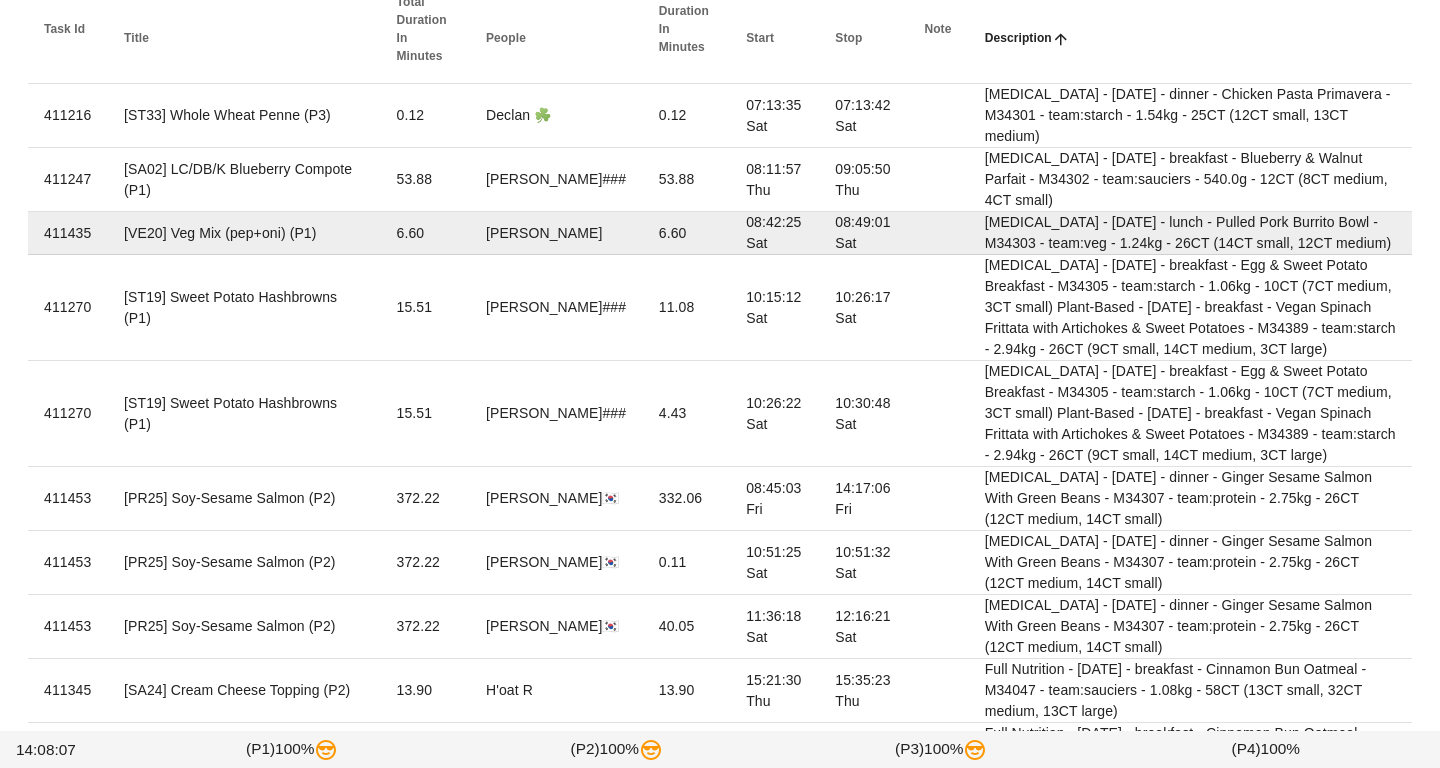 scroll, scrollTop: 0, scrollLeft: 0, axis: both 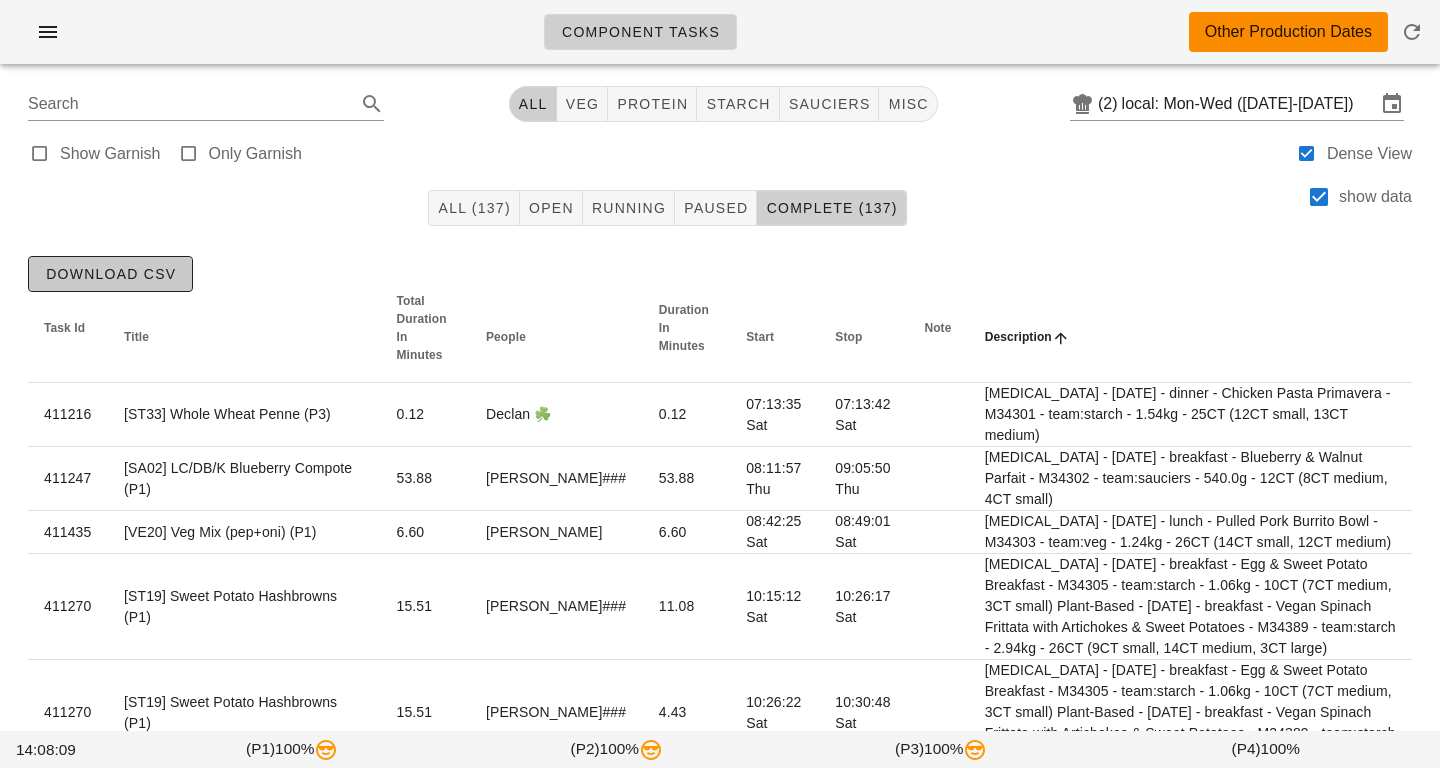 click on "Download CSV" at bounding box center [110, 274] 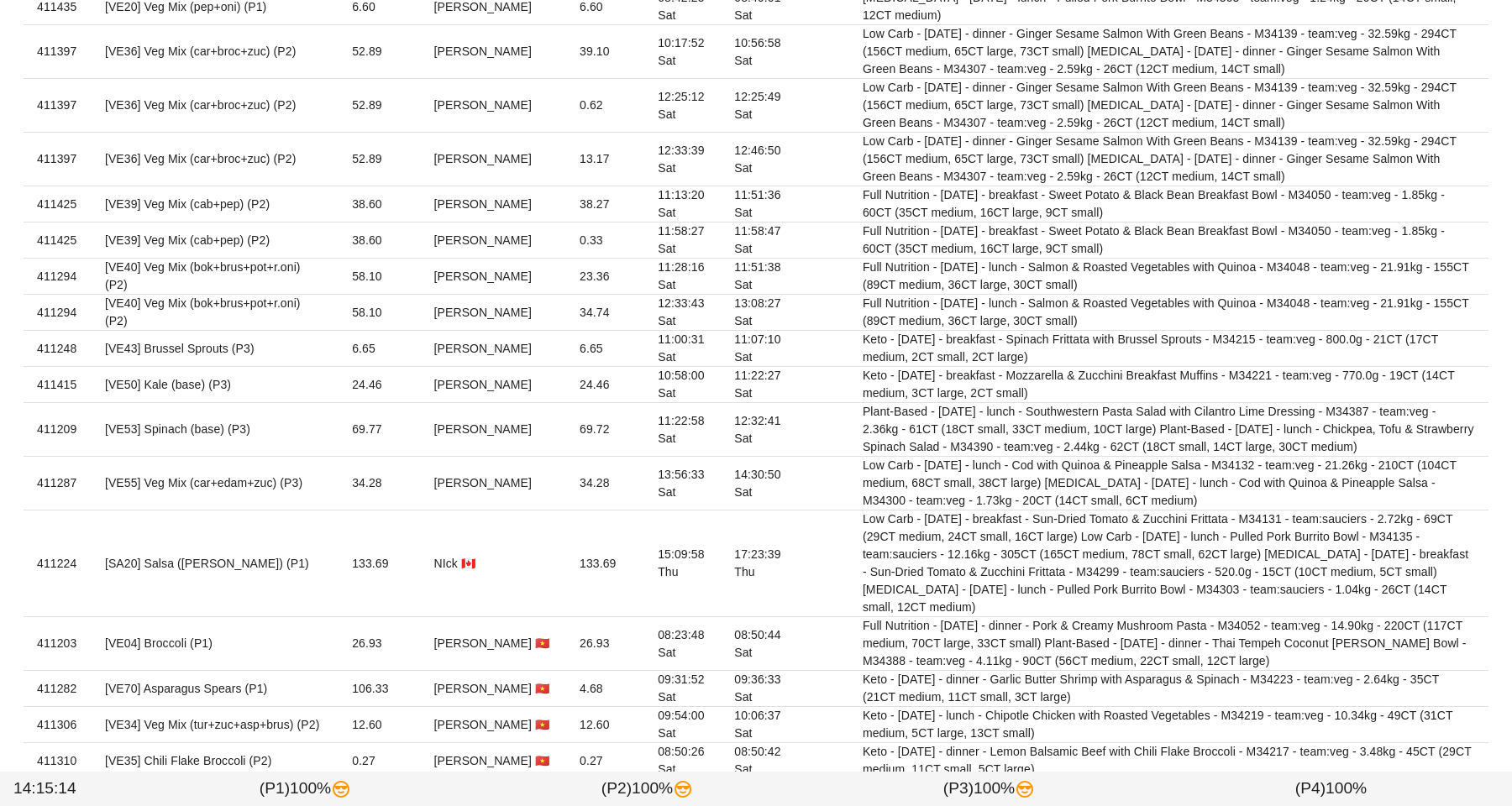 scroll, scrollTop: 4360, scrollLeft: 0, axis: vertical 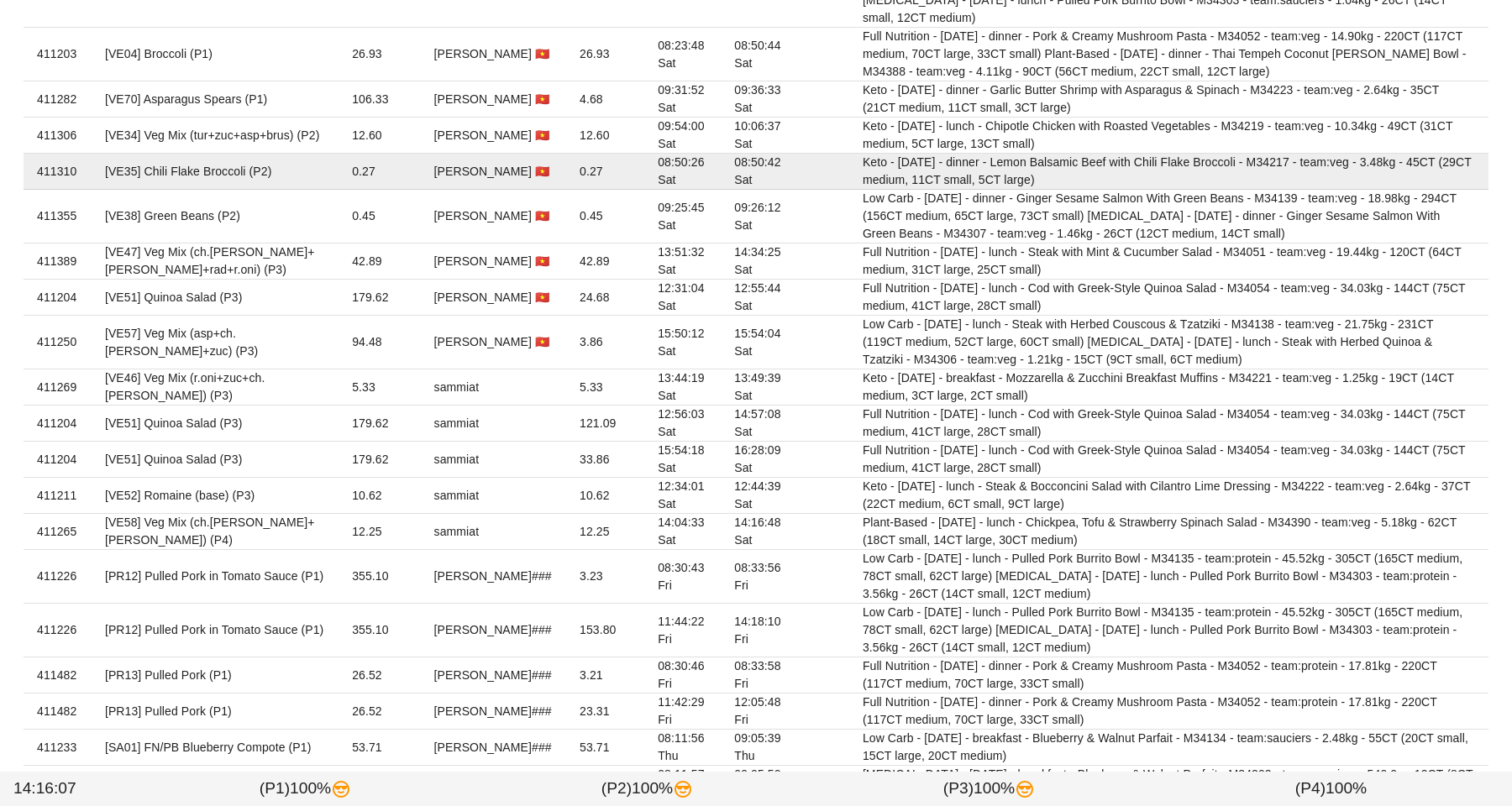checkbox on "false" 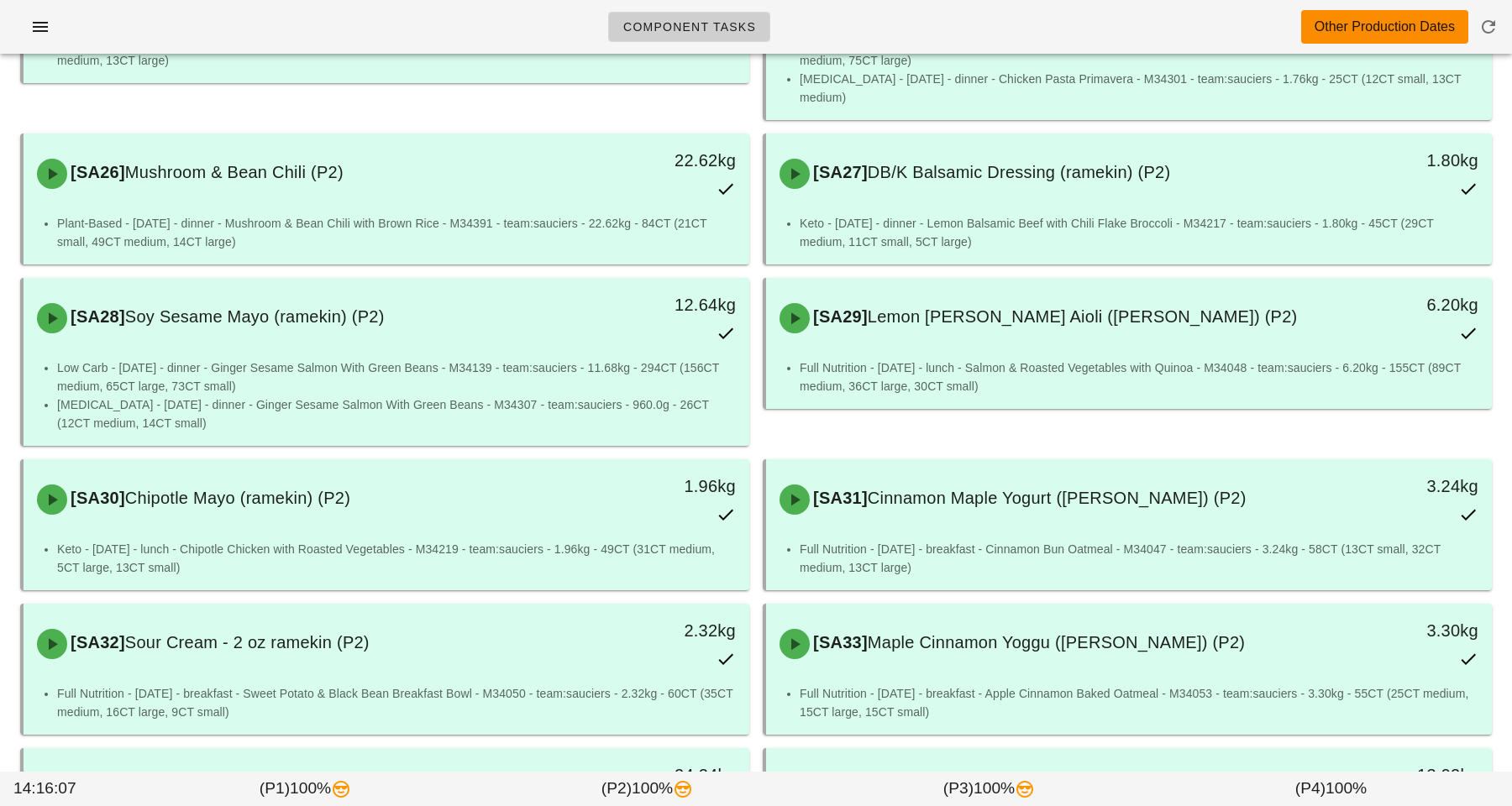 scroll, scrollTop: 0, scrollLeft: 0, axis: both 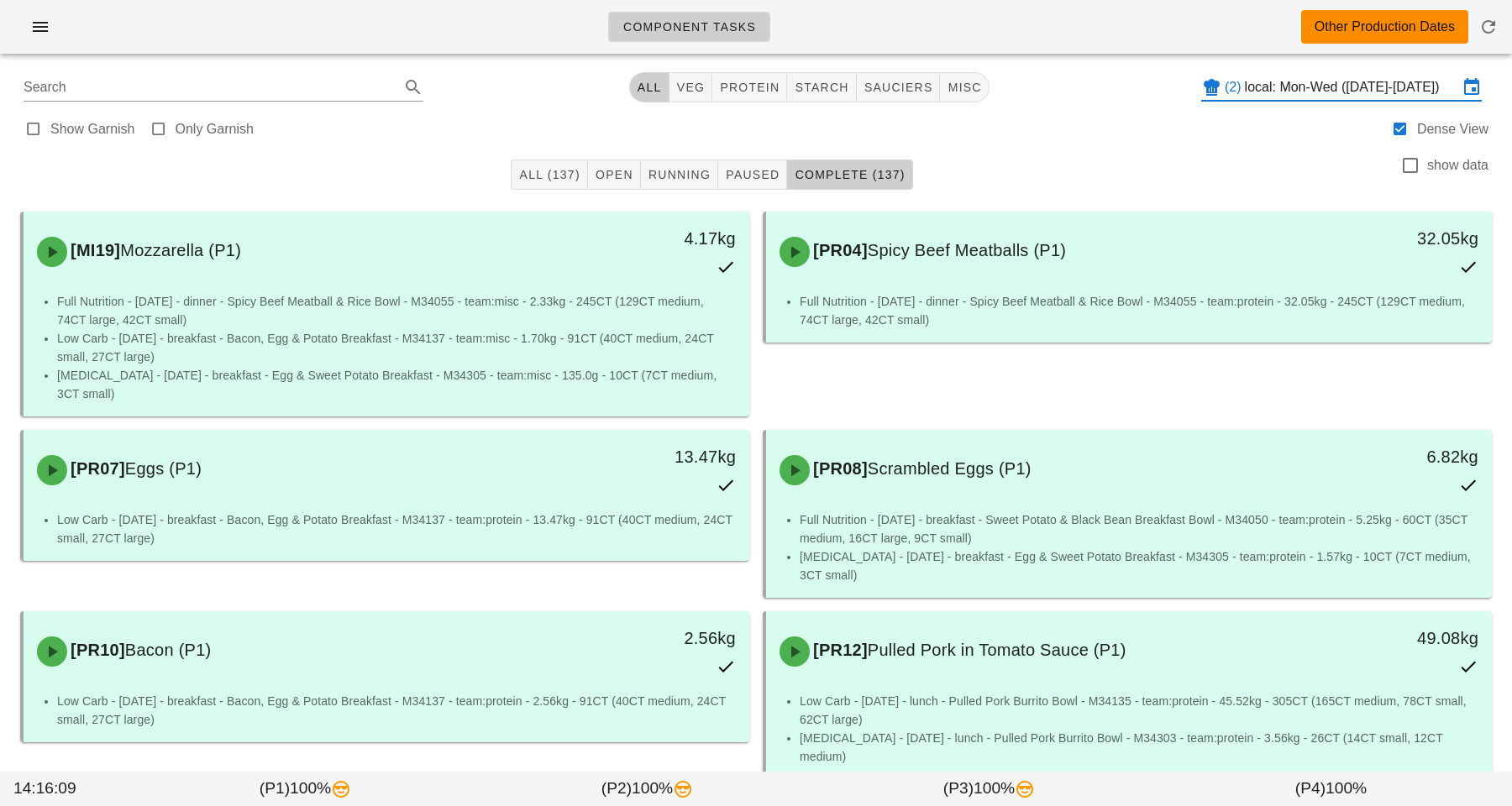 click on "local: Mon-Wed ([DATE]-[DATE])" at bounding box center (1352, 87) 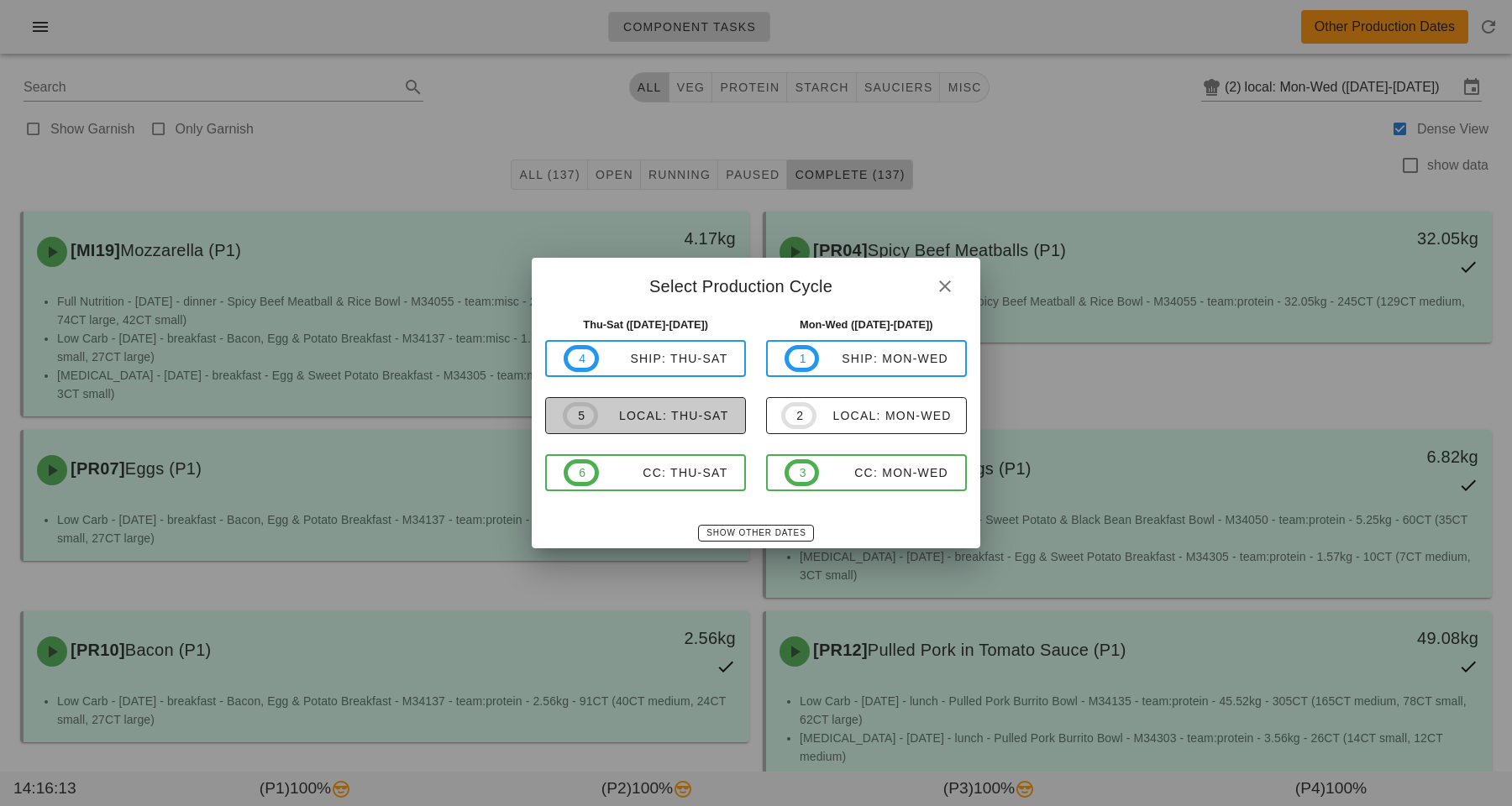 click on "local: Thu-Sat" at bounding box center [664, 416] 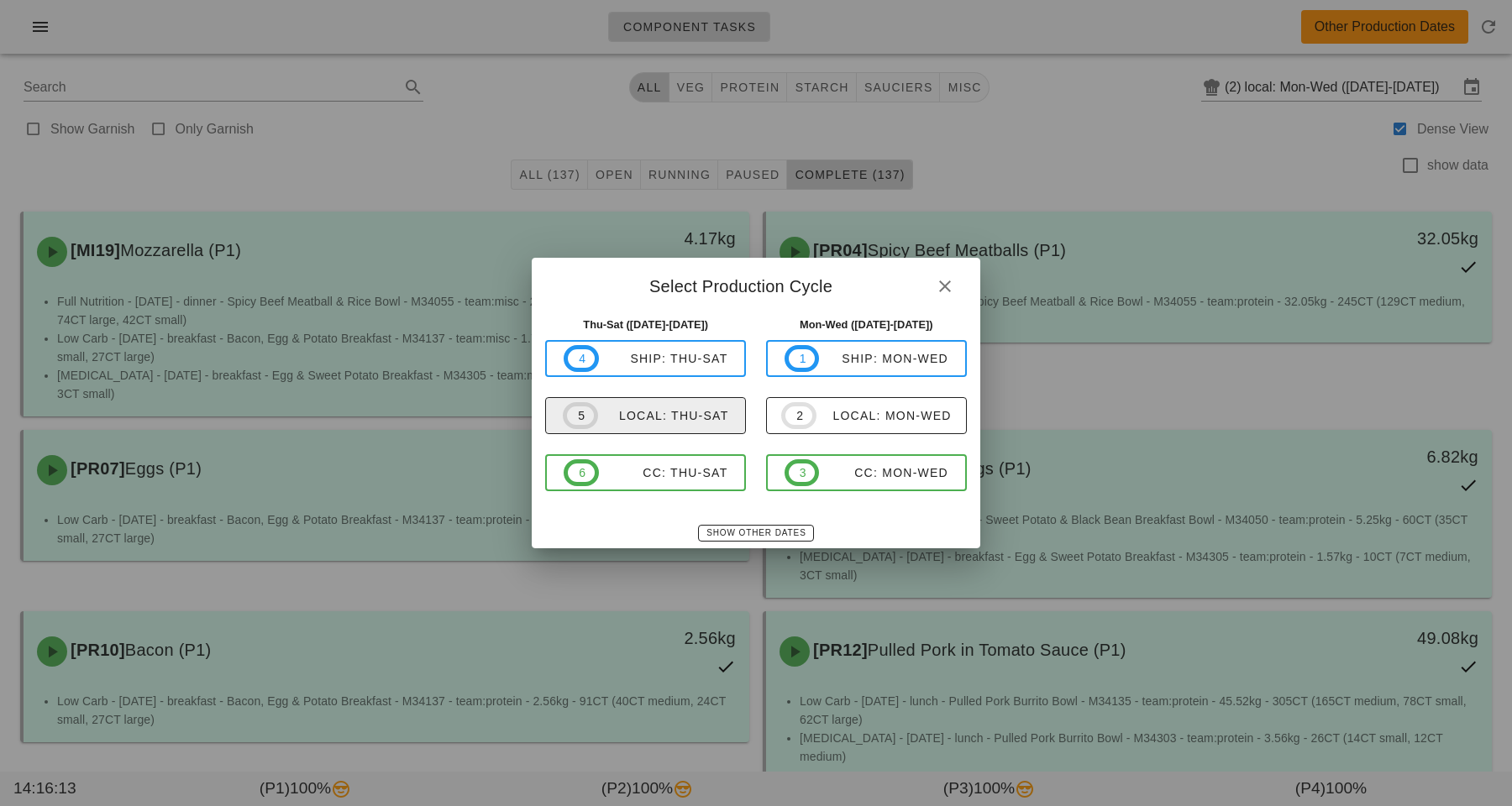 type on "local: Thu-Sat ([DATE]-[DATE])" 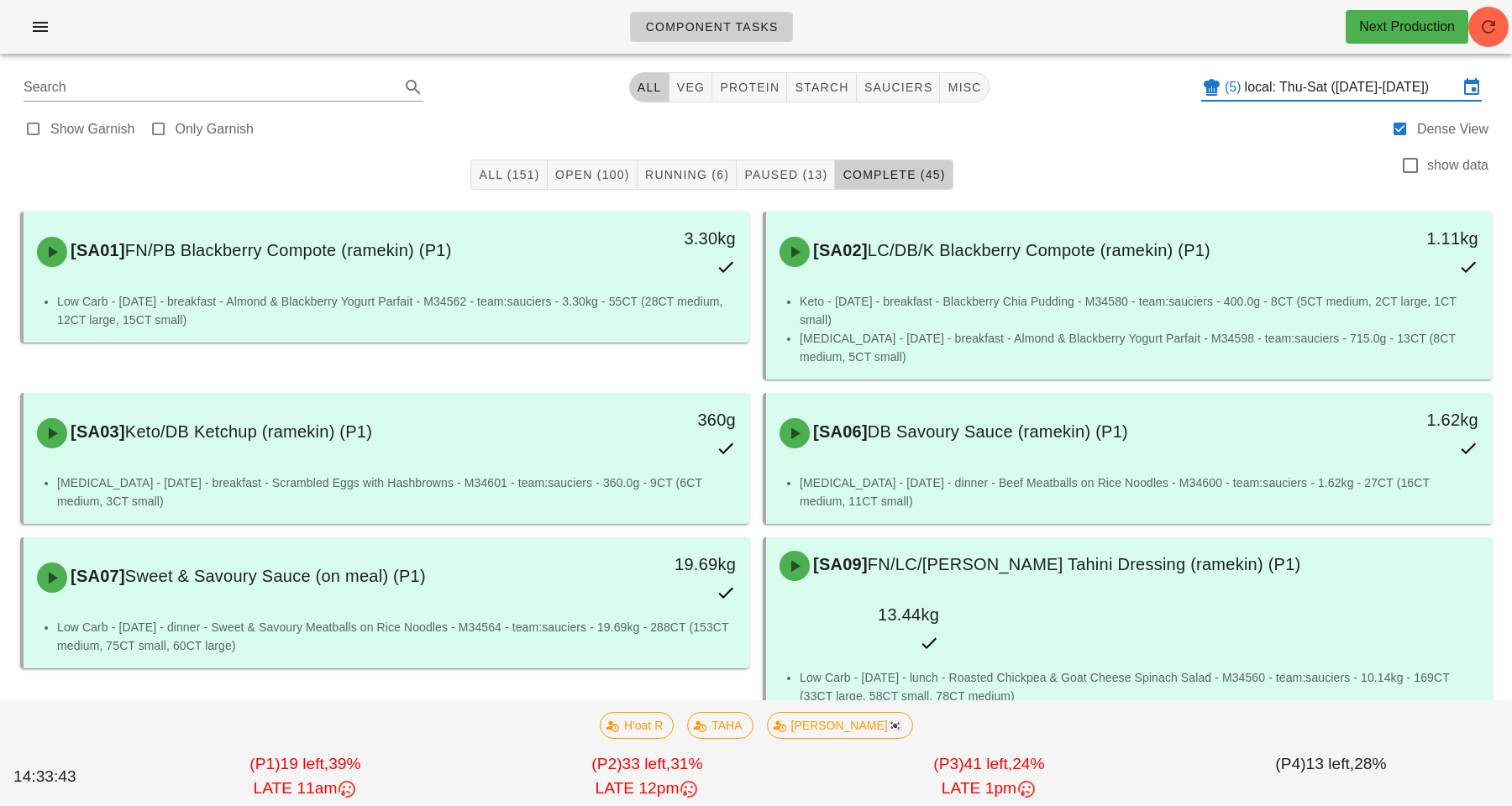 click on "Search All veg  protein  starch  sauciers  misc  (5) local: Thu-Sat (Jul 17-Jul 19)" at bounding box center [756, 87] 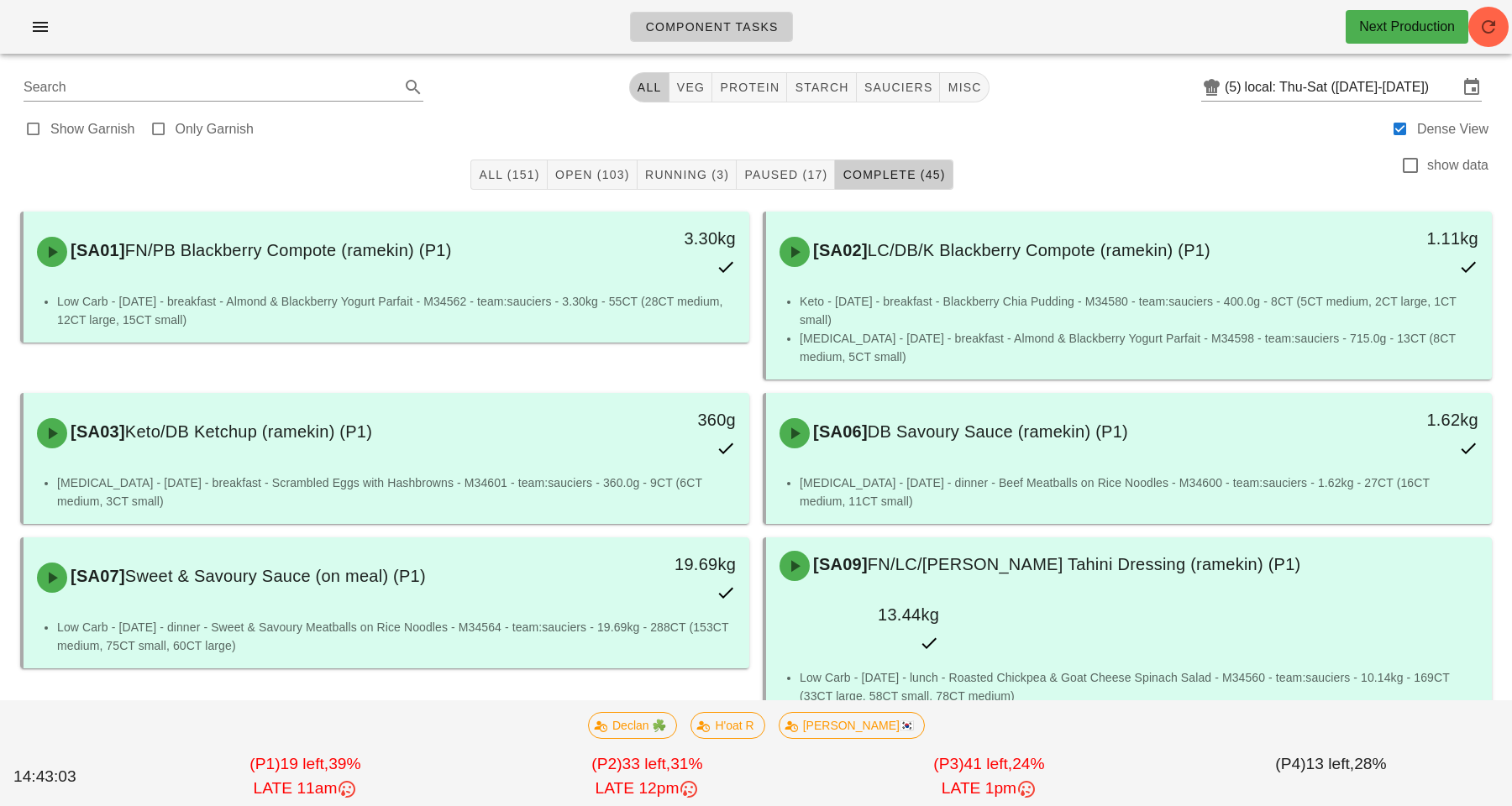 click on "Show Garnish Only Garnish Dense View" at bounding box center (756, 128) 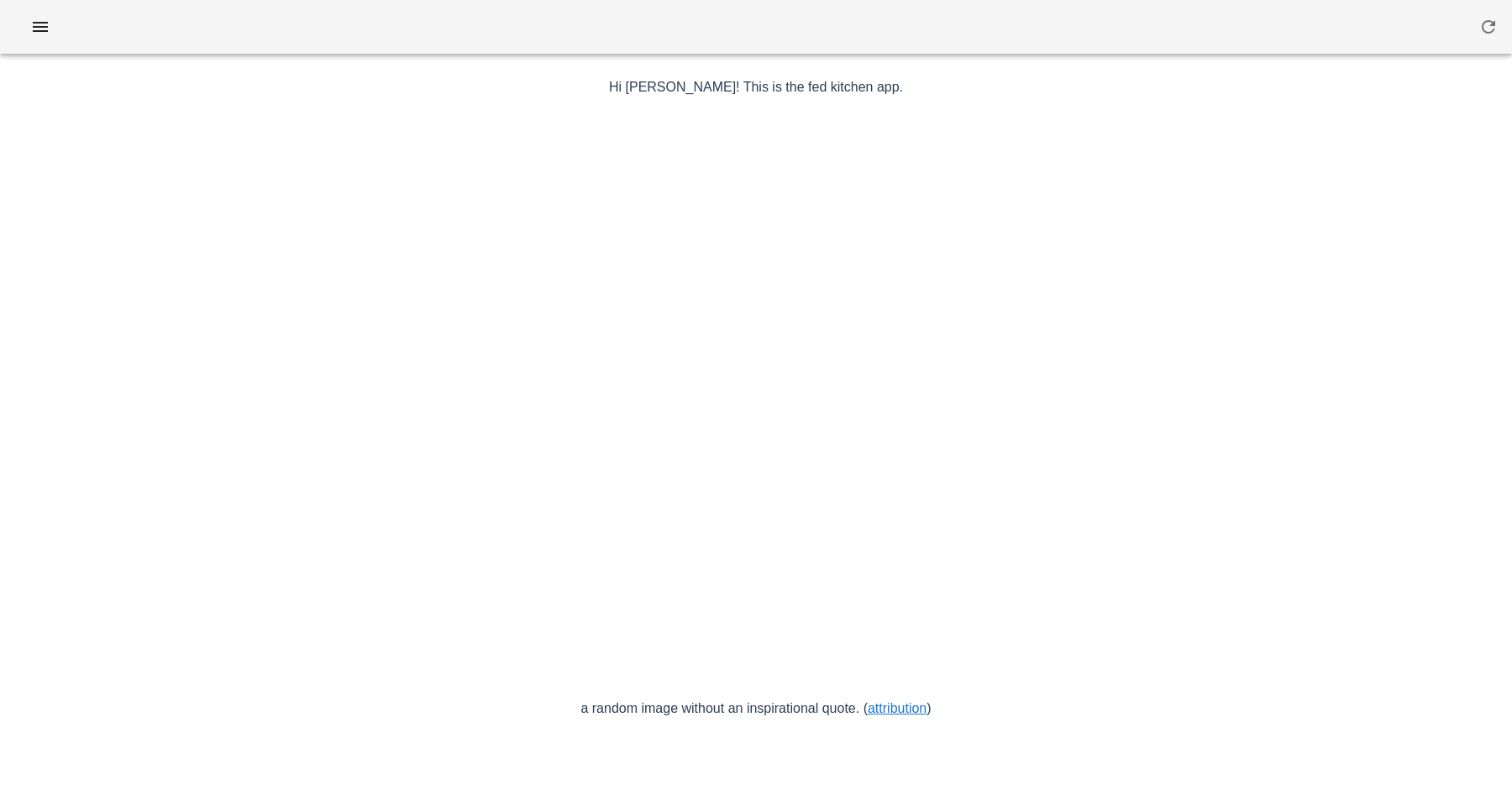 scroll, scrollTop: 0, scrollLeft: 0, axis: both 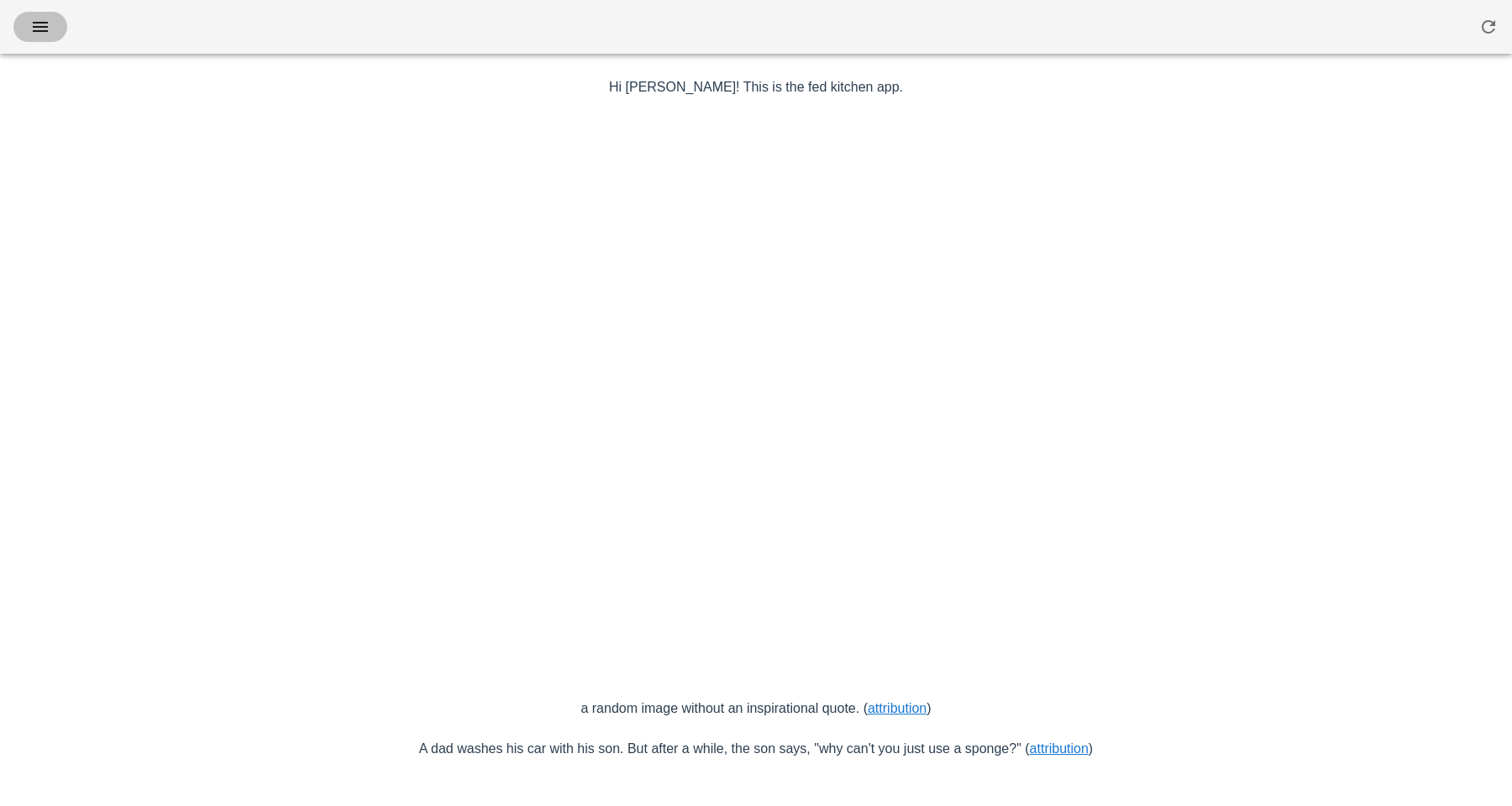 click at bounding box center (40, 27) 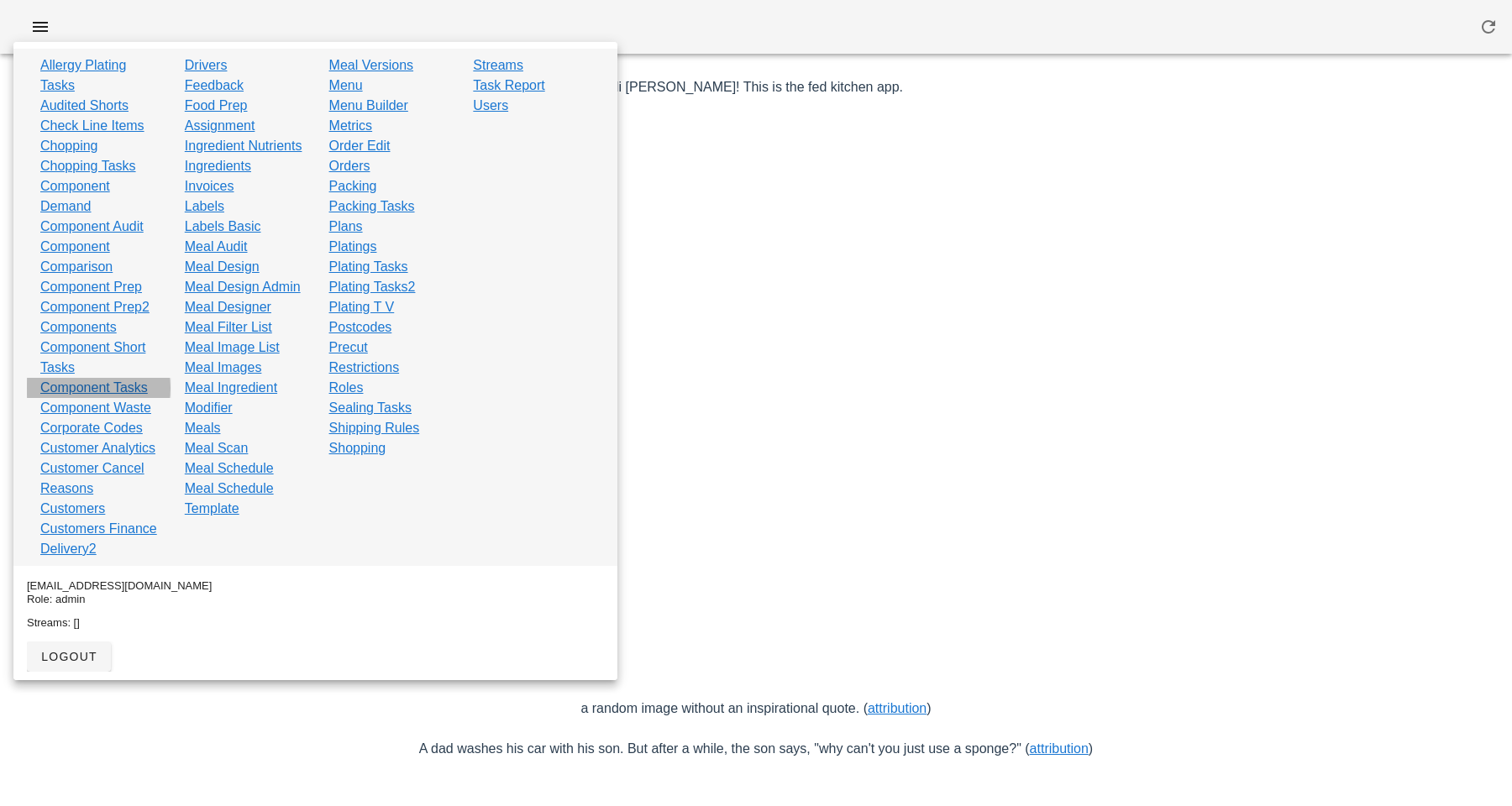 click on "Component Tasks" at bounding box center [94, 388] 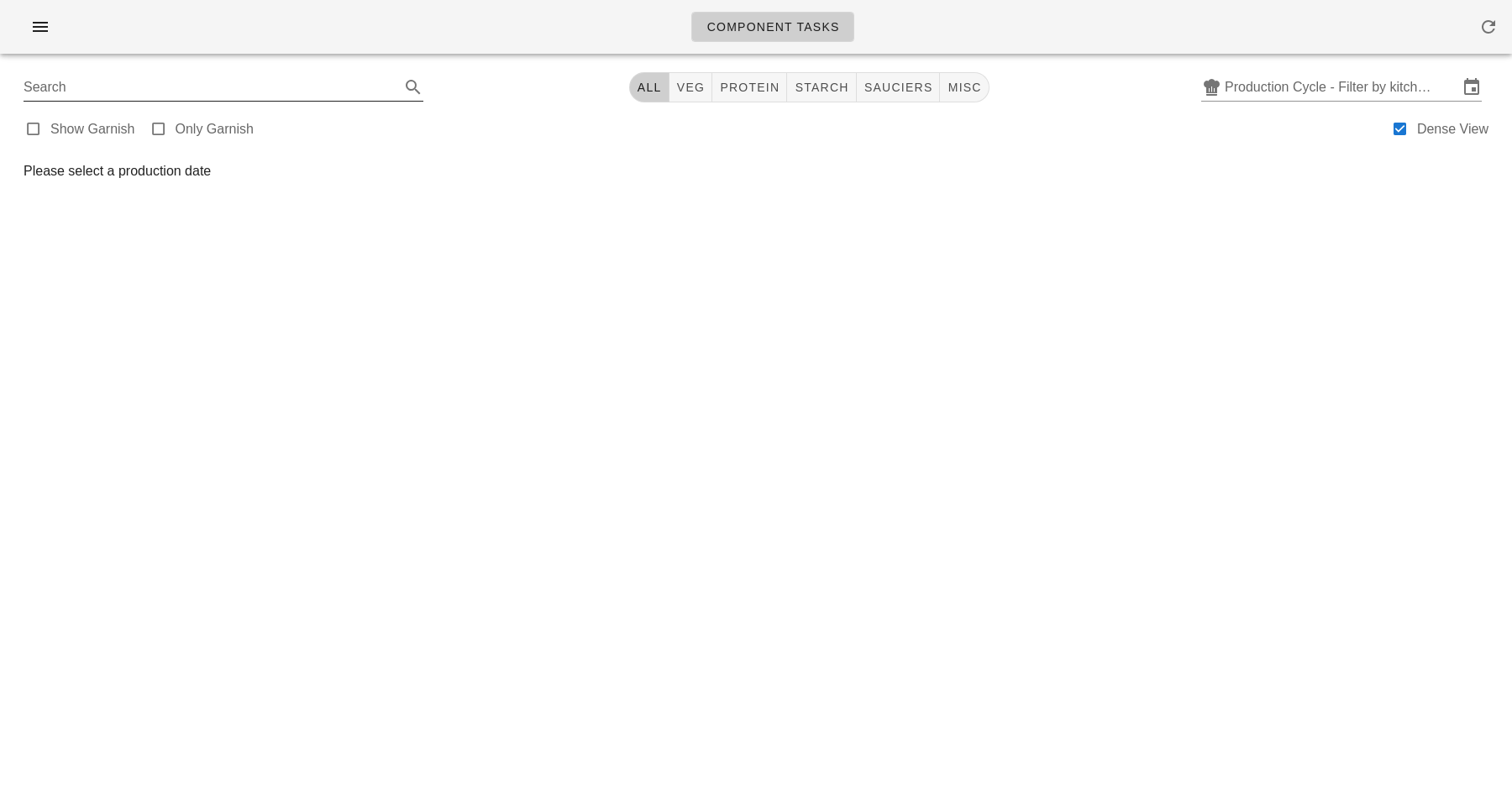click on "Search" at bounding box center [210, 87] 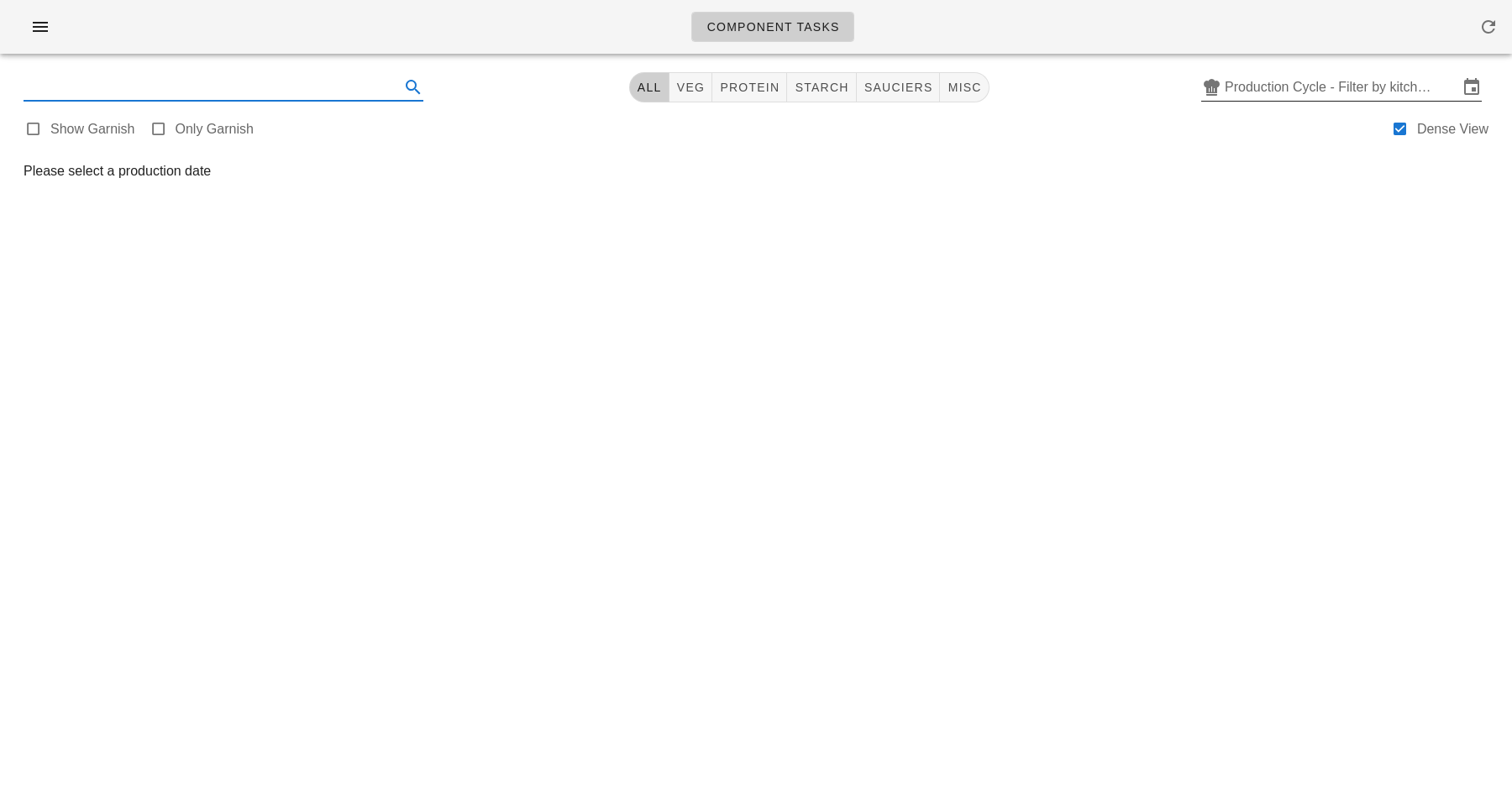 click on "Production Cycle - Filter by kitchen production schedules" at bounding box center [1341, 87] 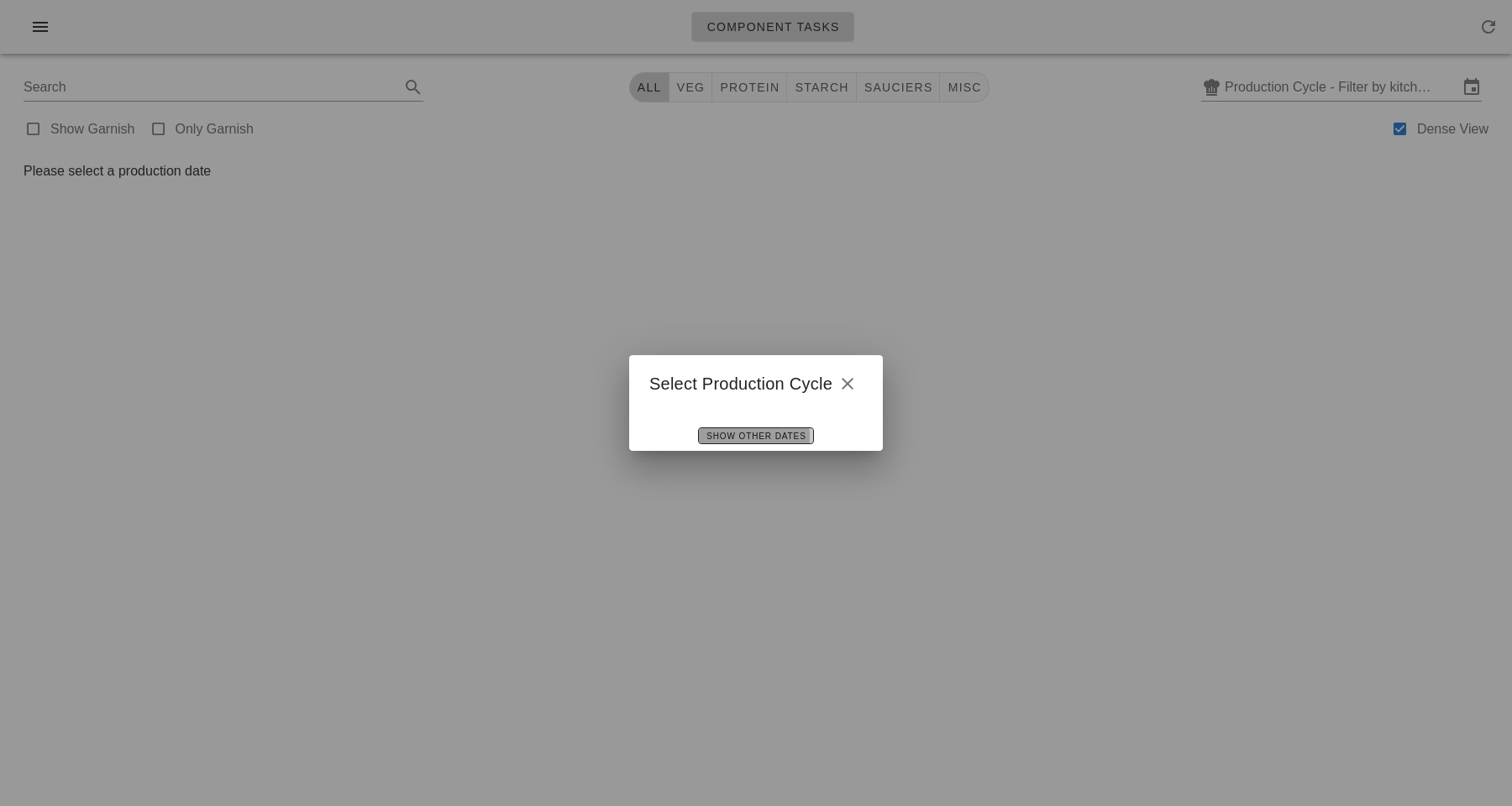 click on "Show Other Dates" at bounding box center (755, 436) 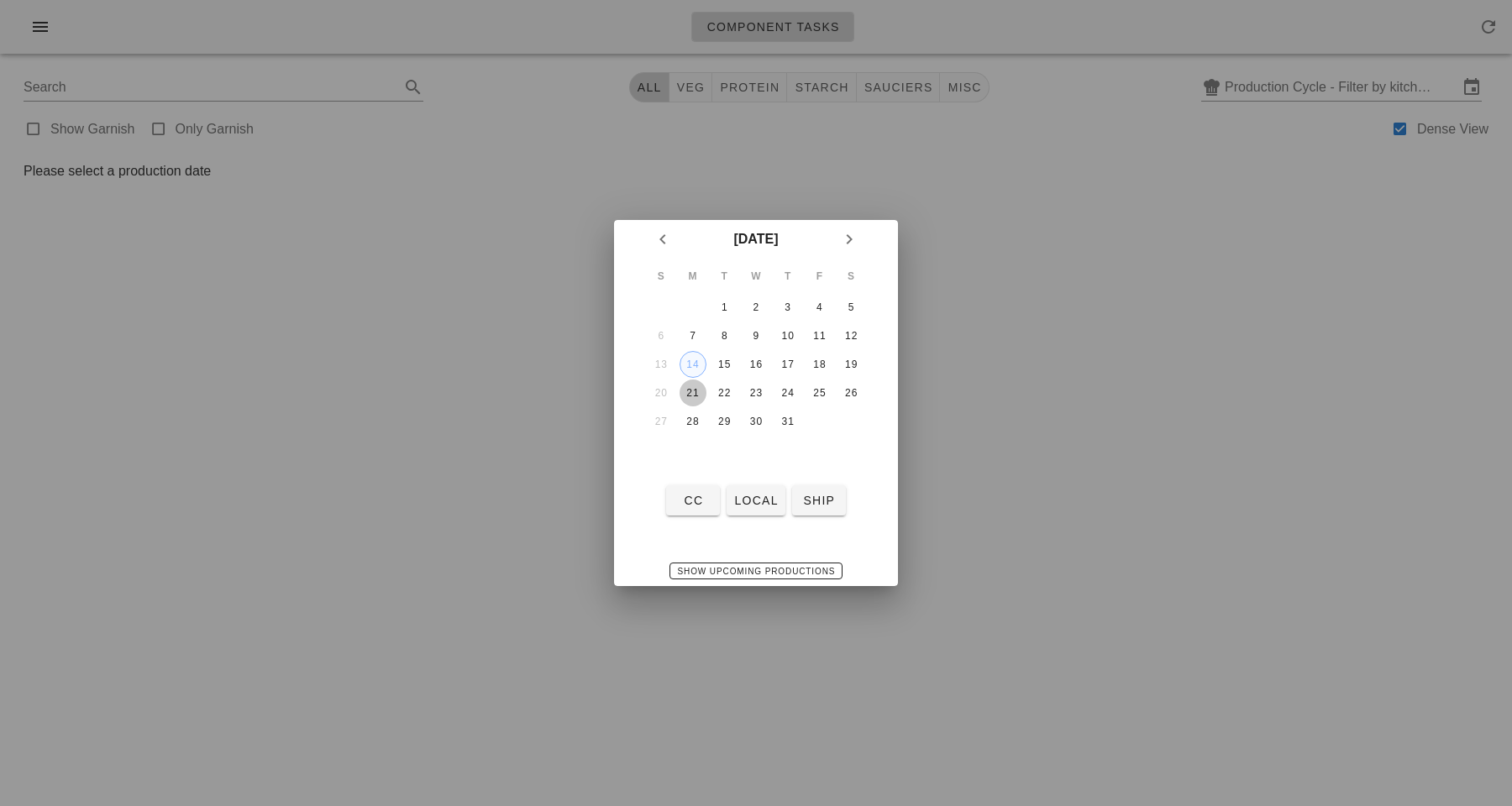 click on "21" at bounding box center (693, 393) 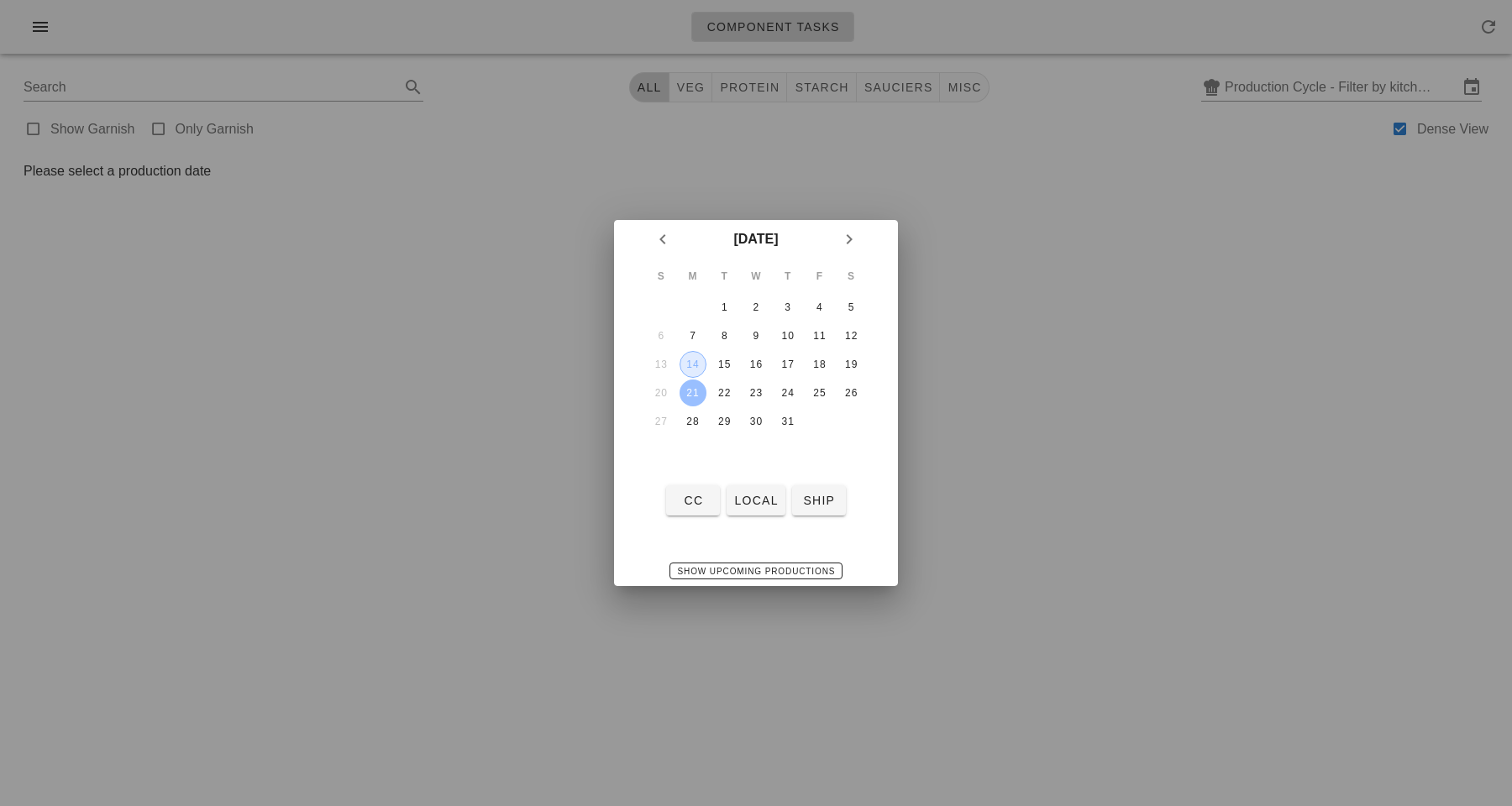 click on "14" at bounding box center (693, 364) 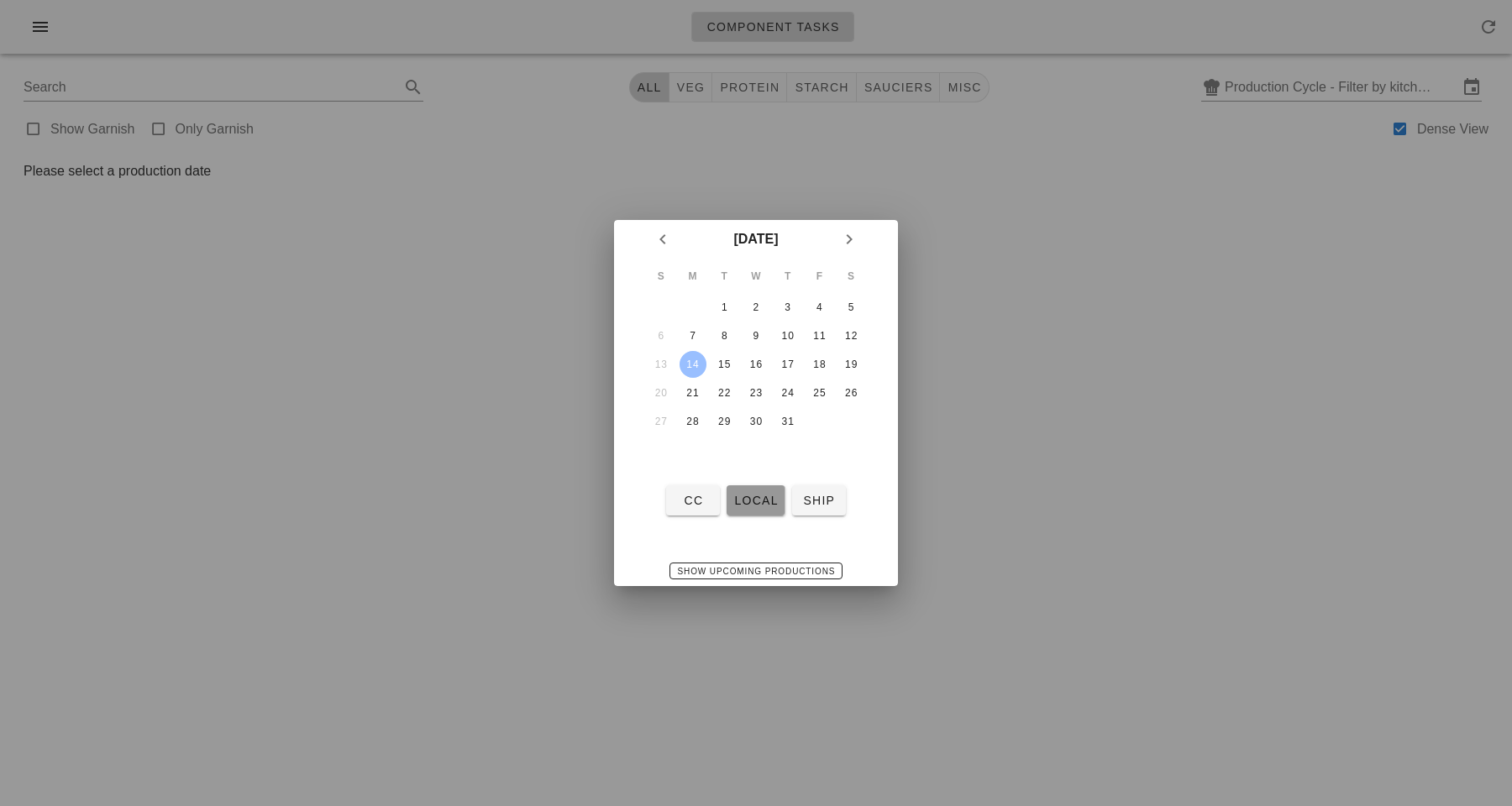 click on "local" at bounding box center [755, 500] 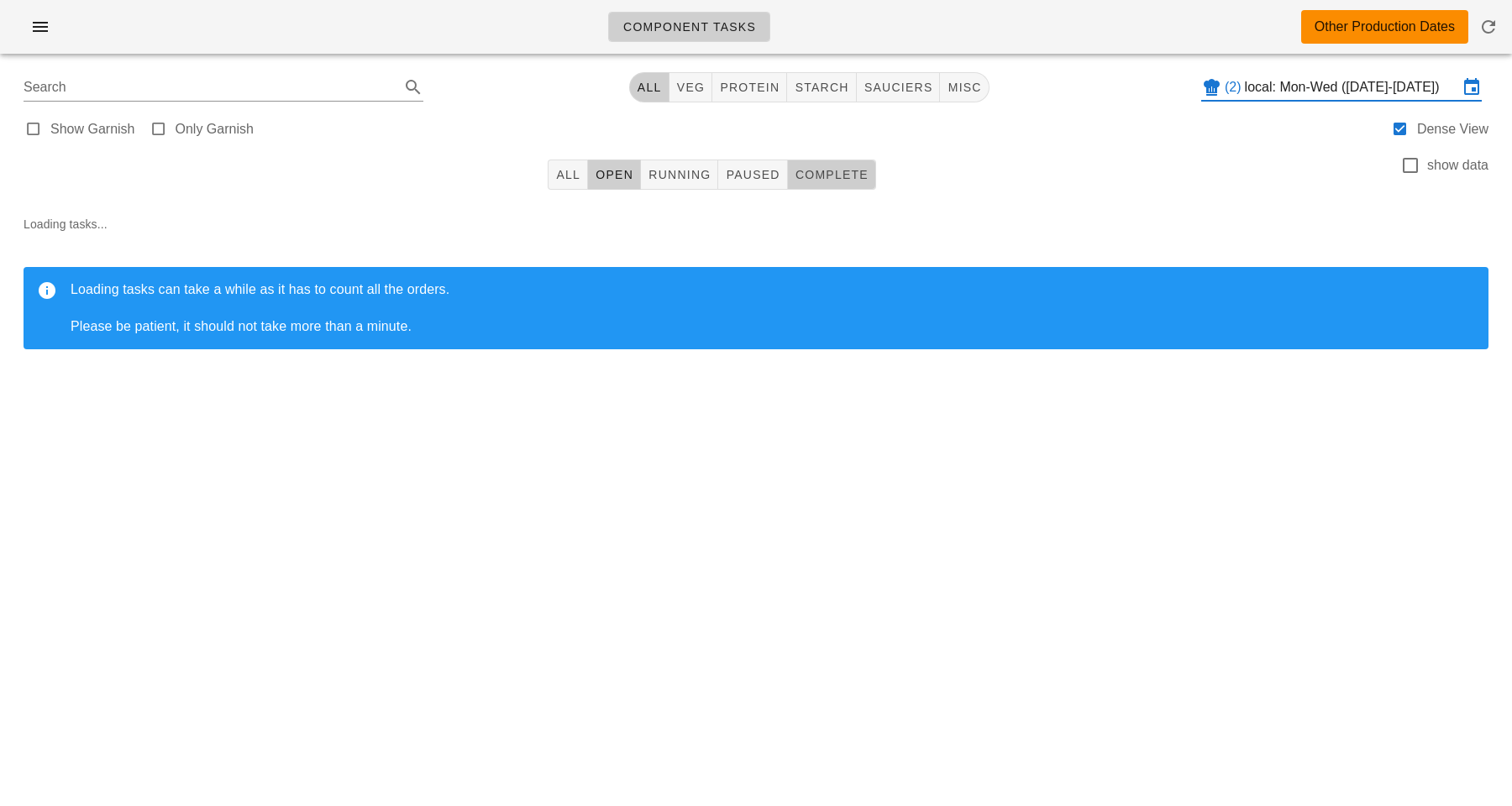 click on "Complete" at bounding box center [832, 175] 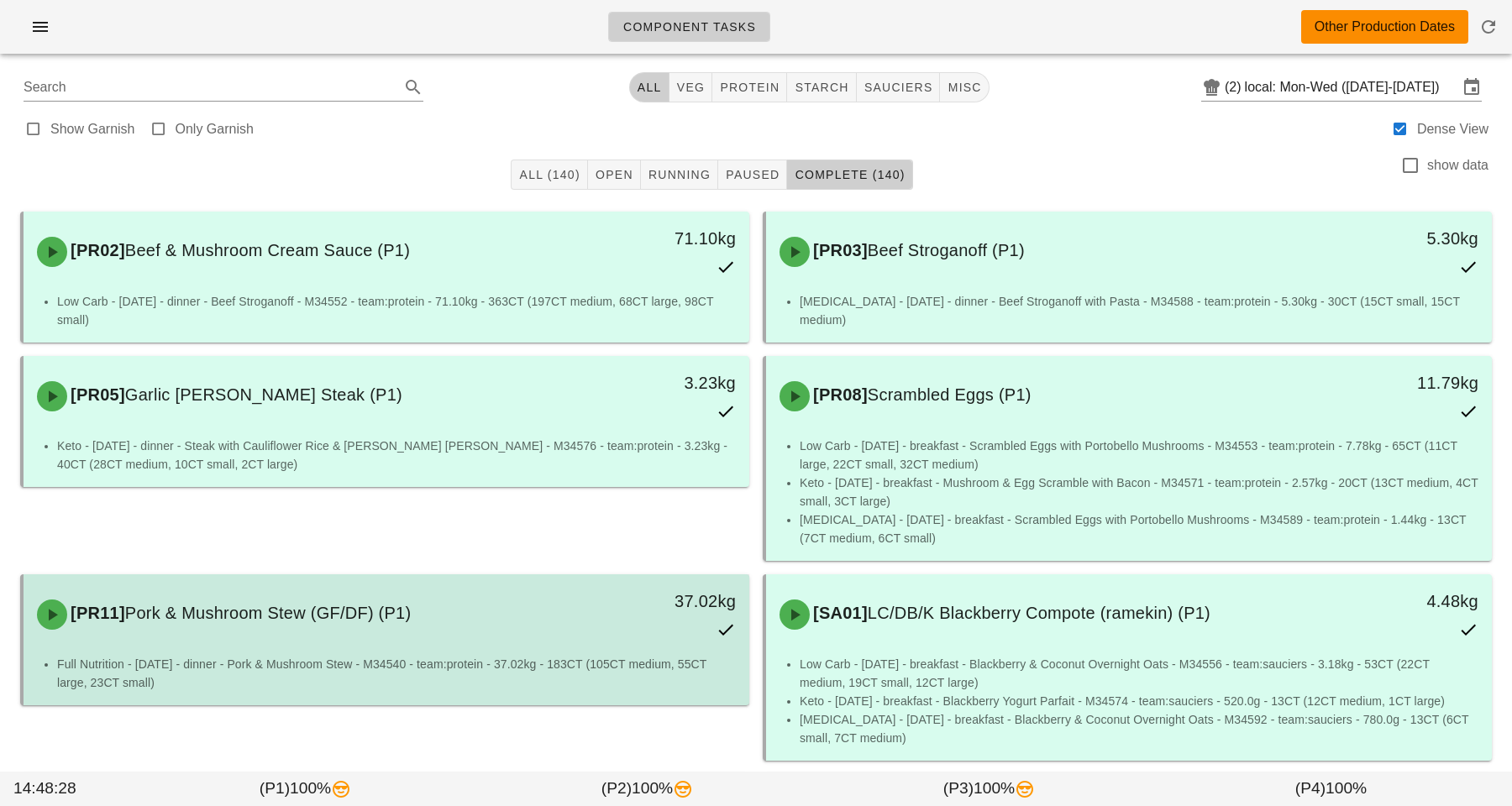 click on "[PR11]   Pork & Mushroom Stew (GF/DF) (P1)" at bounding box center (297, 615) 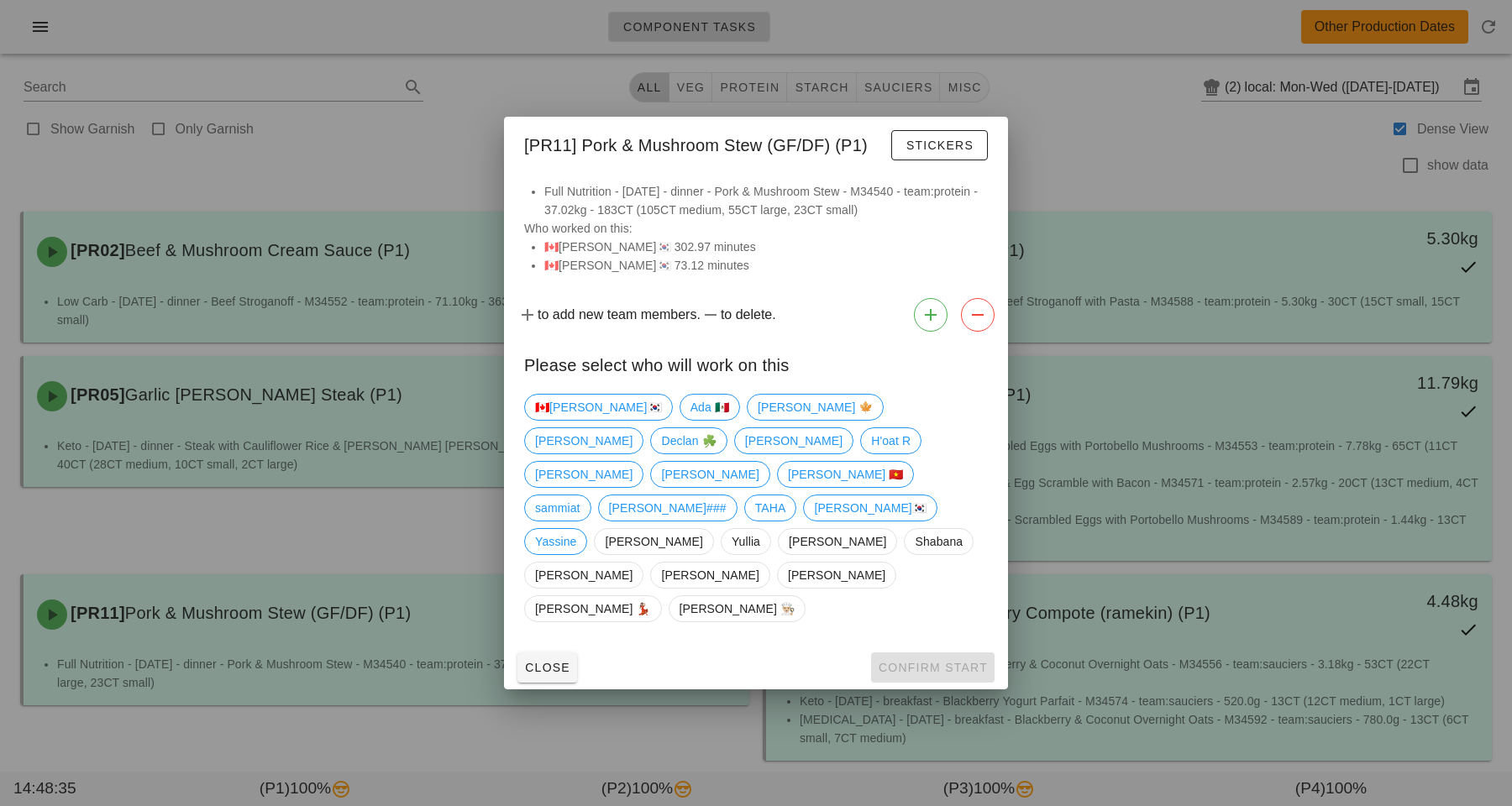 click at bounding box center (756, 403) 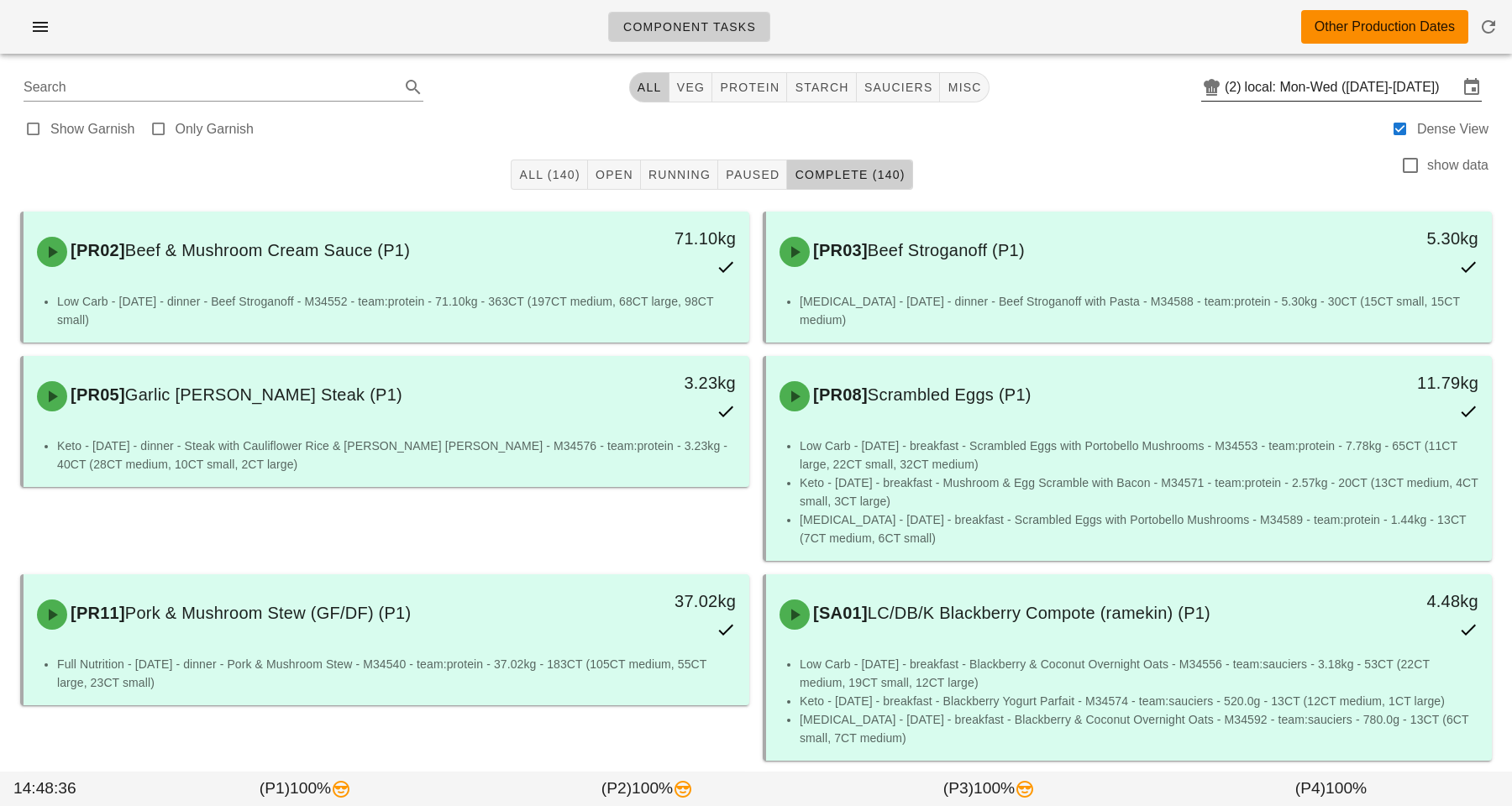 click on "local: Mon-Wed ([DATE]-[DATE])" at bounding box center [1352, 87] 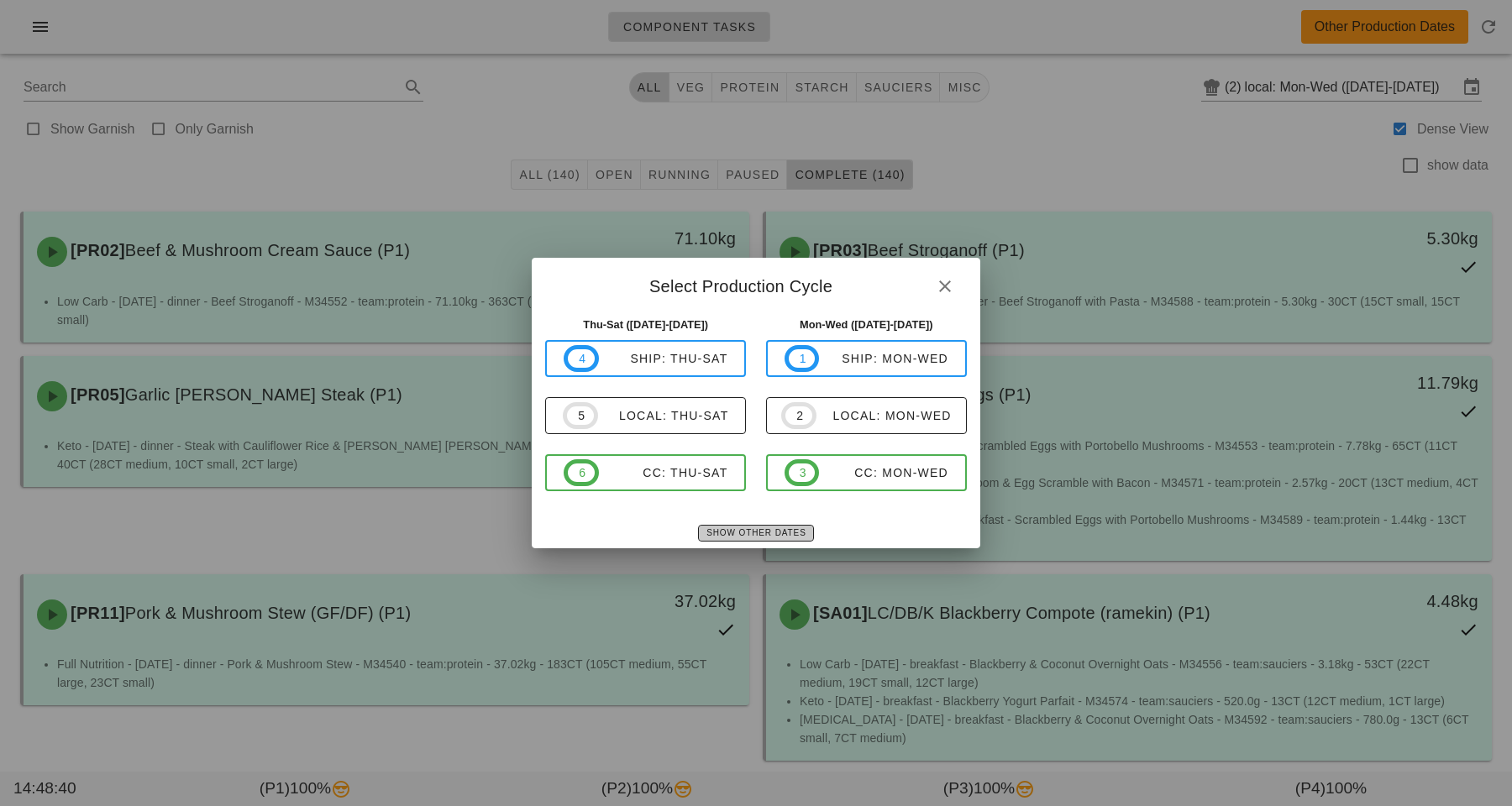 click on "Show Other Dates" at bounding box center (755, 532) 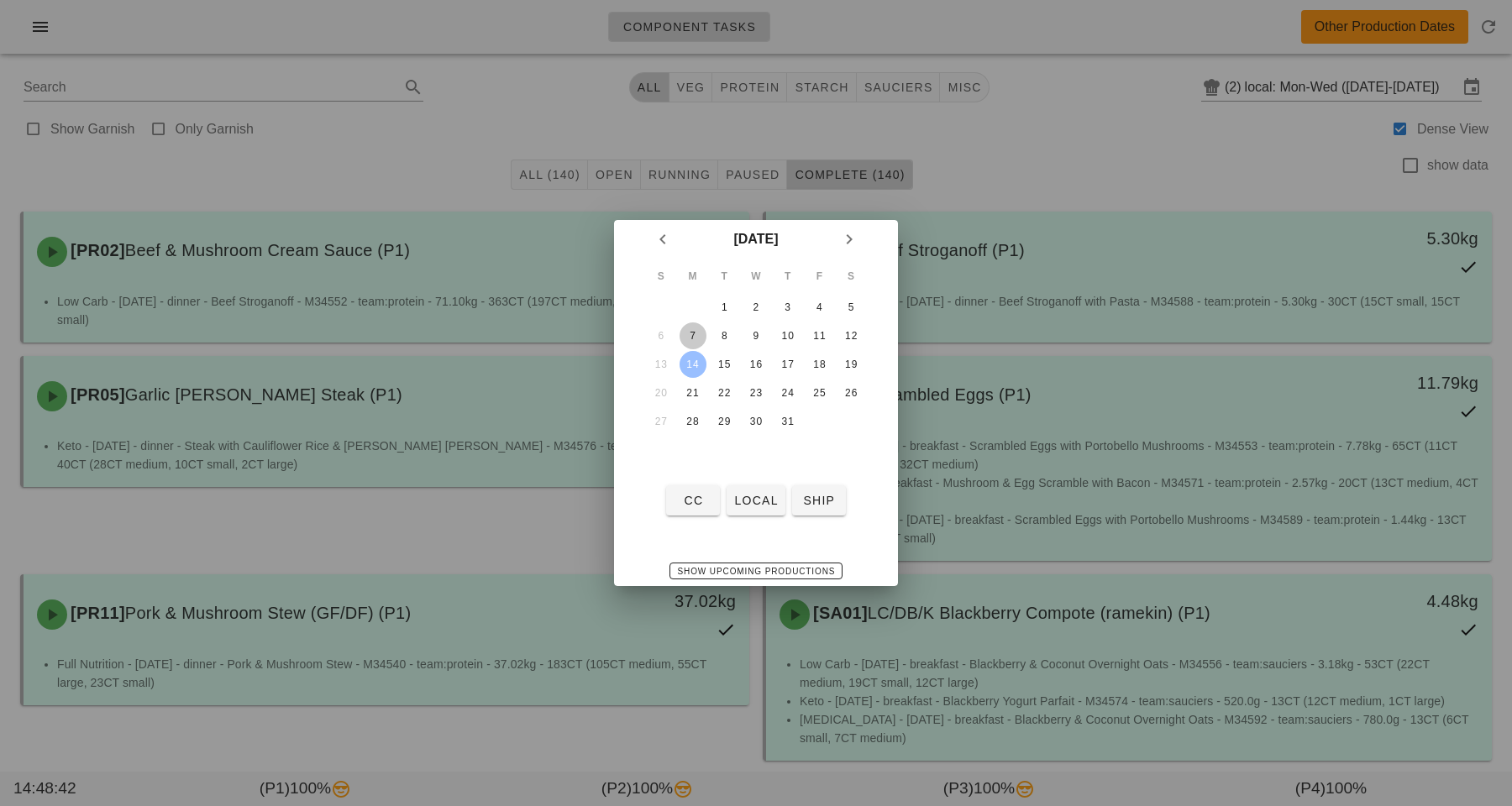 click on "7" at bounding box center (693, 336) 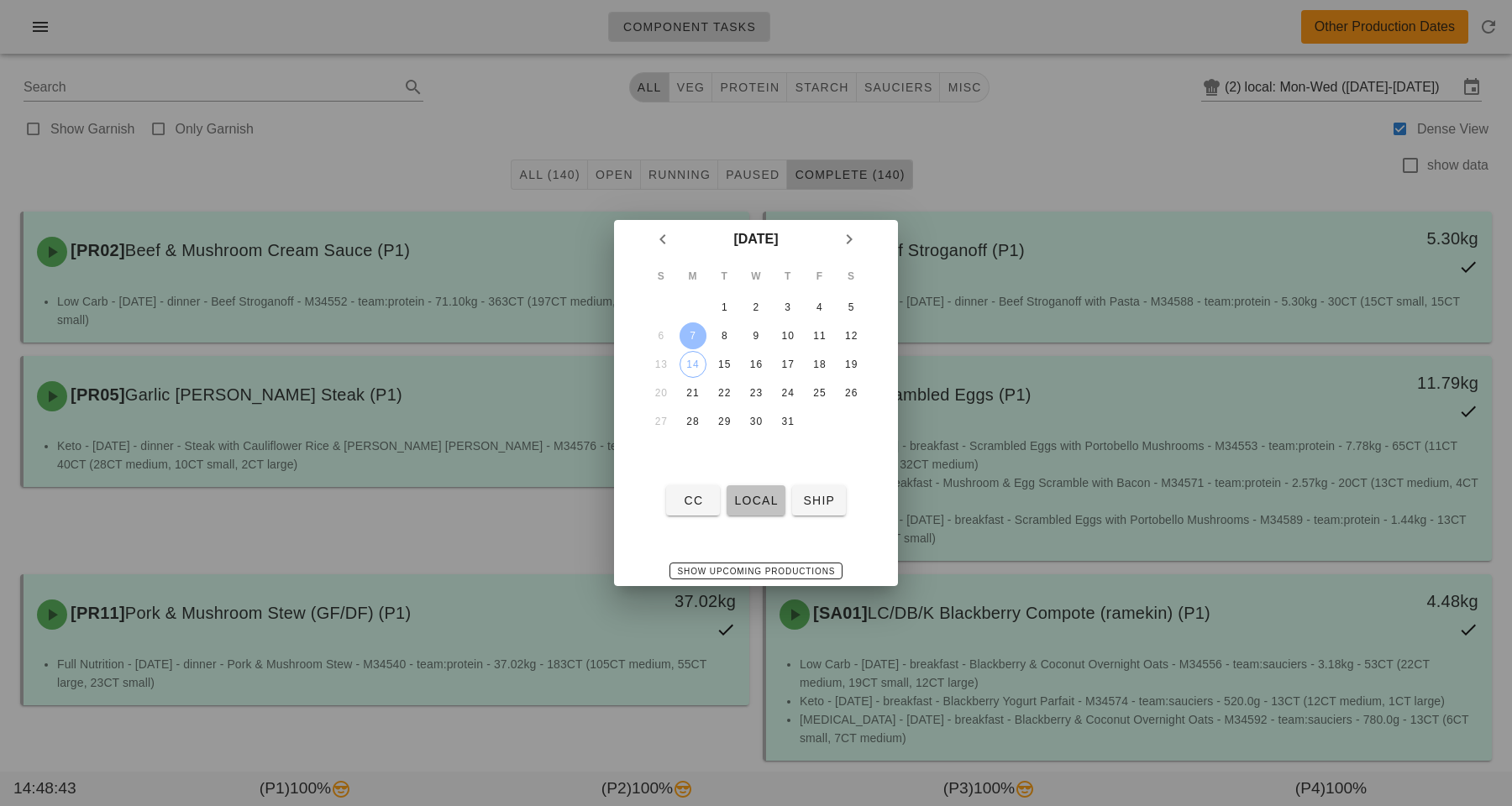click on "local" at bounding box center (755, 500) 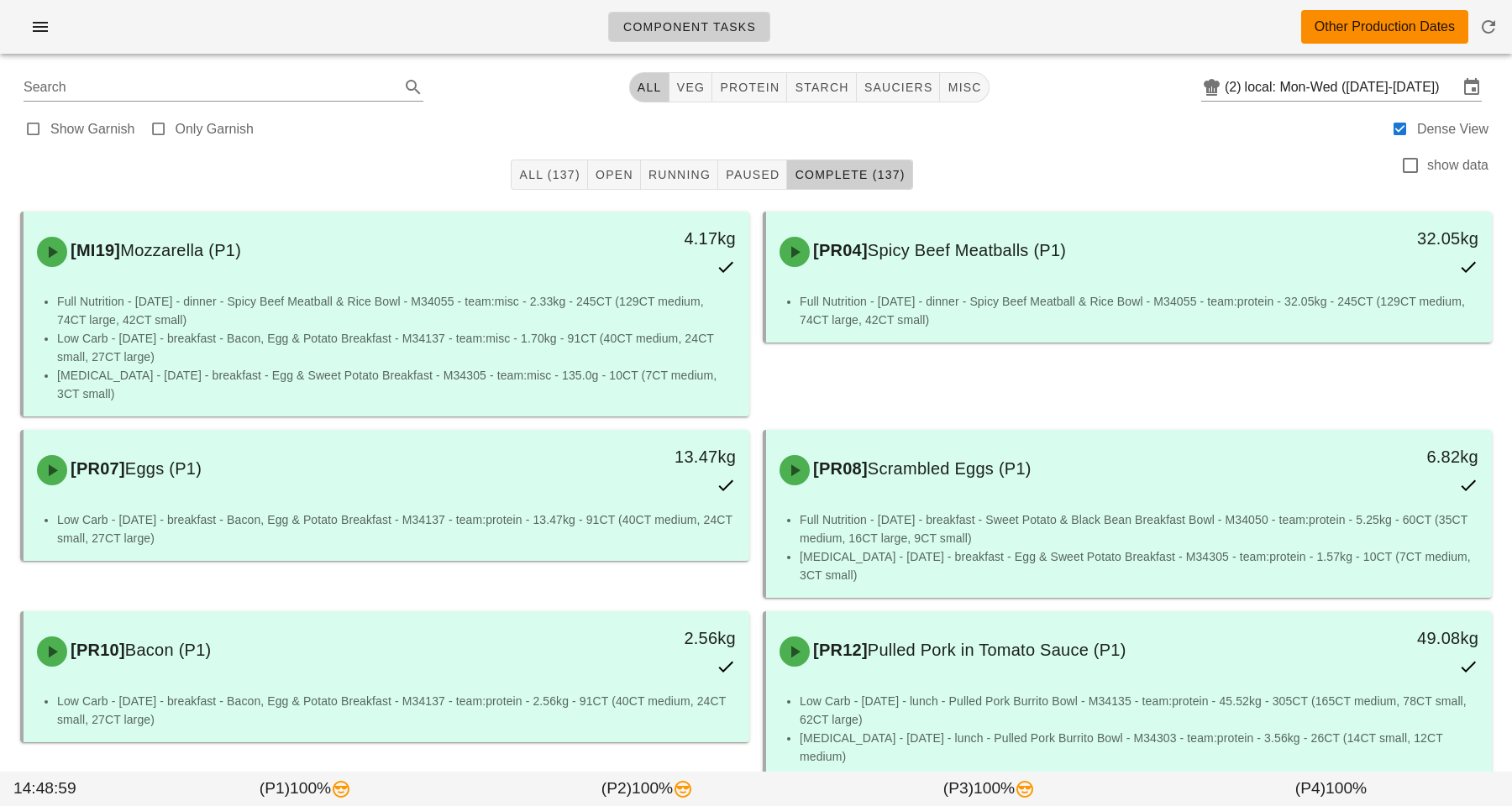 click on "Show Garnish Only Garnish Dense View" at bounding box center (756, 128) 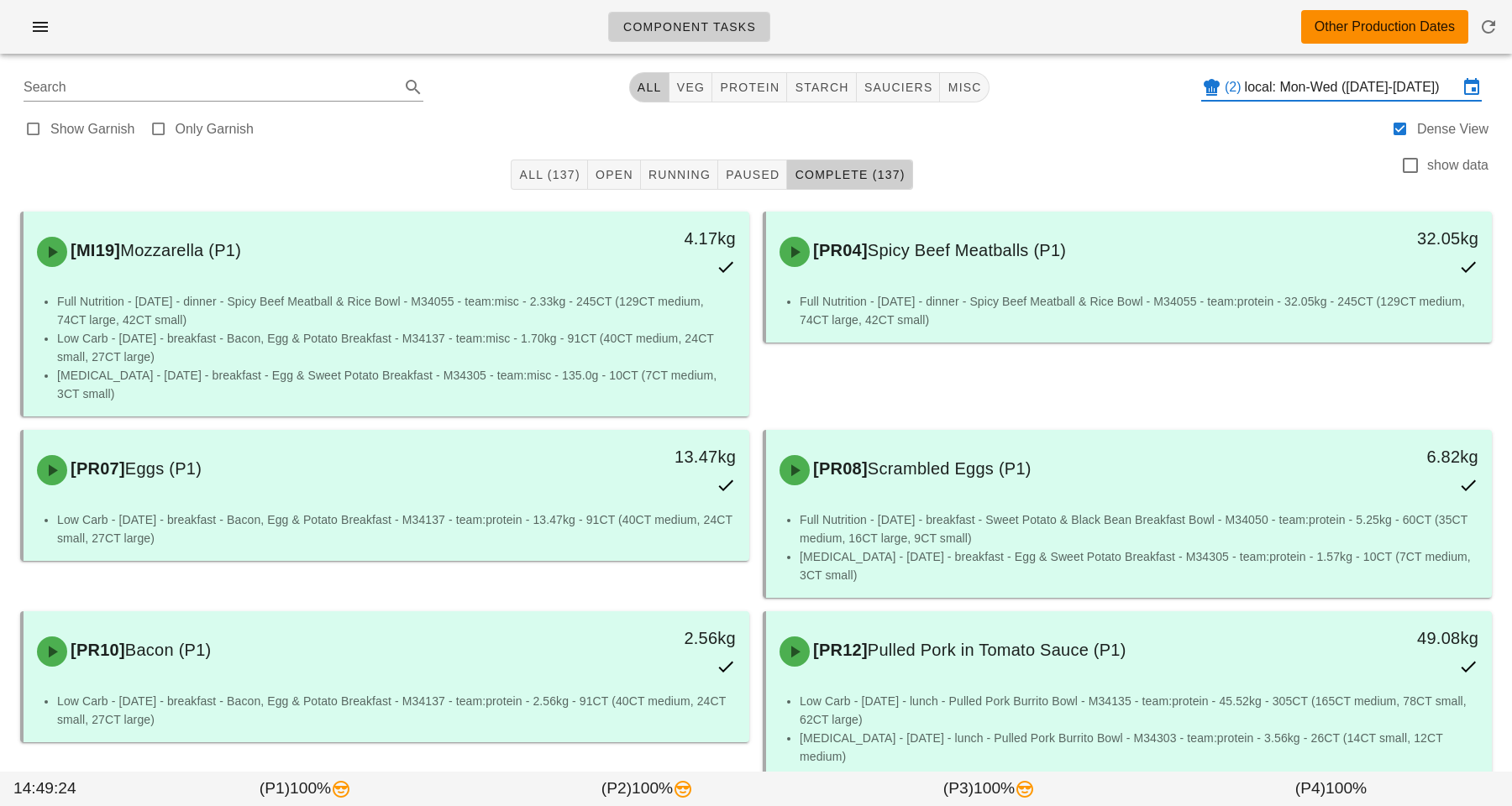 click on "local: Mon-Wed ([DATE]-[DATE])" at bounding box center (1352, 87) 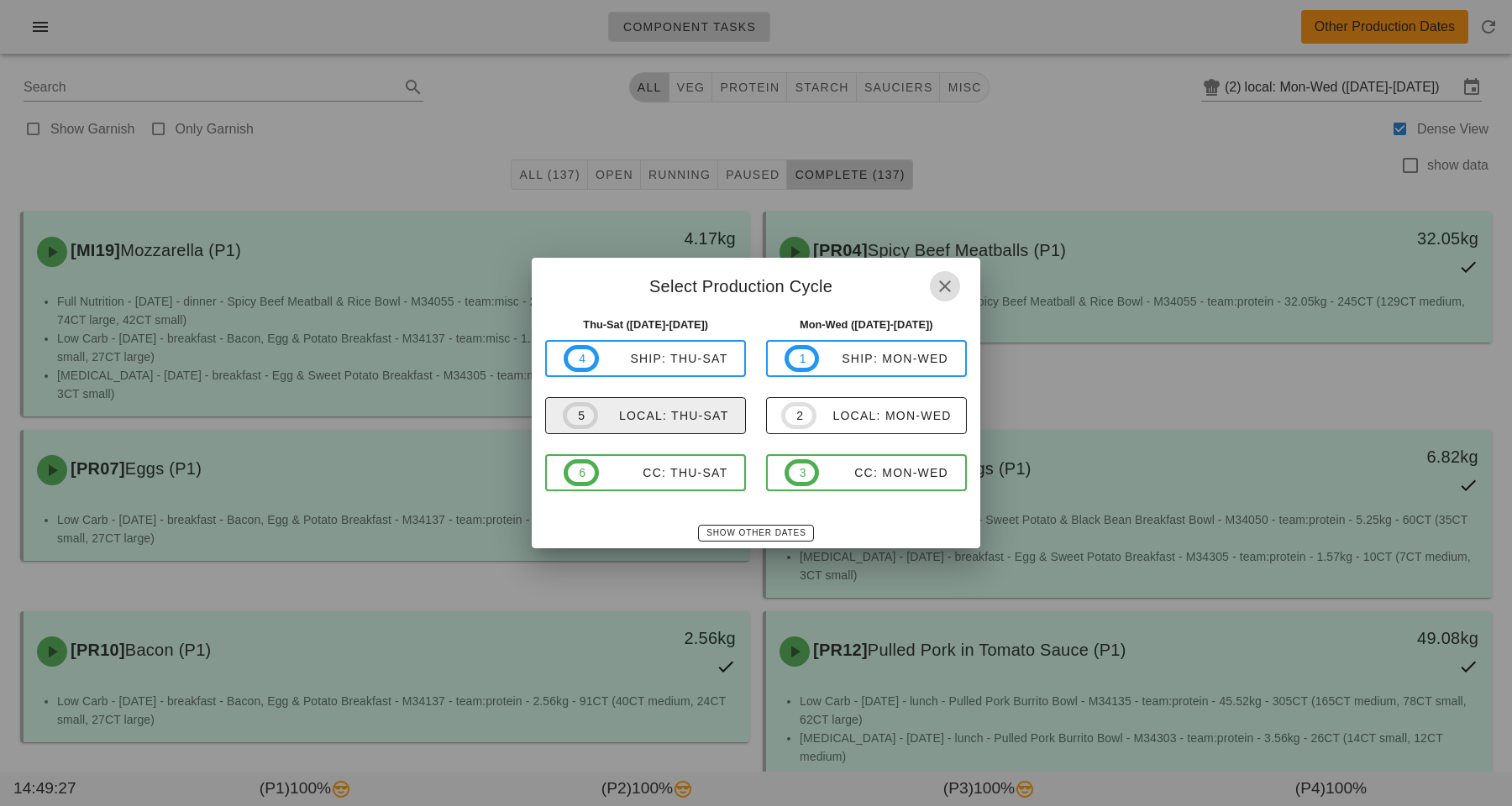click on "local: Thu-Sat" at bounding box center [664, 416] 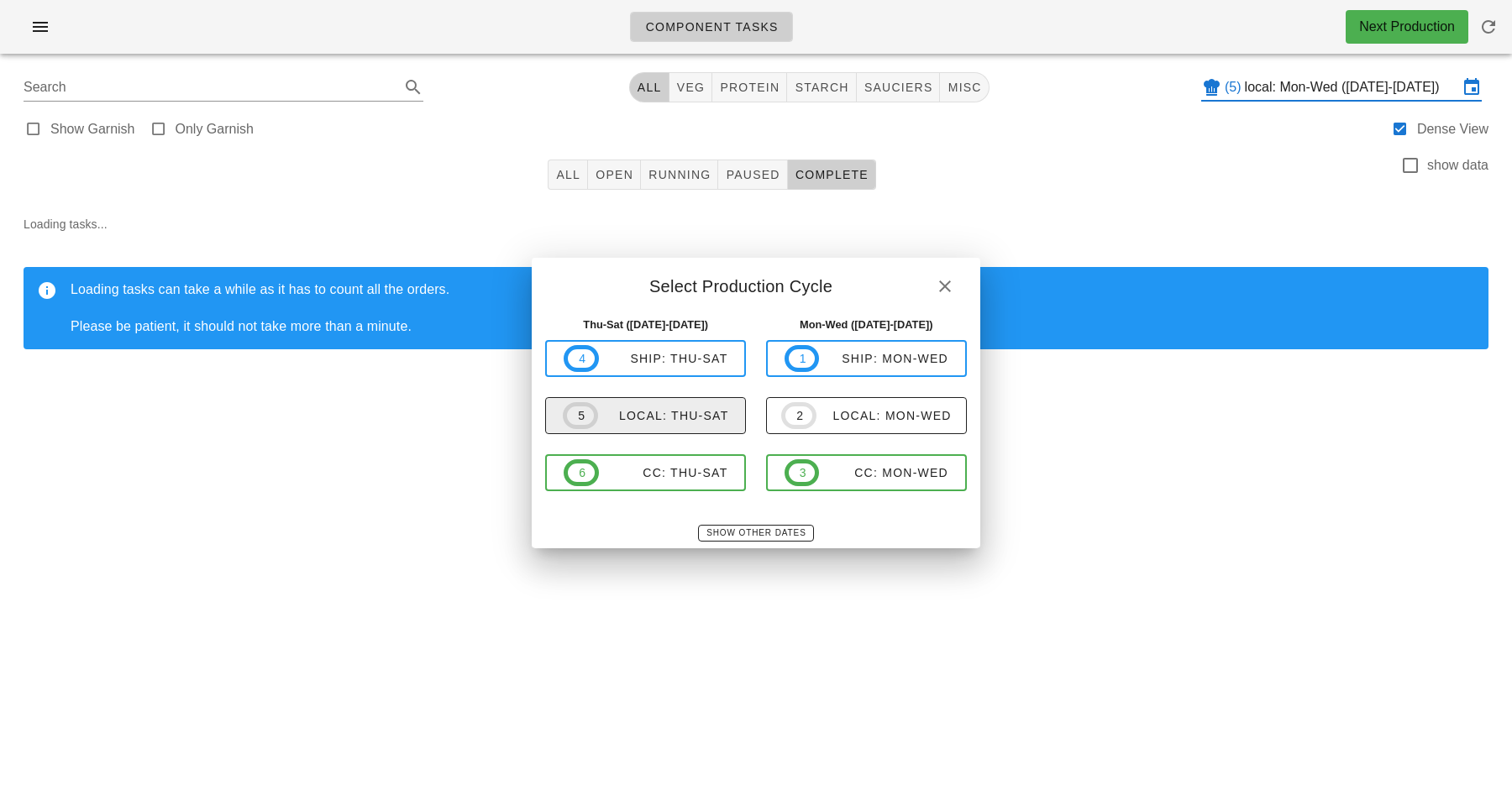 type on "local: Thu-Sat ([DATE]-[DATE])" 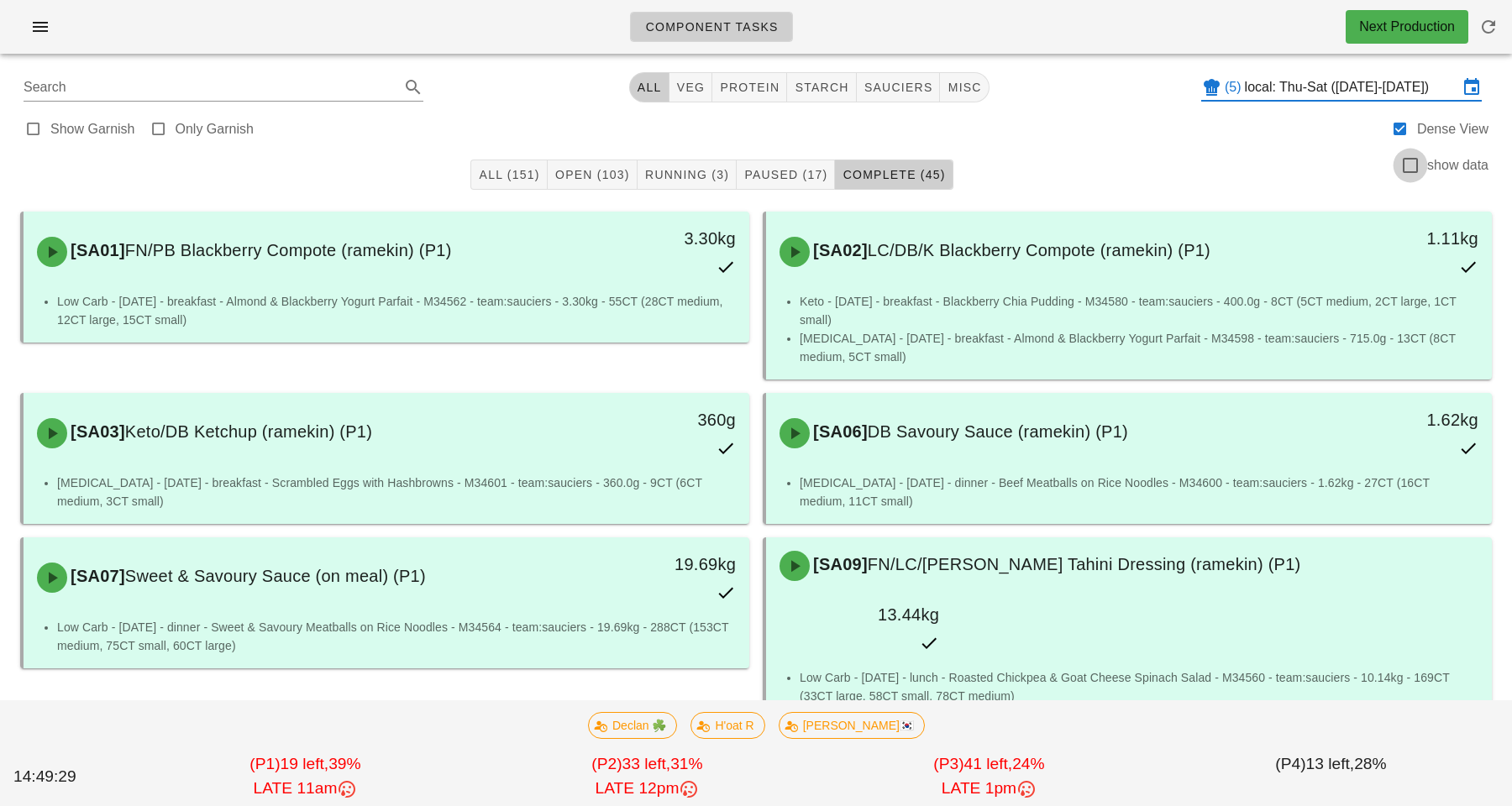 click at bounding box center [1410, 165] 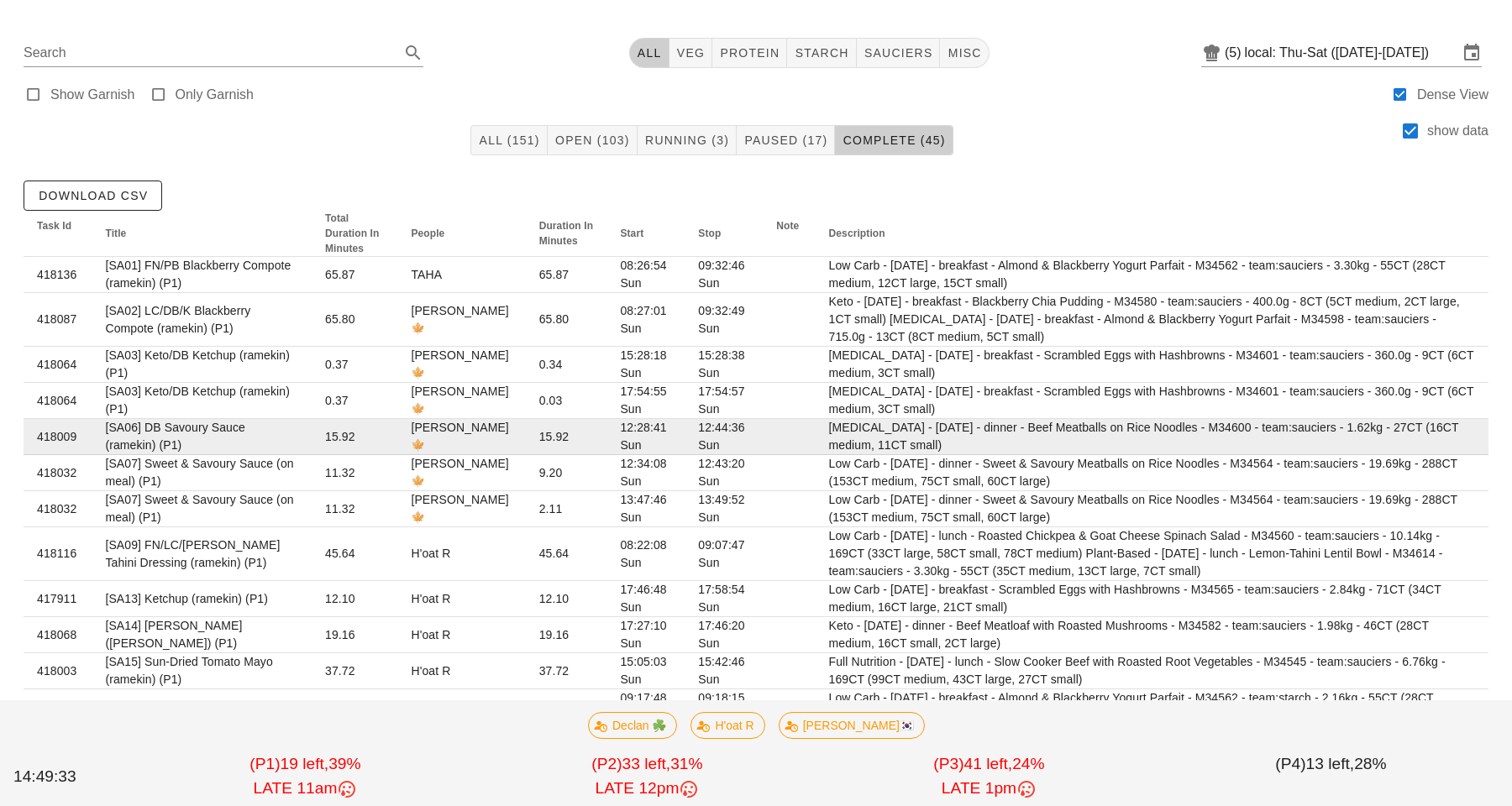 scroll, scrollTop: 36, scrollLeft: 0, axis: vertical 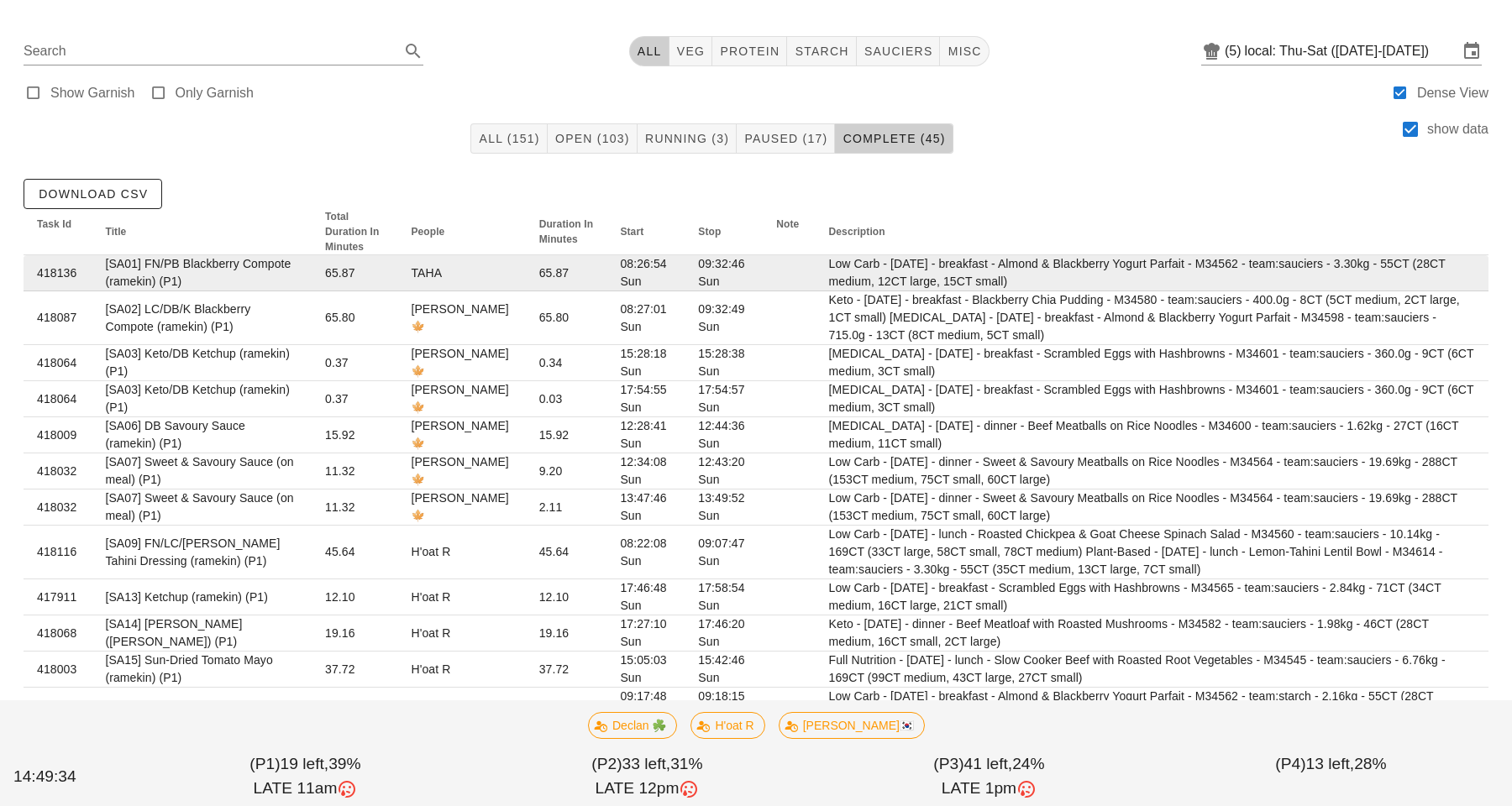 click on "TAHA" at bounding box center [461, 273] 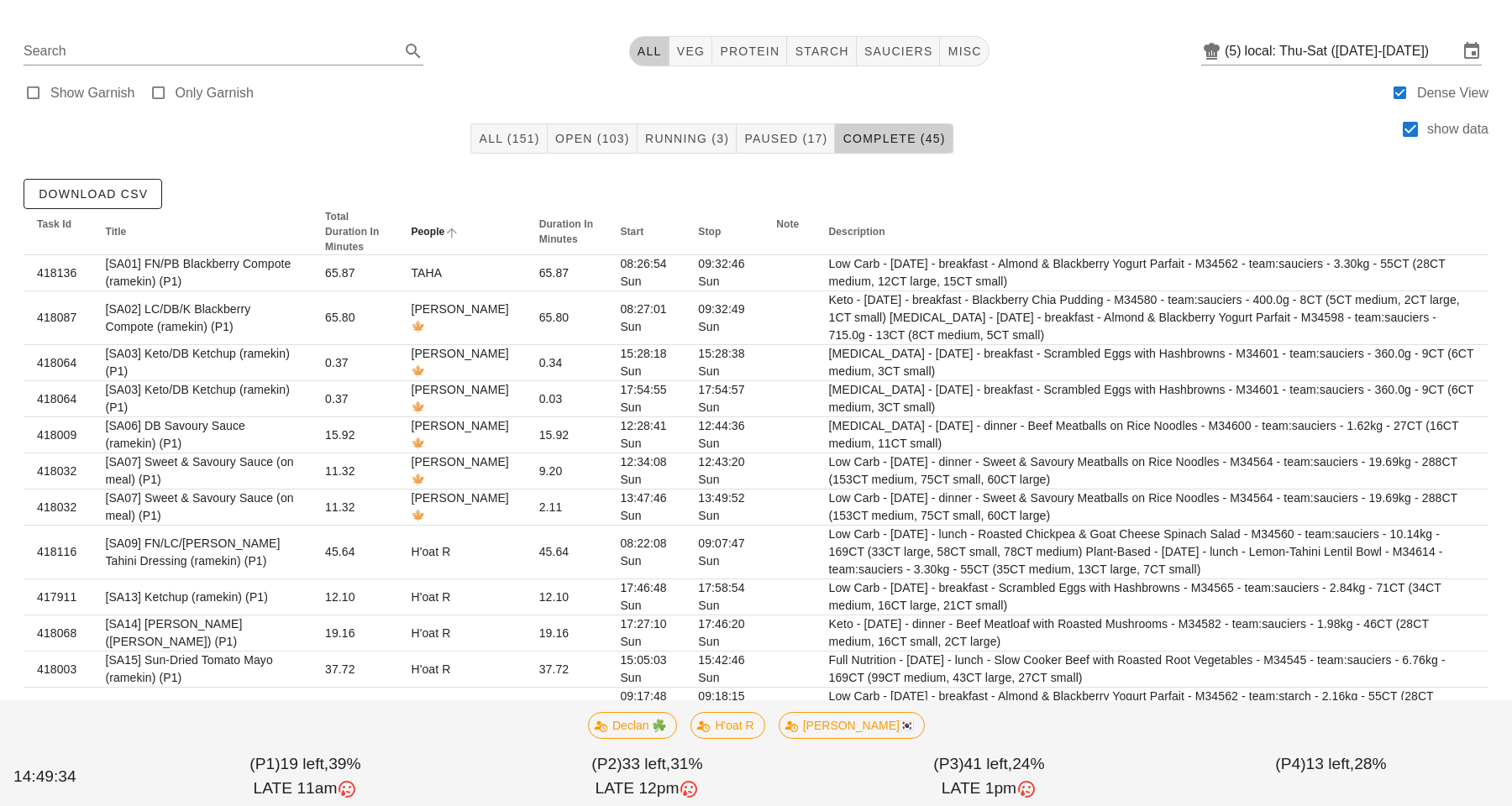 click on "People" at bounding box center (428, 232) 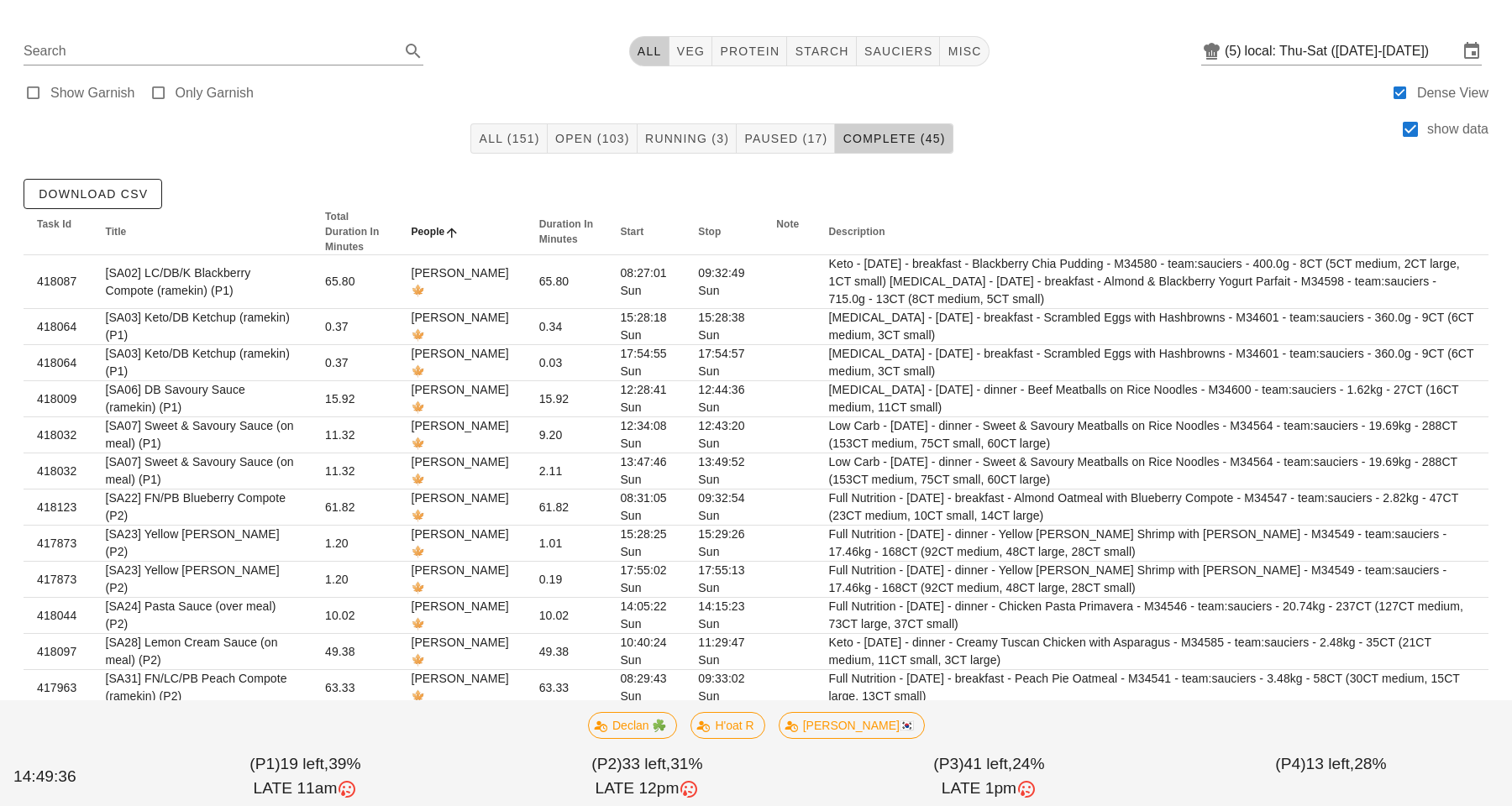 click on "People" at bounding box center (428, 232) 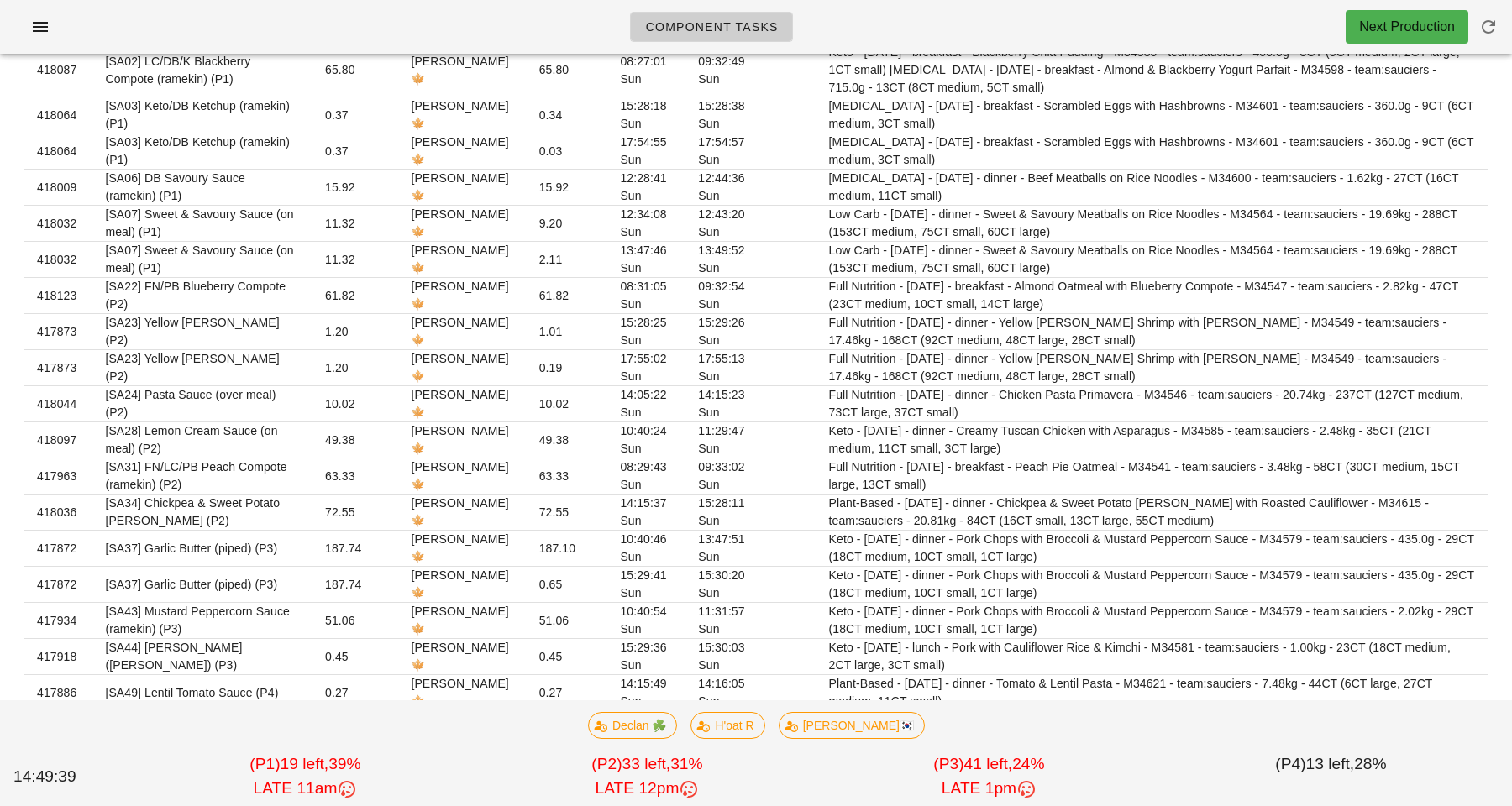 scroll, scrollTop: 0, scrollLeft: 0, axis: both 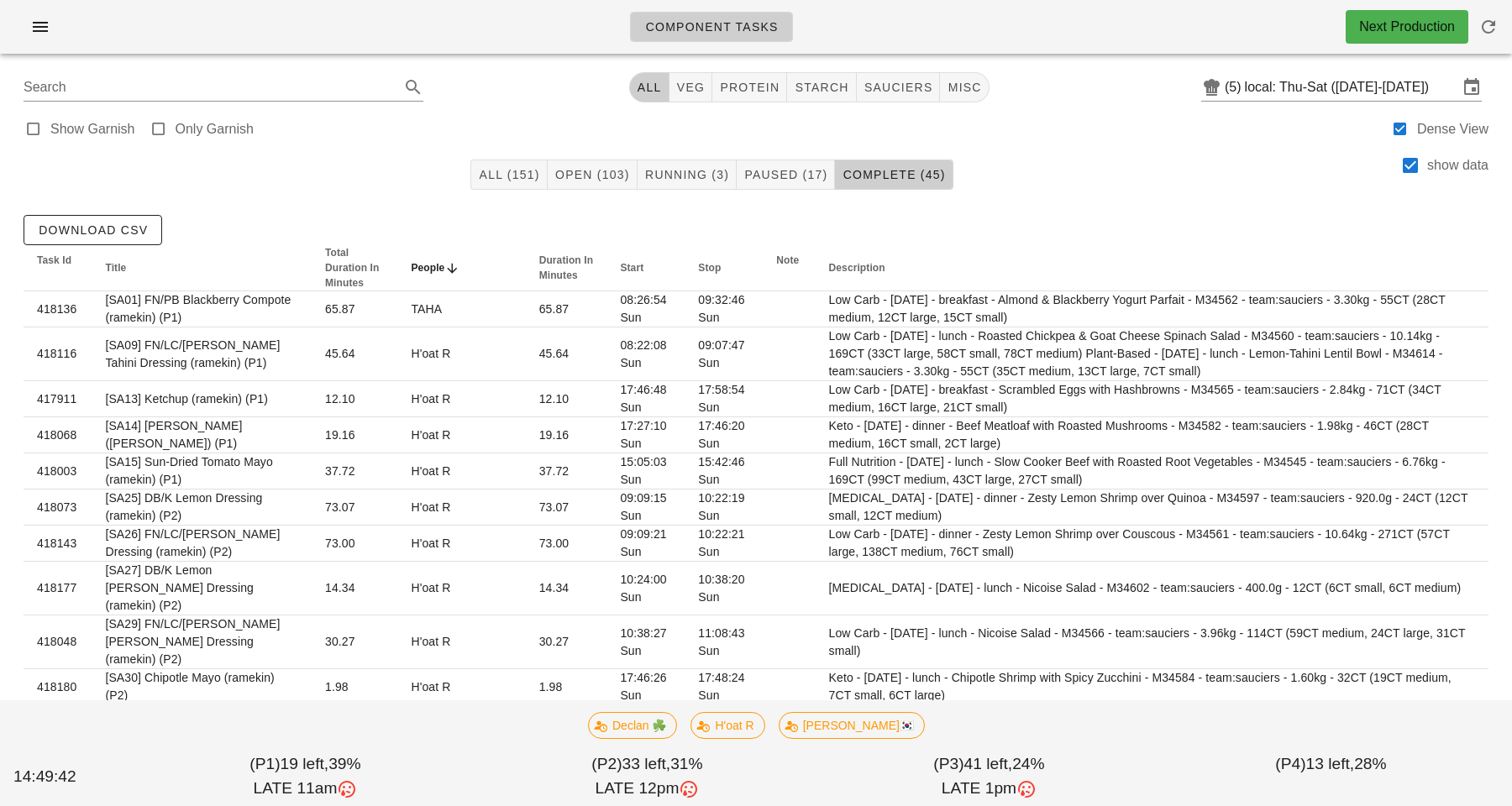 click on "People" at bounding box center [461, 268] 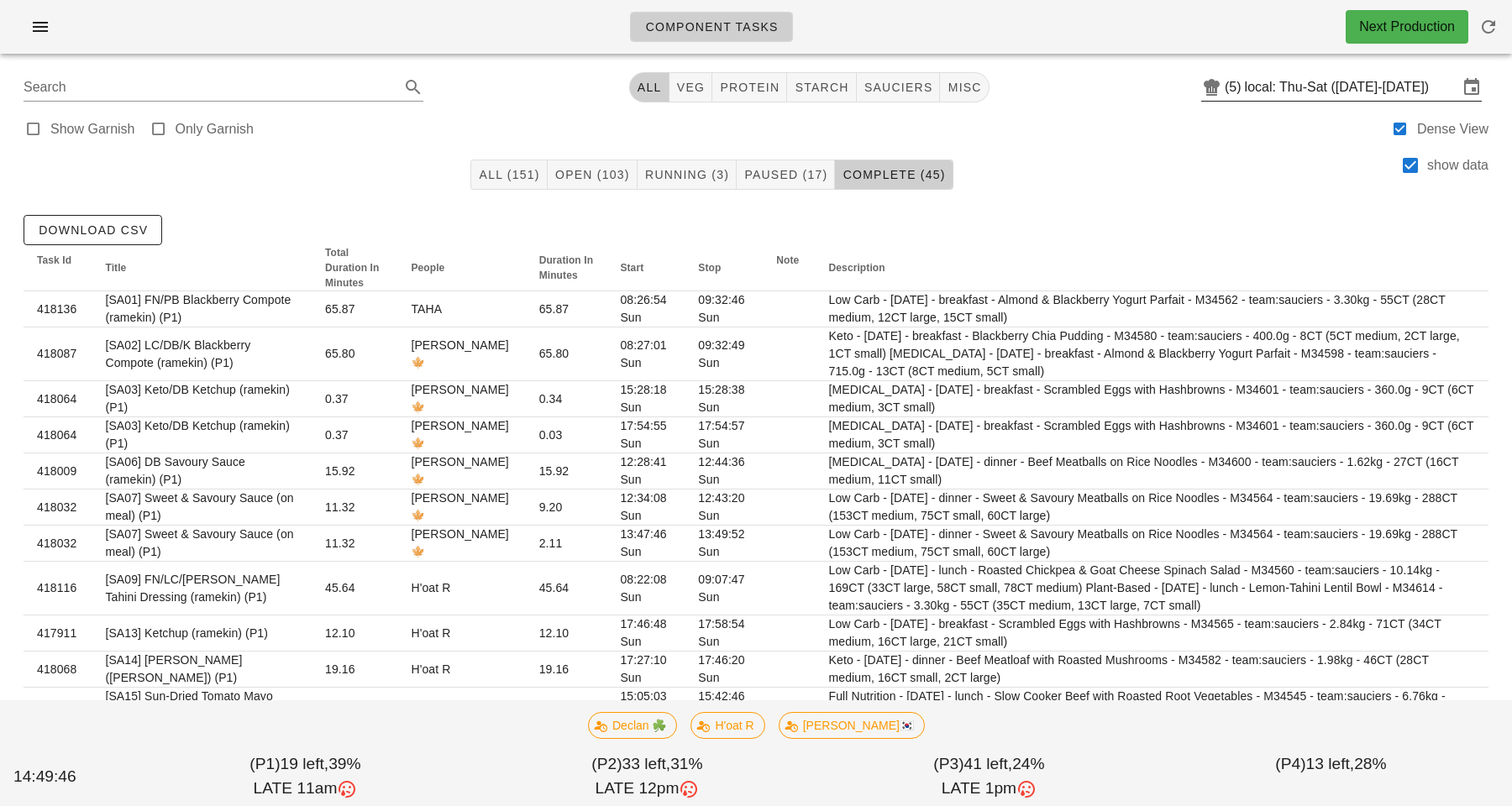 click on "local: Thu-Sat ([DATE]-[DATE])" at bounding box center (1352, 87) 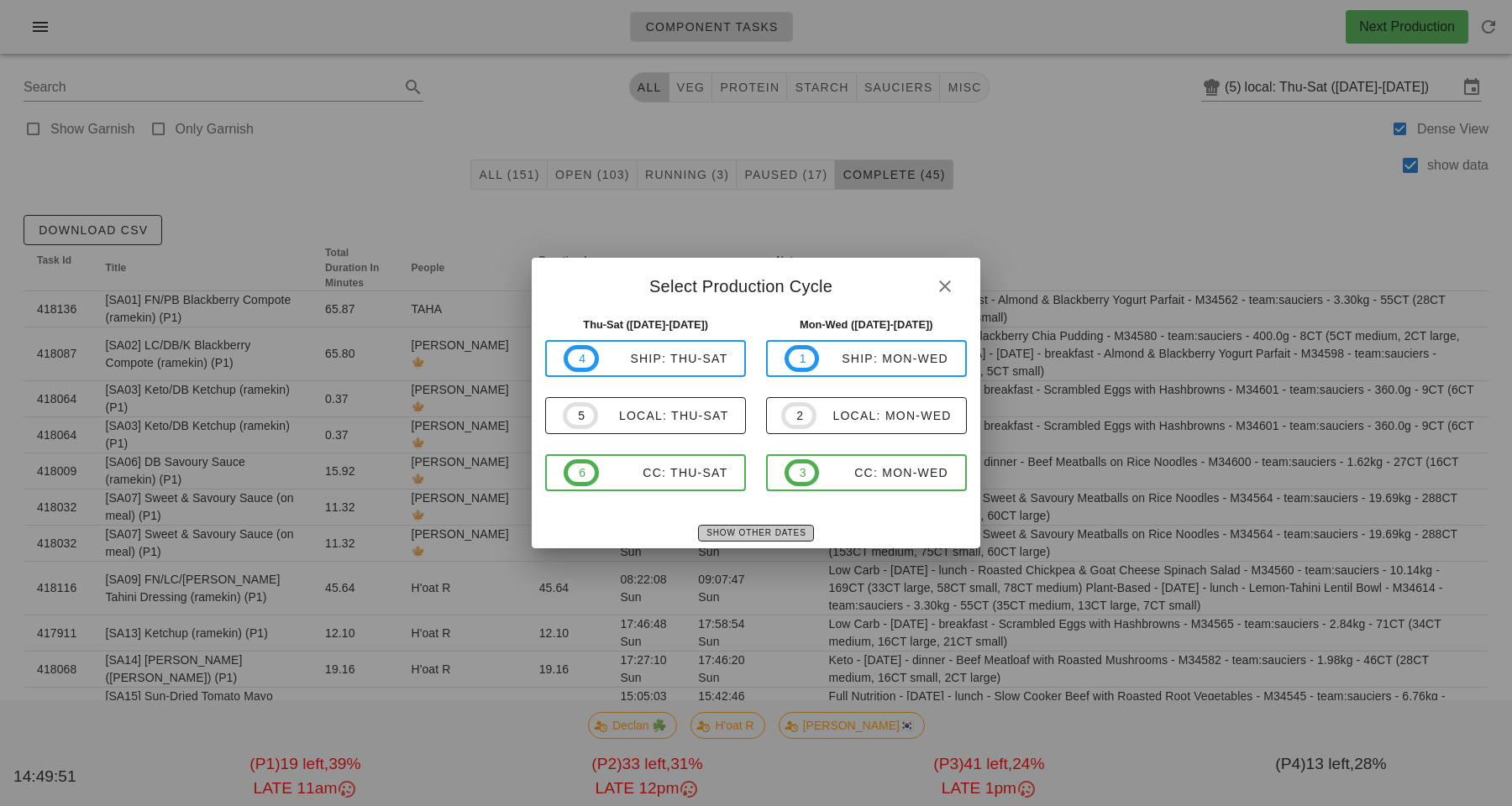 click on "Show Other Dates" at bounding box center [755, 532] 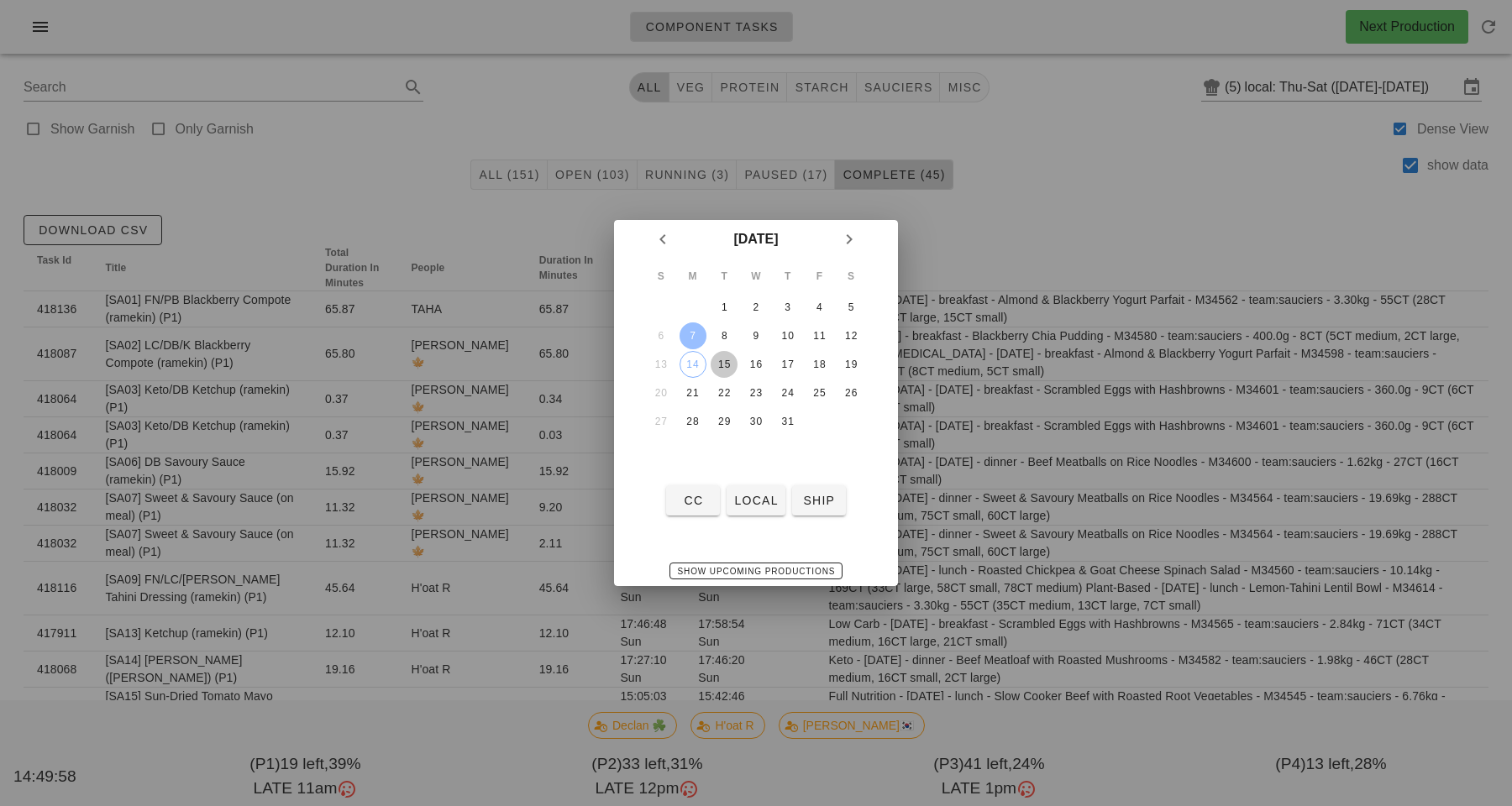click on "15" at bounding box center (724, 364) 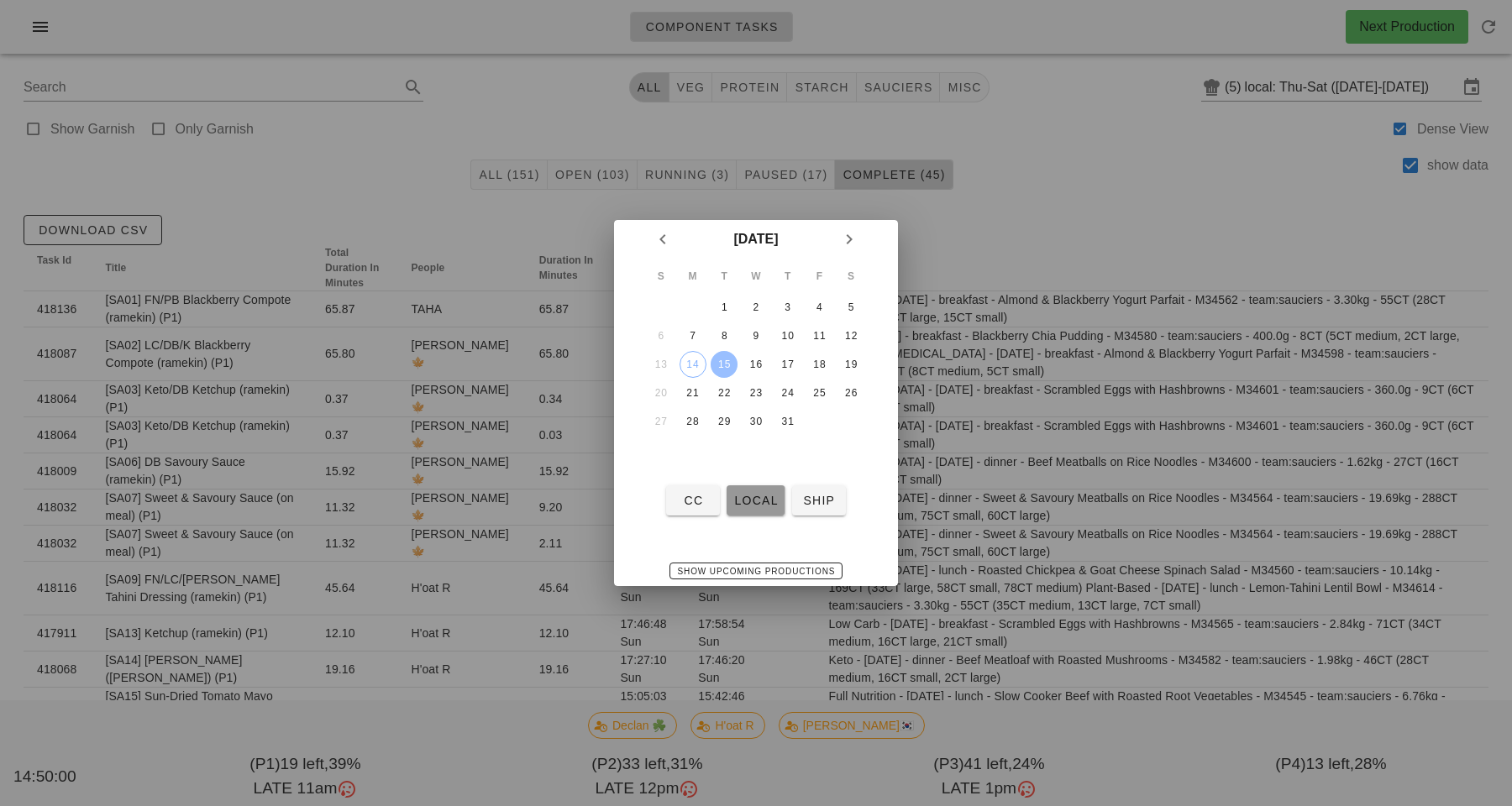 click on "local" at bounding box center (755, 500) 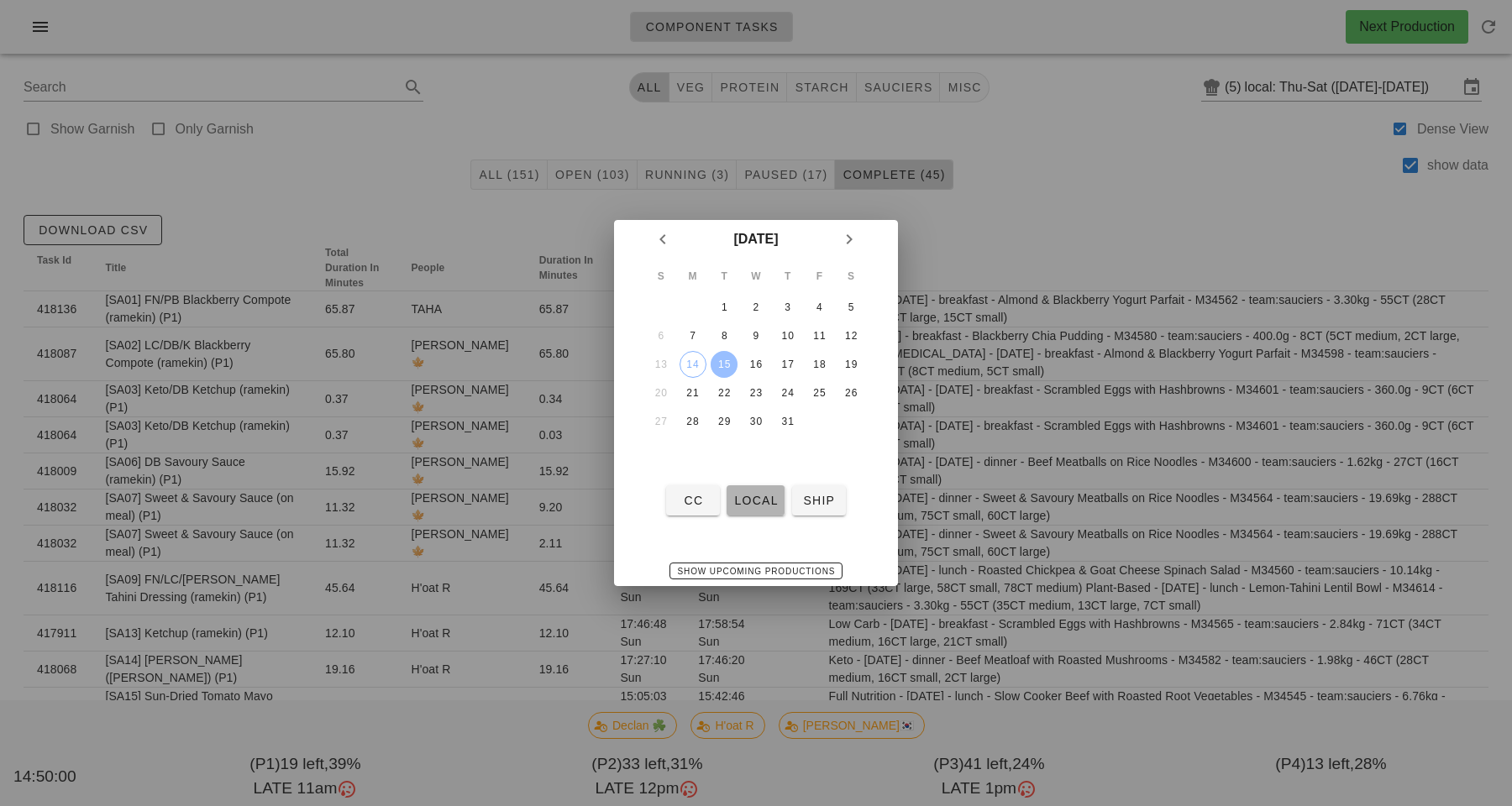 type on "local: Mon-Wed ([DATE]-[DATE])" 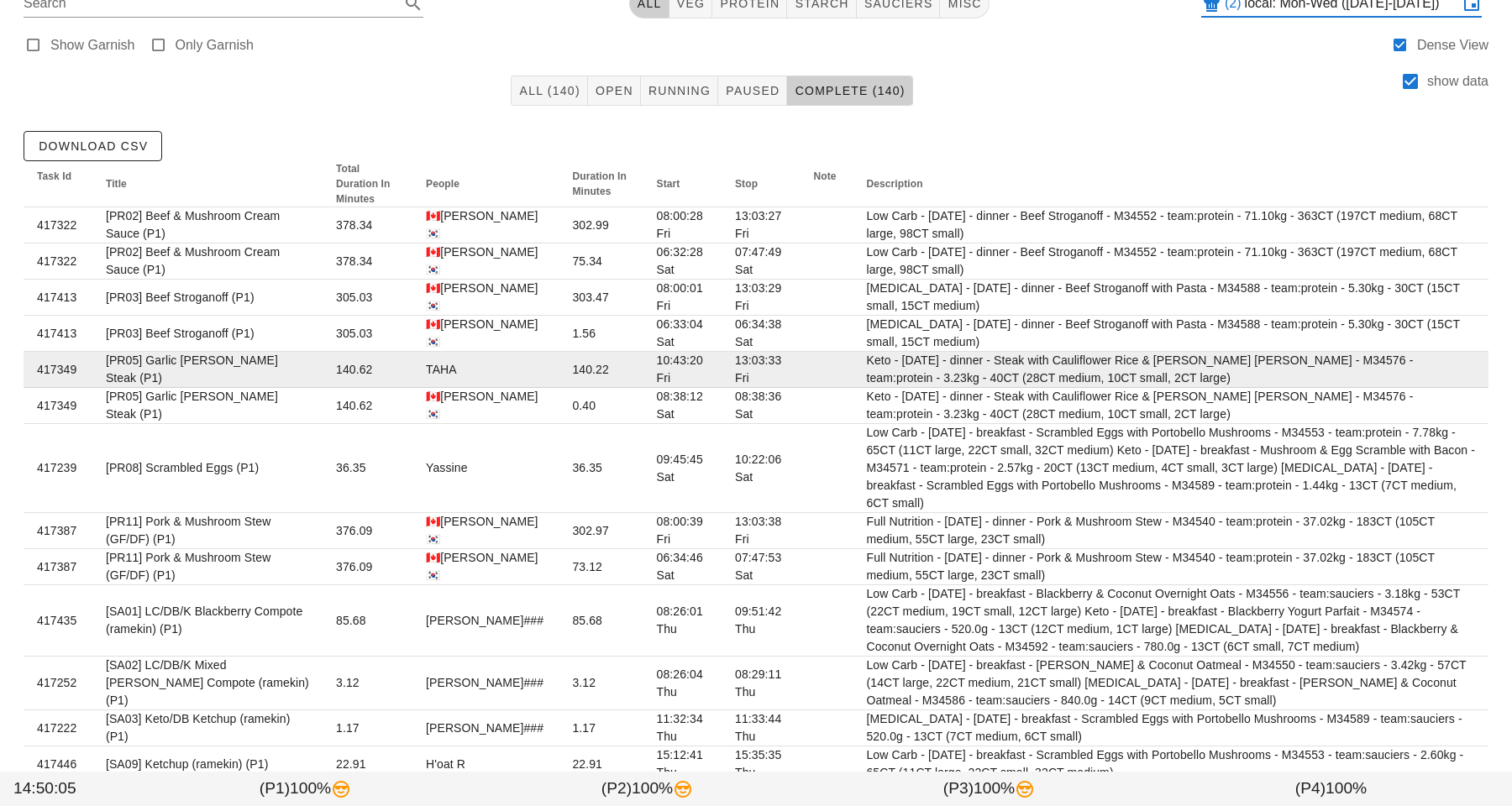 scroll, scrollTop: 88, scrollLeft: 0, axis: vertical 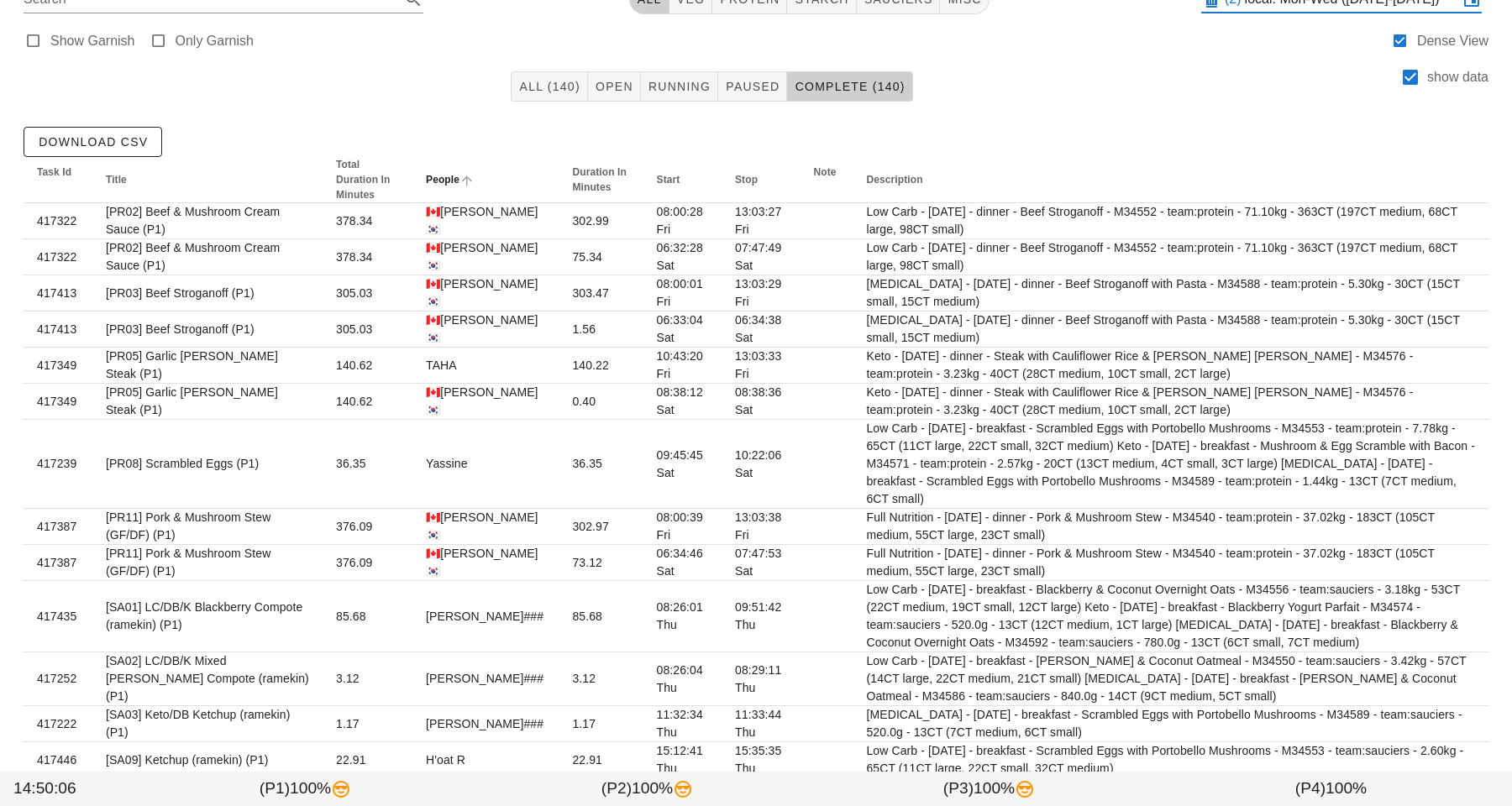 click on "People" at bounding box center (443, 180) 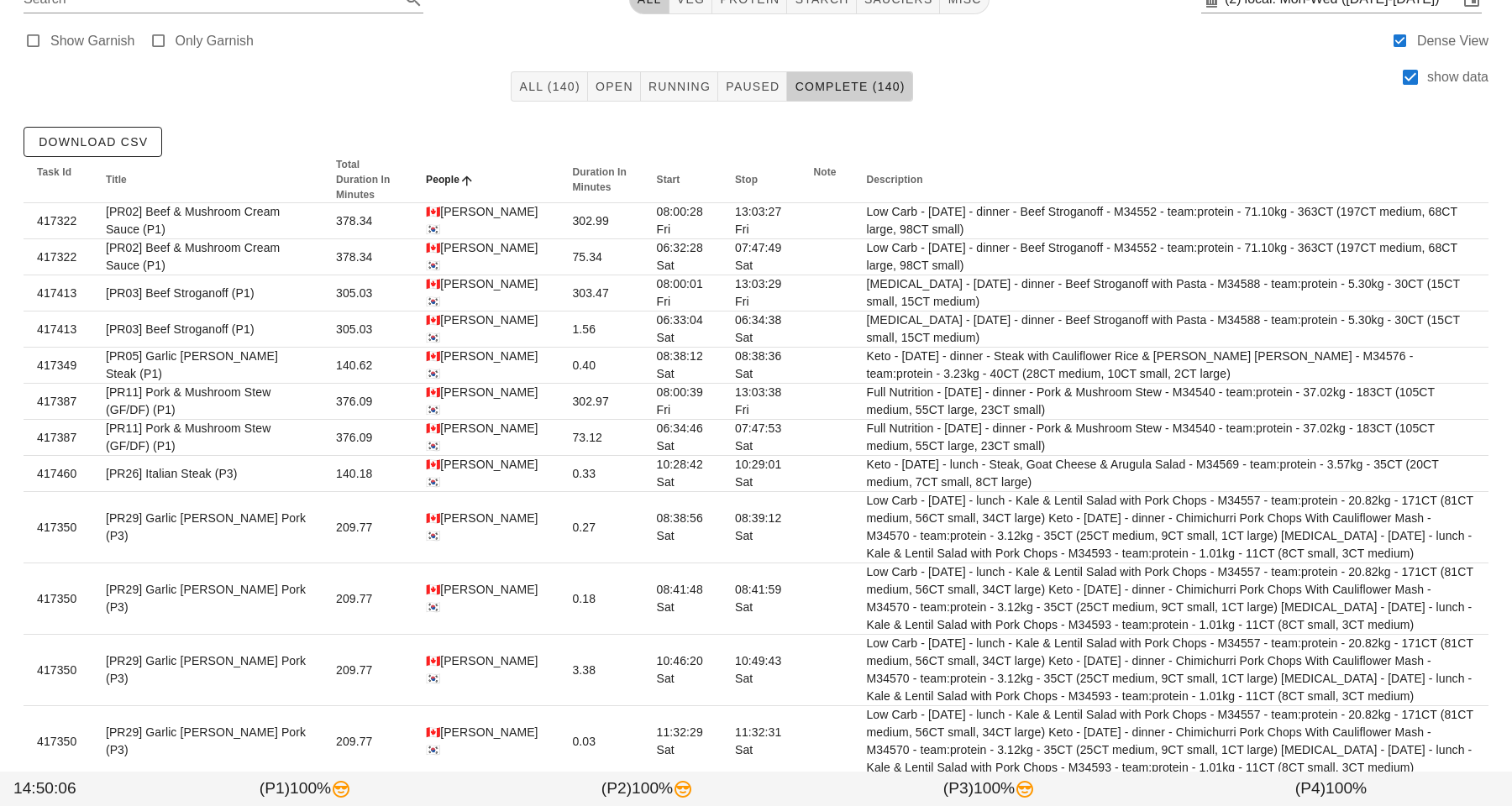 click on "People" at bounding box center (443, 180) 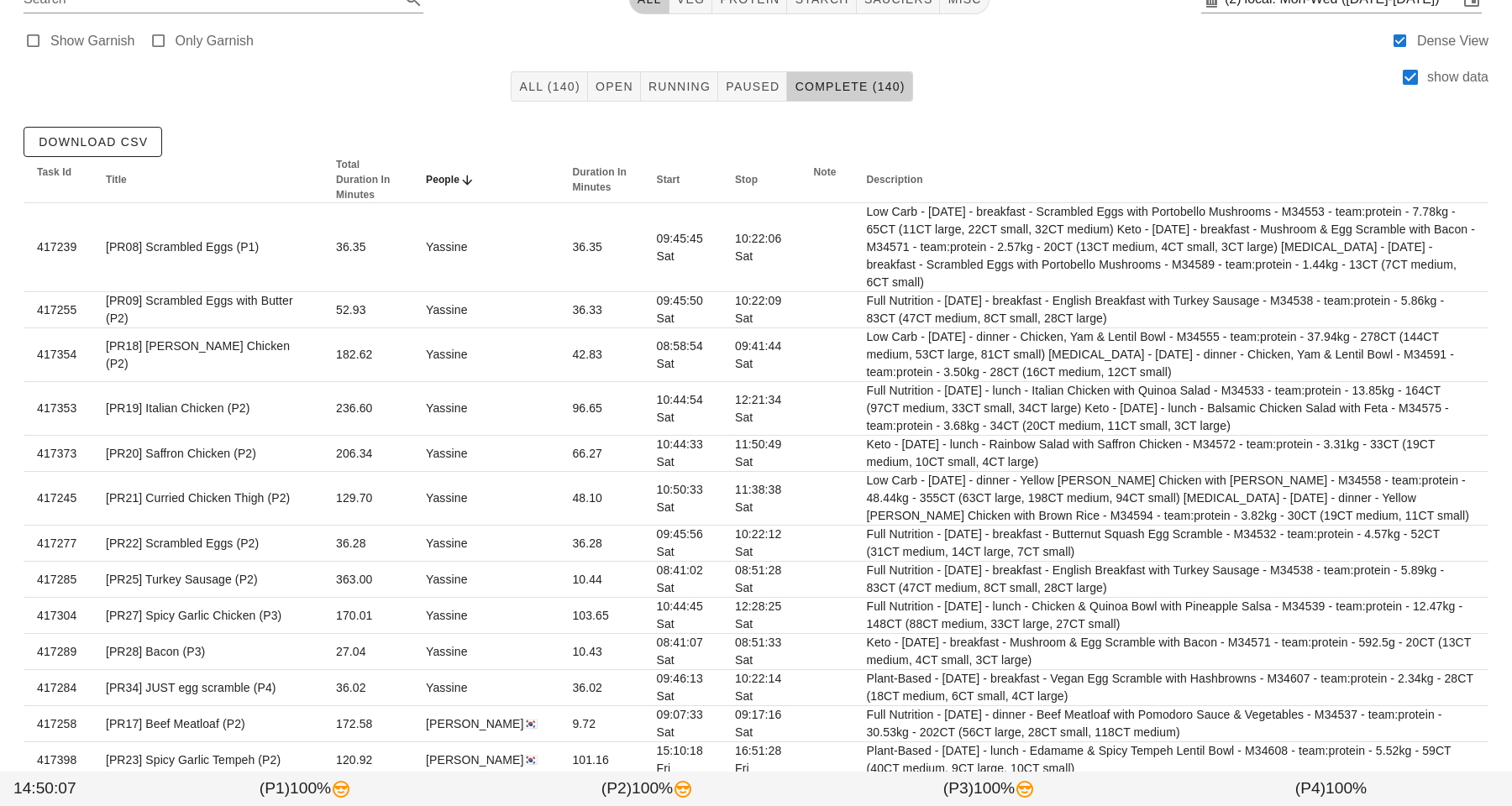 click on "People" at bounding box center (443, 180) 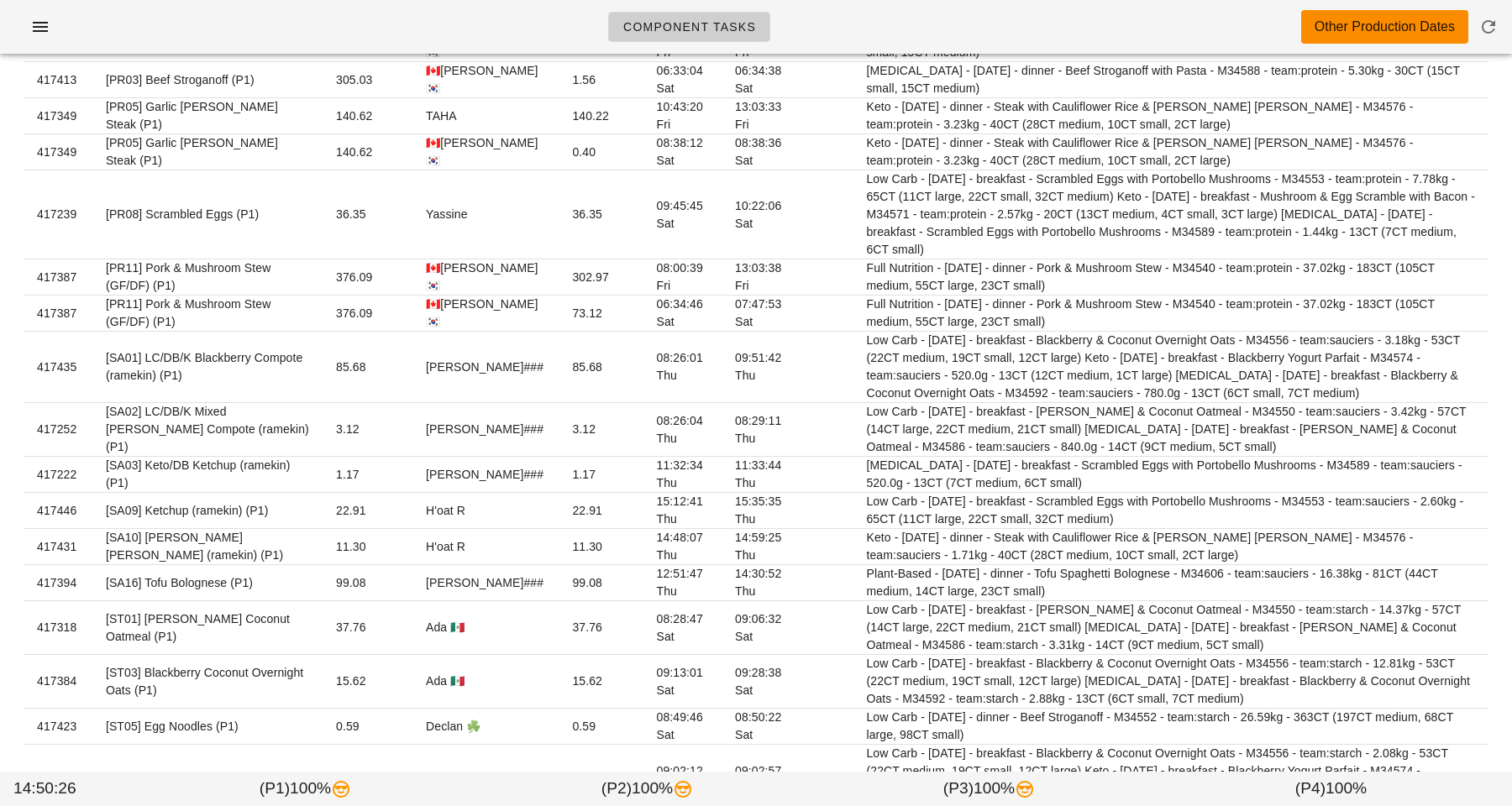 scroll, scrollTop: 0, scrollLeft: 0, axis: both 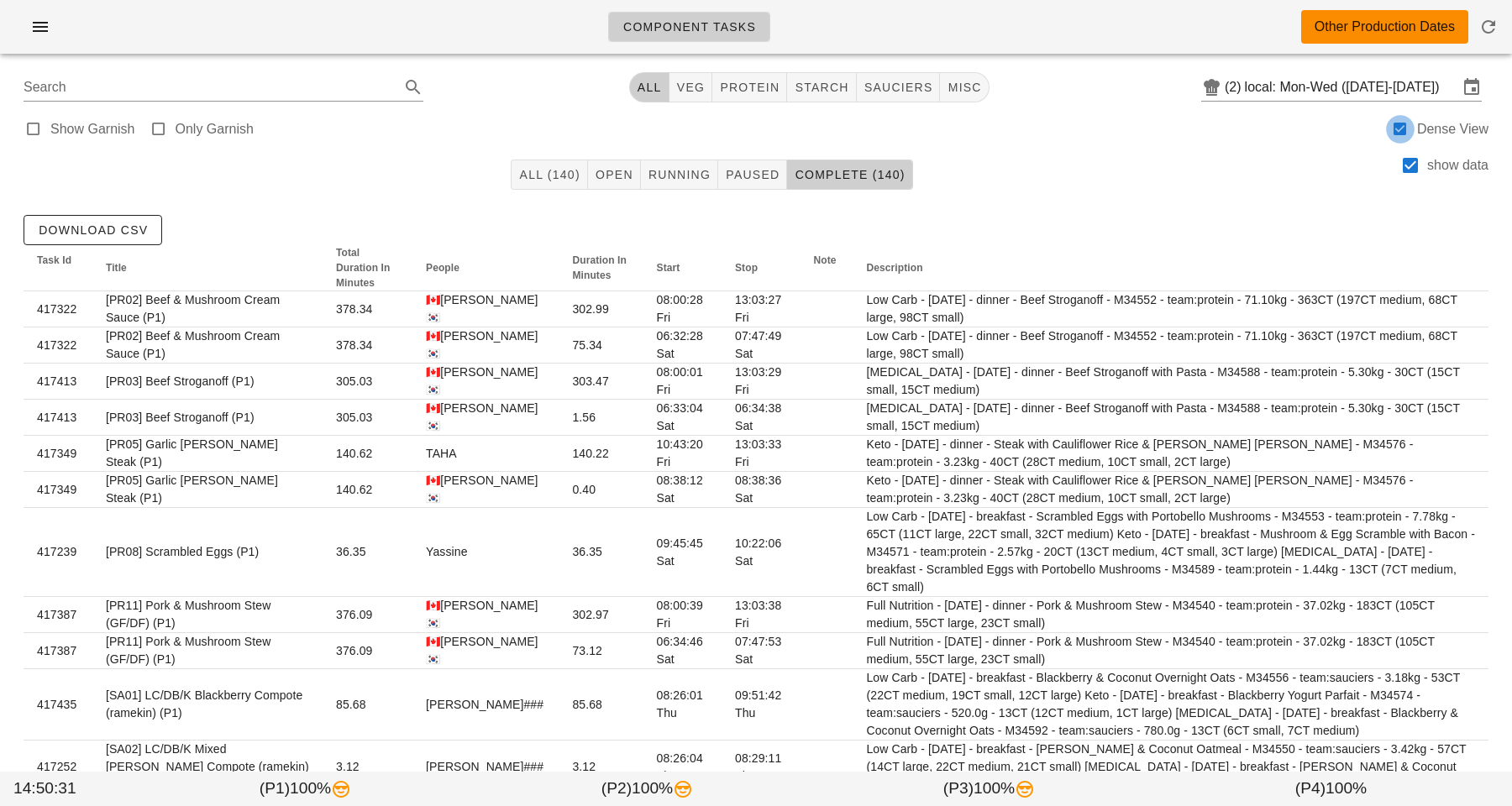 click at bounding box center (1400, 129) 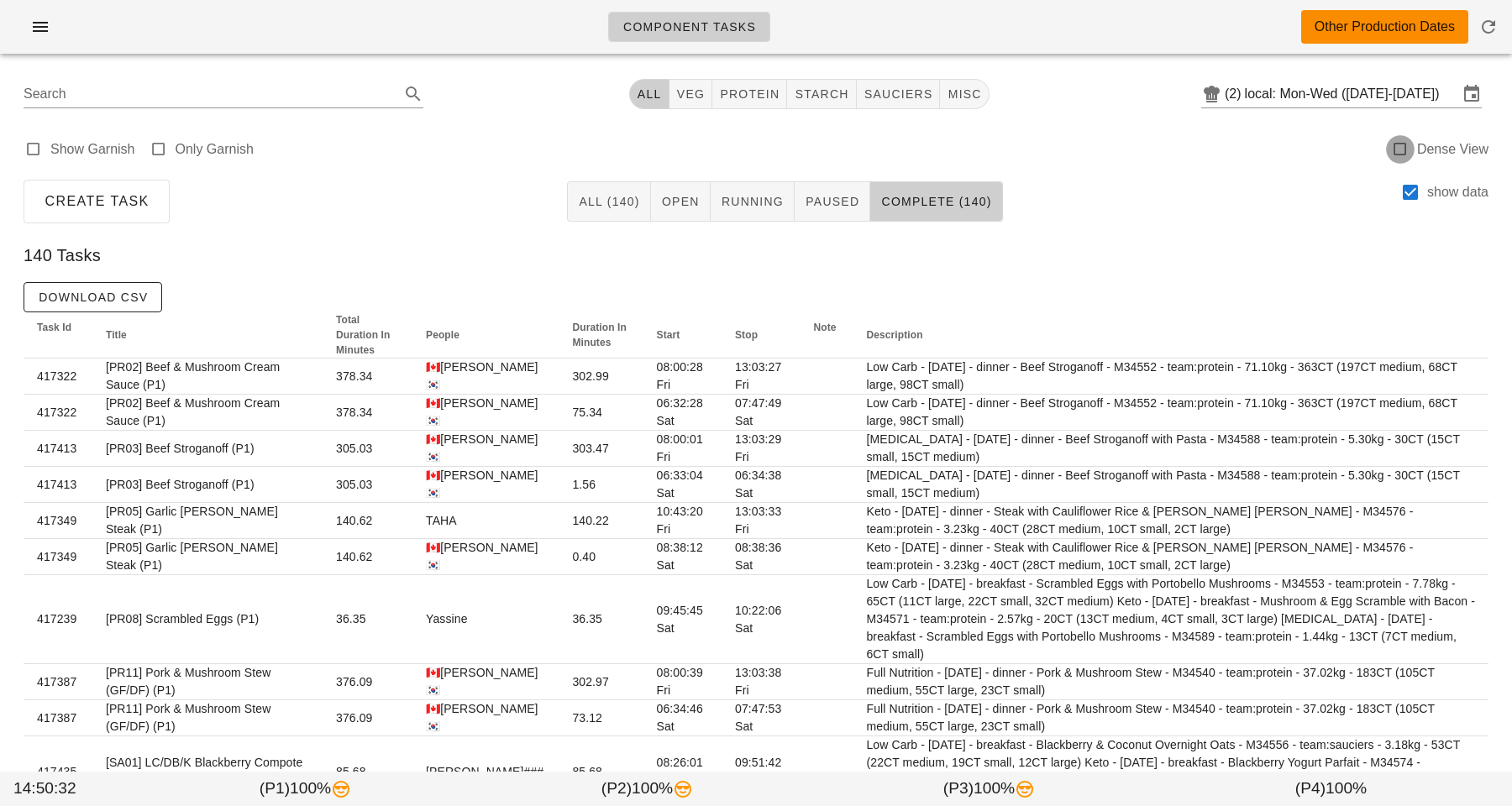 click at bounding box center [1400, 149] 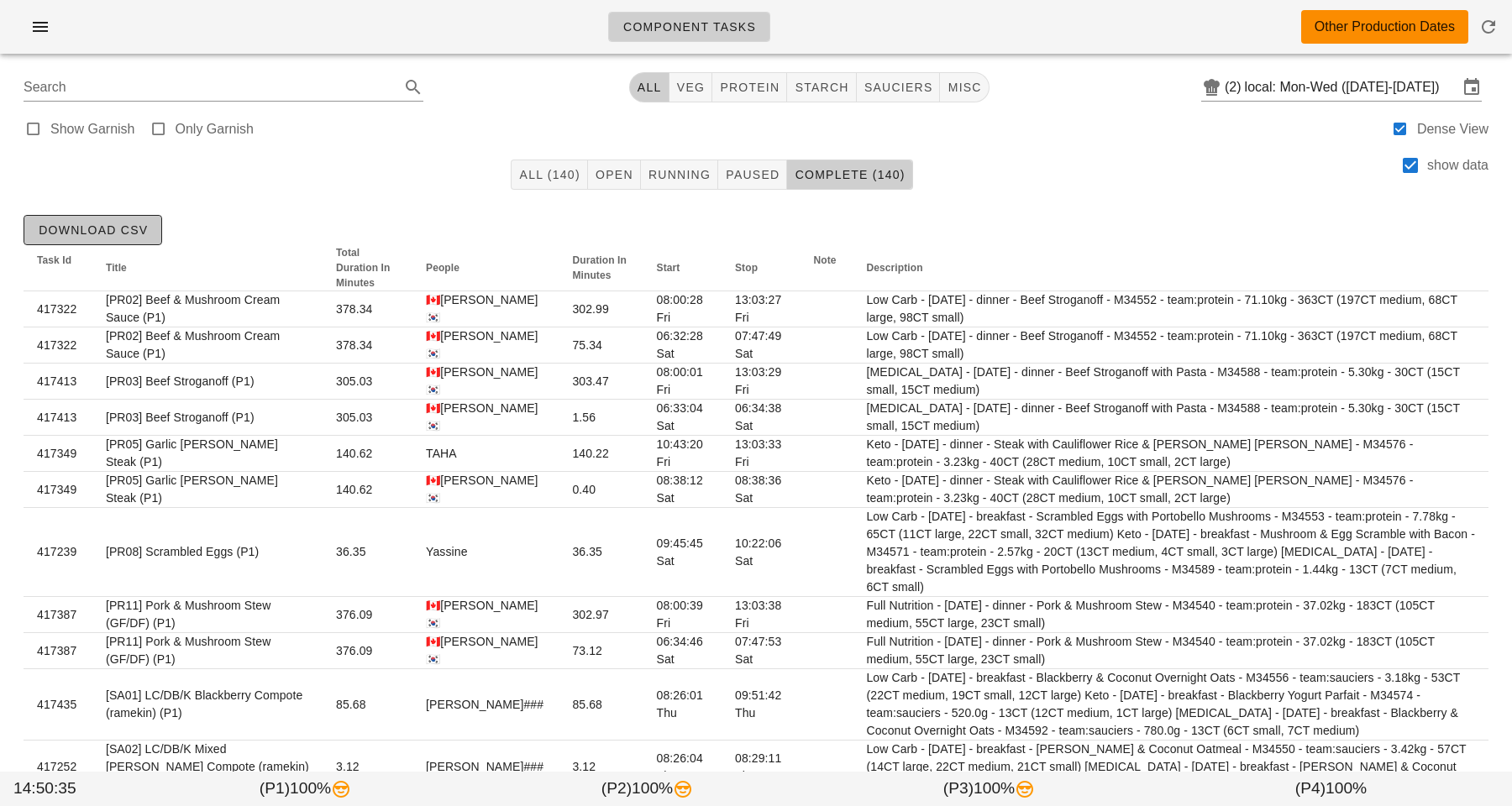 click on "Download CSV" at bounding box center [92, 230] 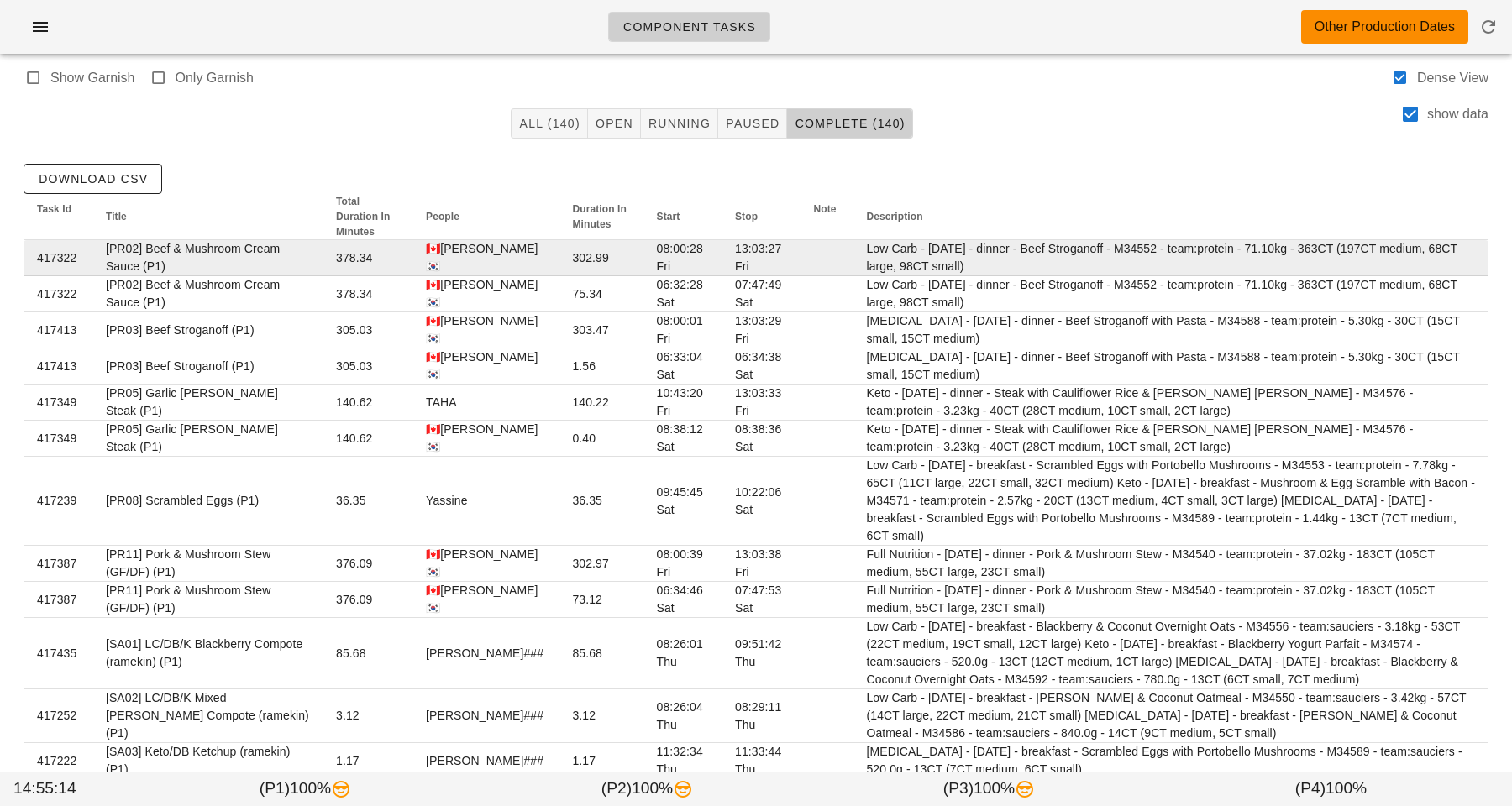 scroll, scrollTop: 13, scrollLeft: 0, axis: vertical 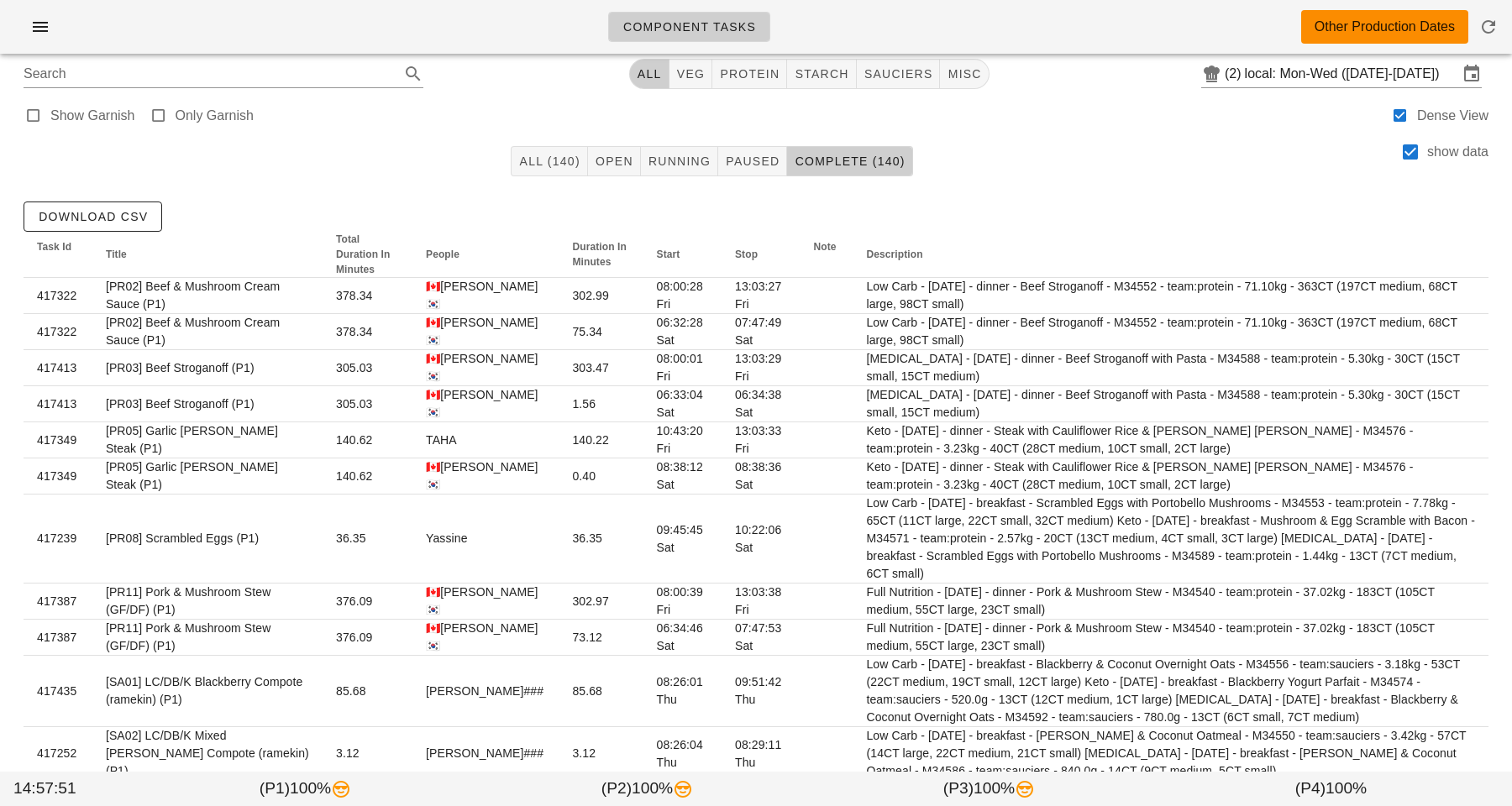 click on "Component Tasks Other Production Dates" at bounding box center (756, 27) 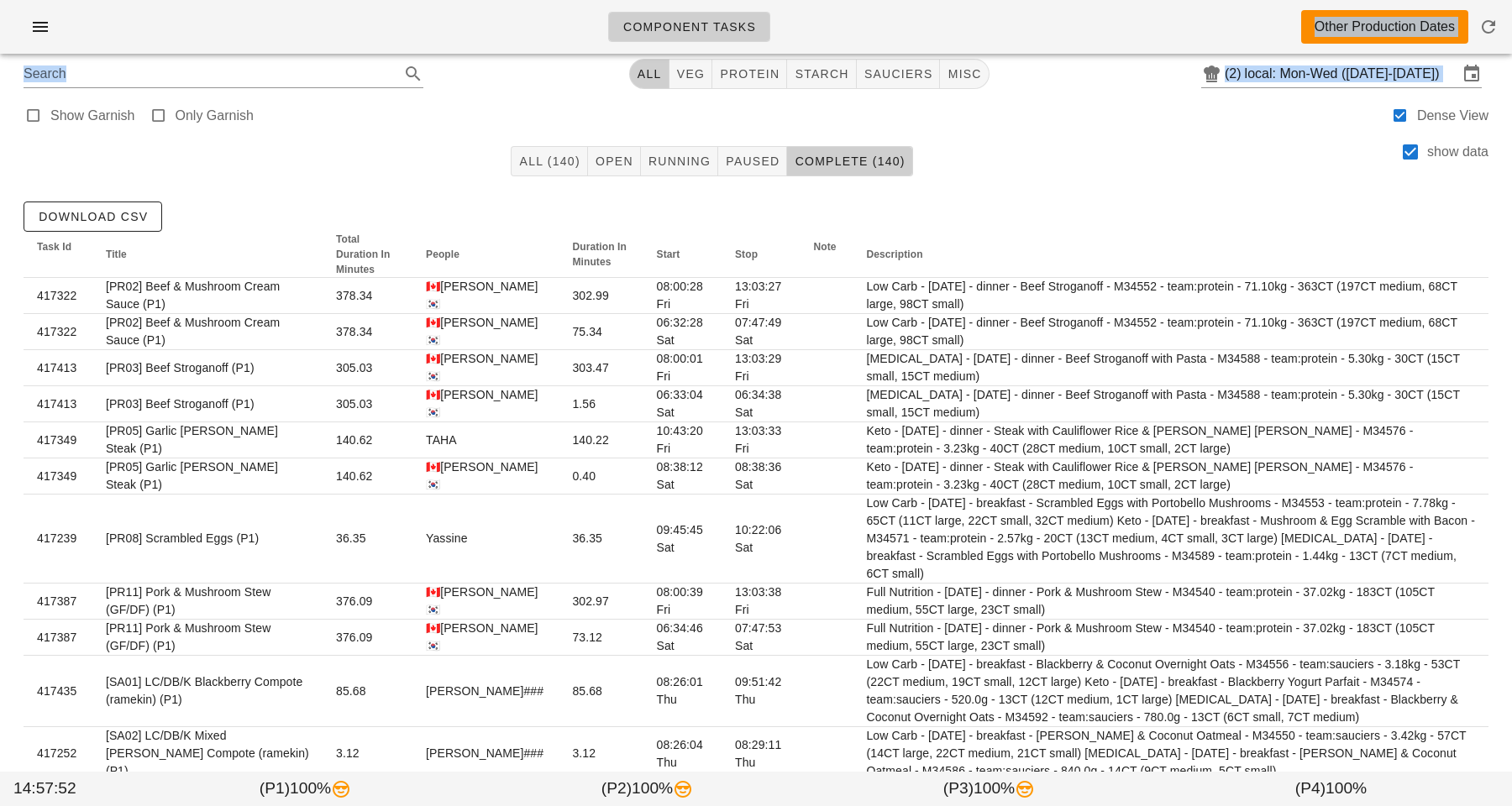 drag, startPoint x: 1009, startPoint y: 94, endPoint x: 948, endPoint y: 4, distance: 108.724 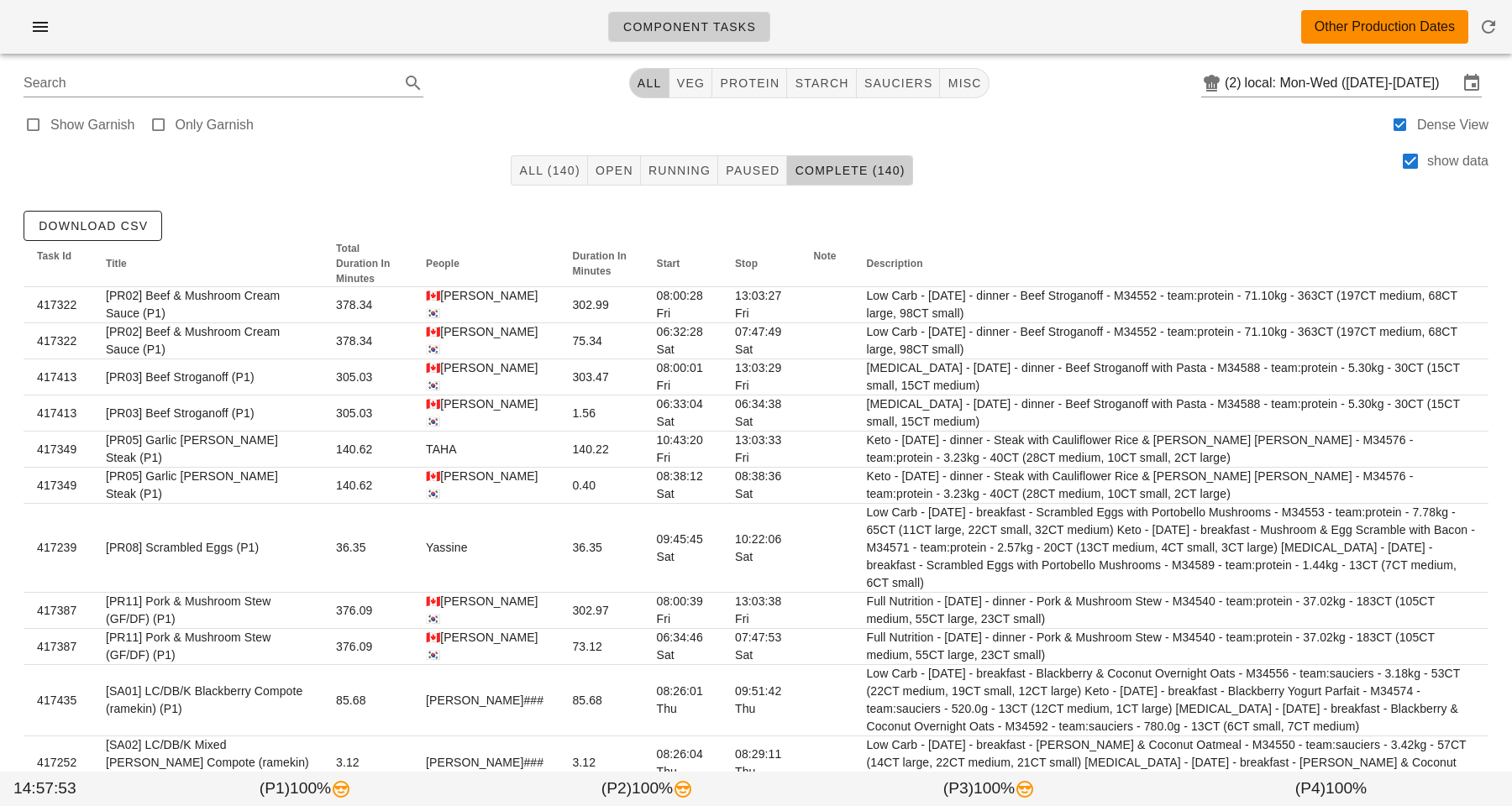 click on "Component Tasks Other Production Dates" at bounding box center (756, 27) 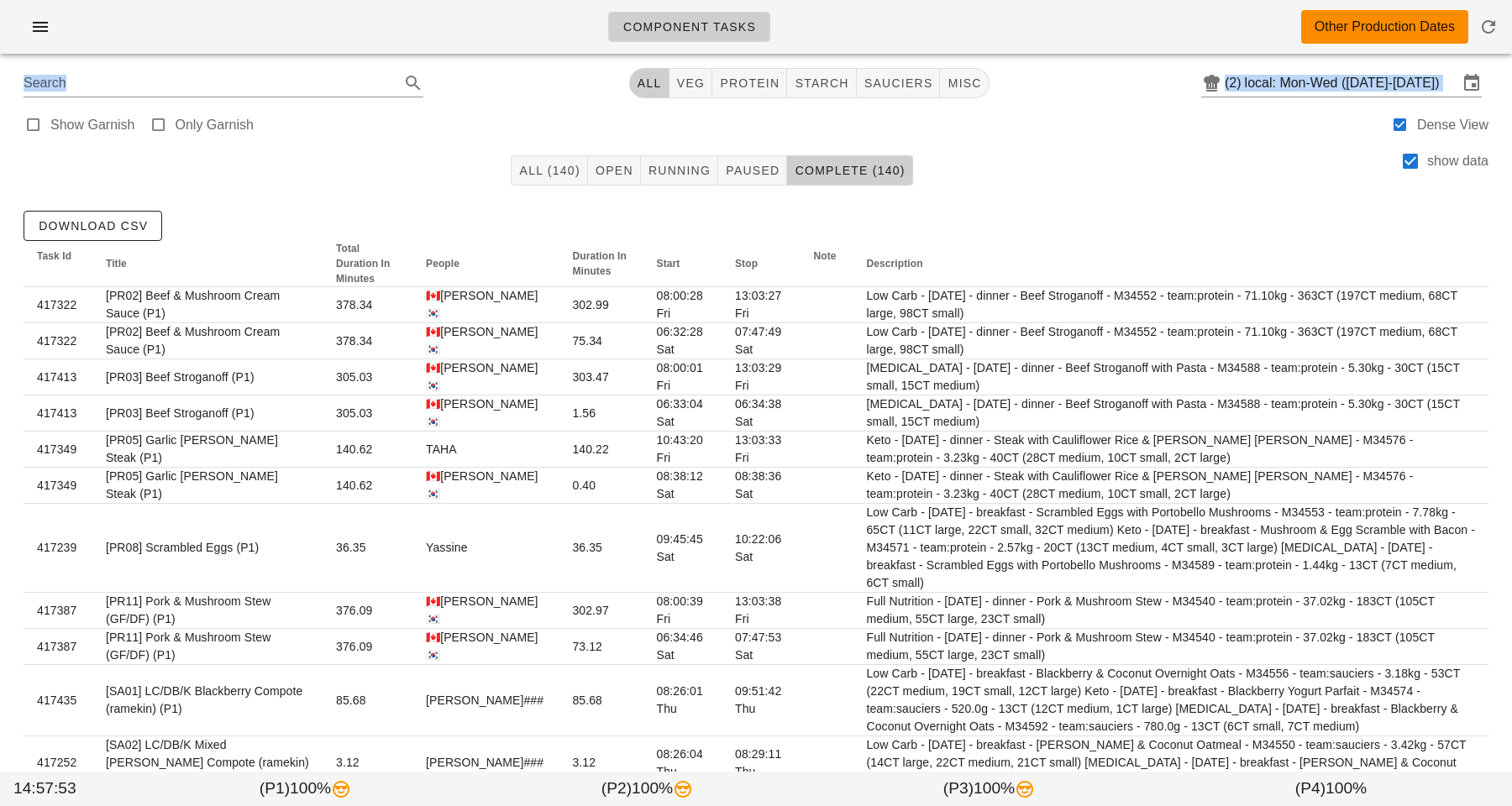 drag, startPoint x: 999, startPoint y: 60, endPoint x: 999, endPoint y: 174, distance: 114 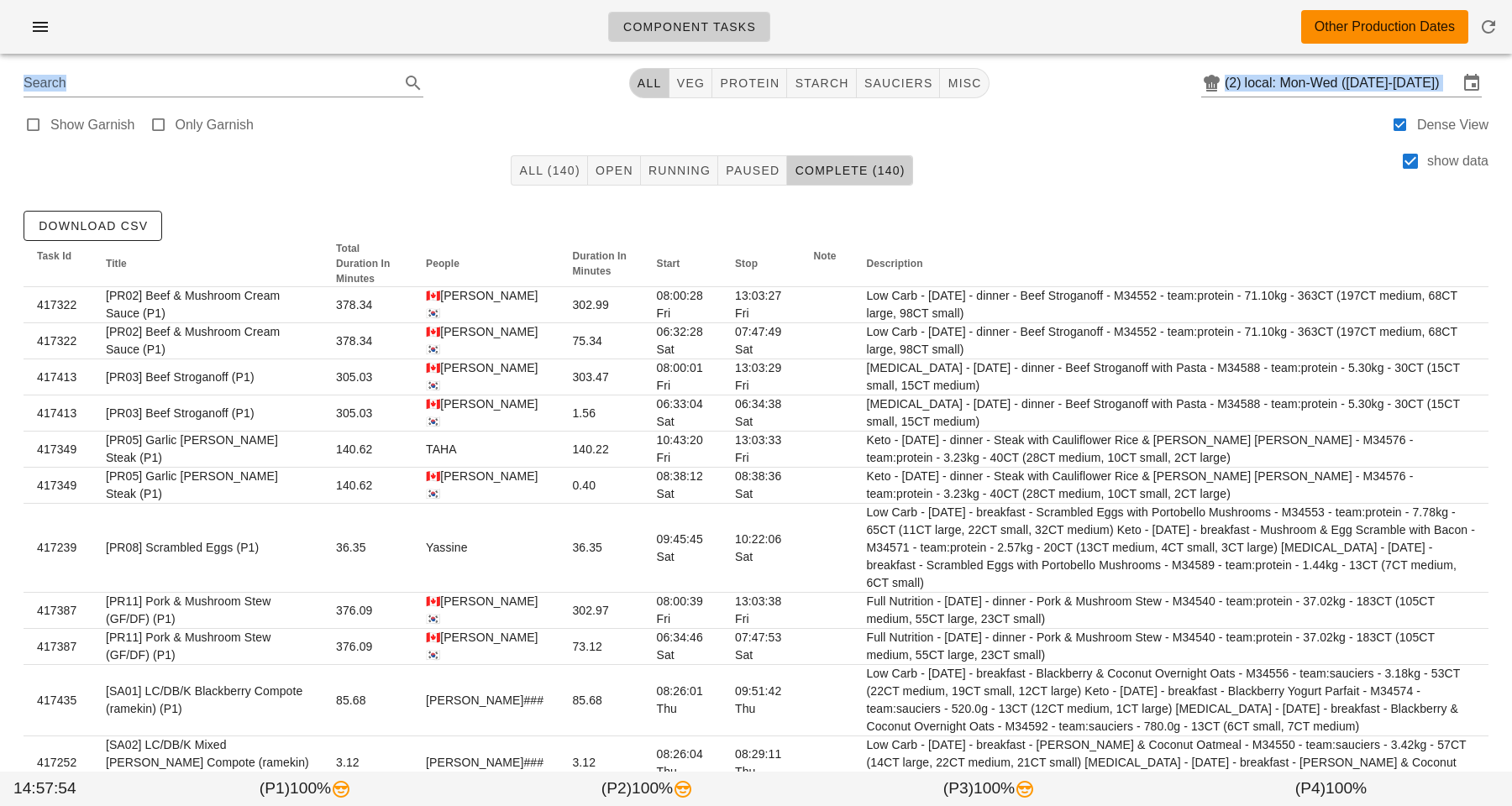 click on "Show Garnish Only Garnish Dense View" at bounding box center (756, 123) 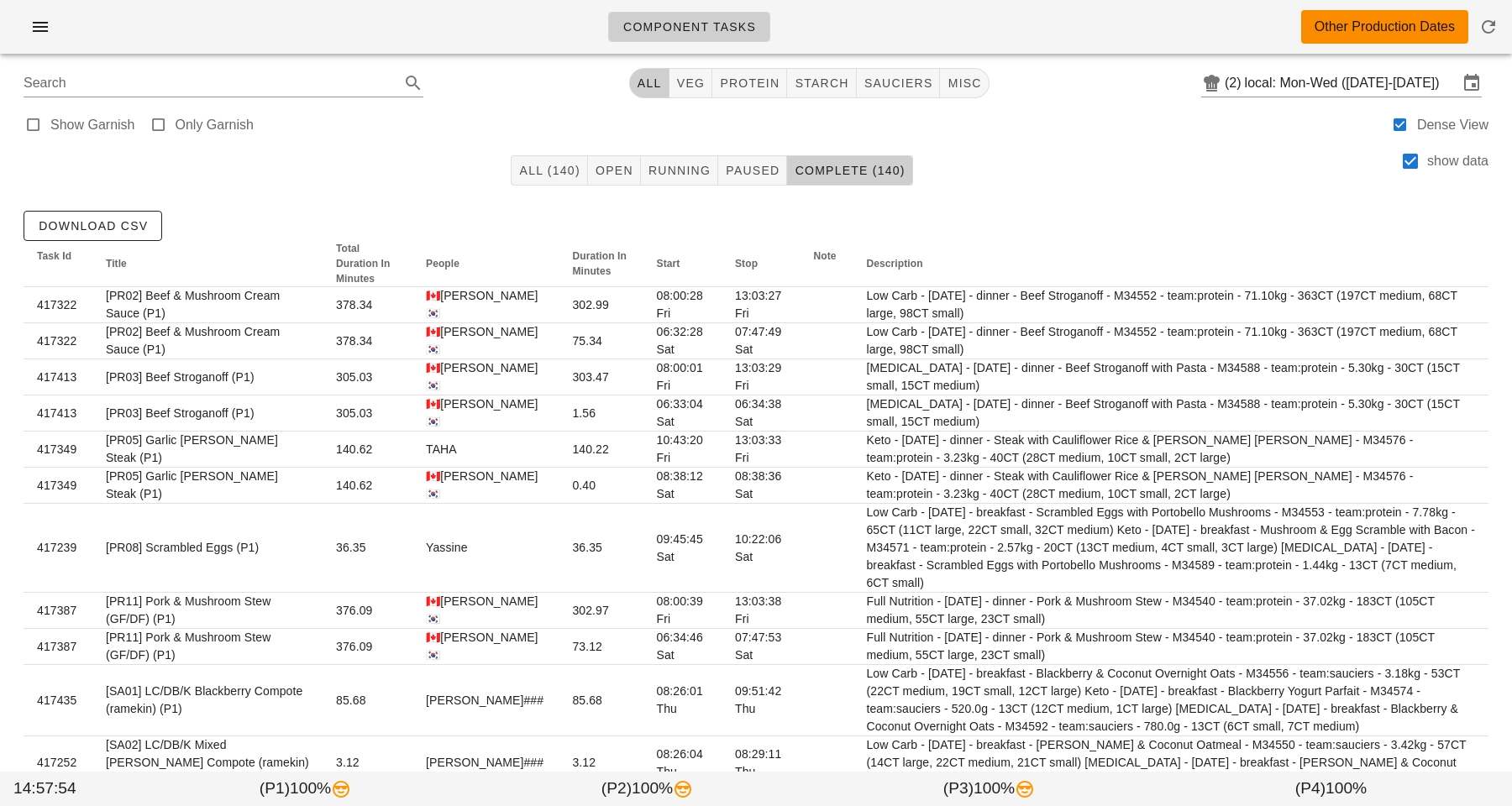 drag, startPoint x: 999, startPoint y: 133, endPoint x: 999, endPoint y: 10, distance: 123 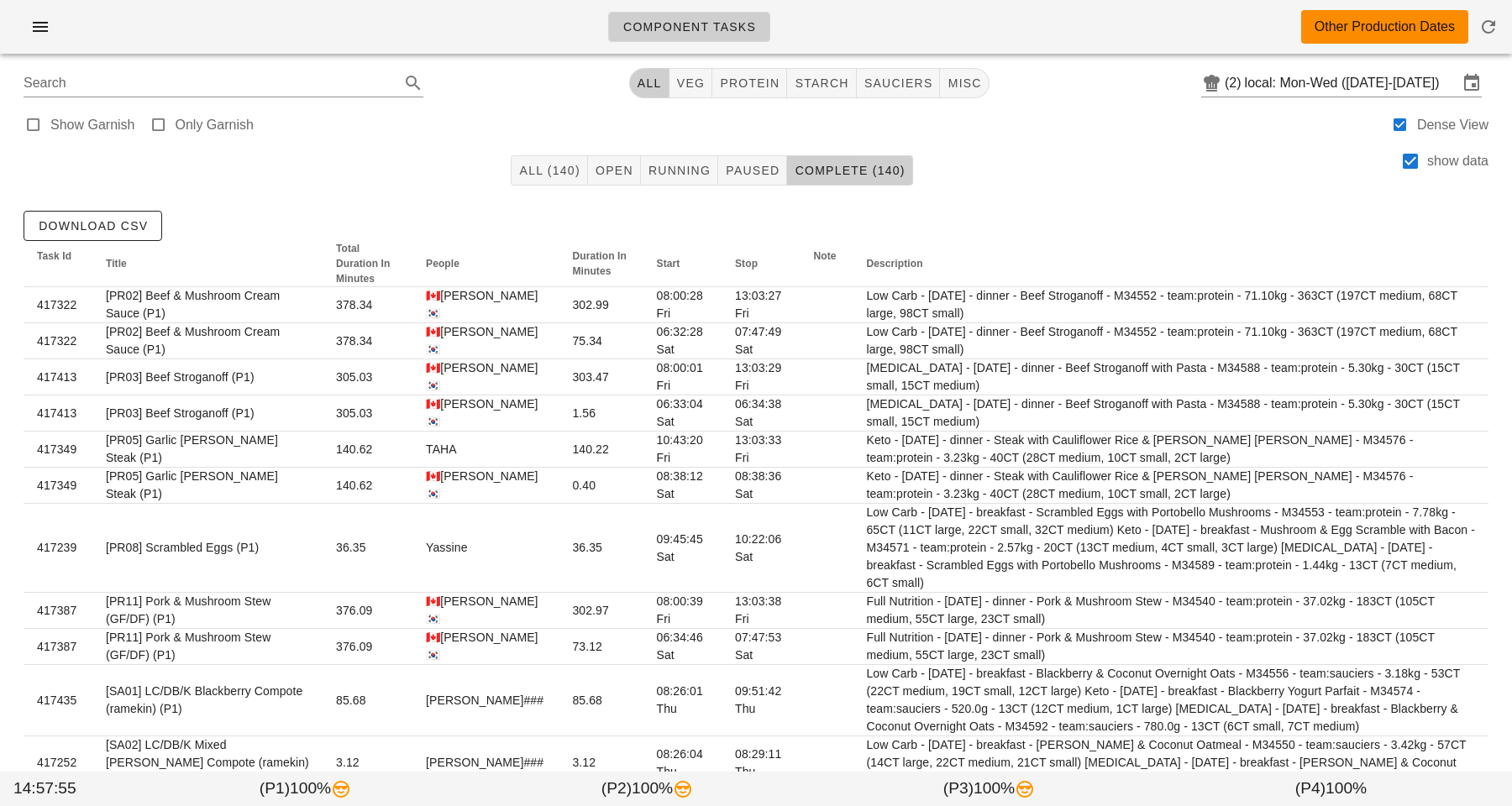 click on "Component Tasks Other Production Dates" at bounding box center [756, 27] 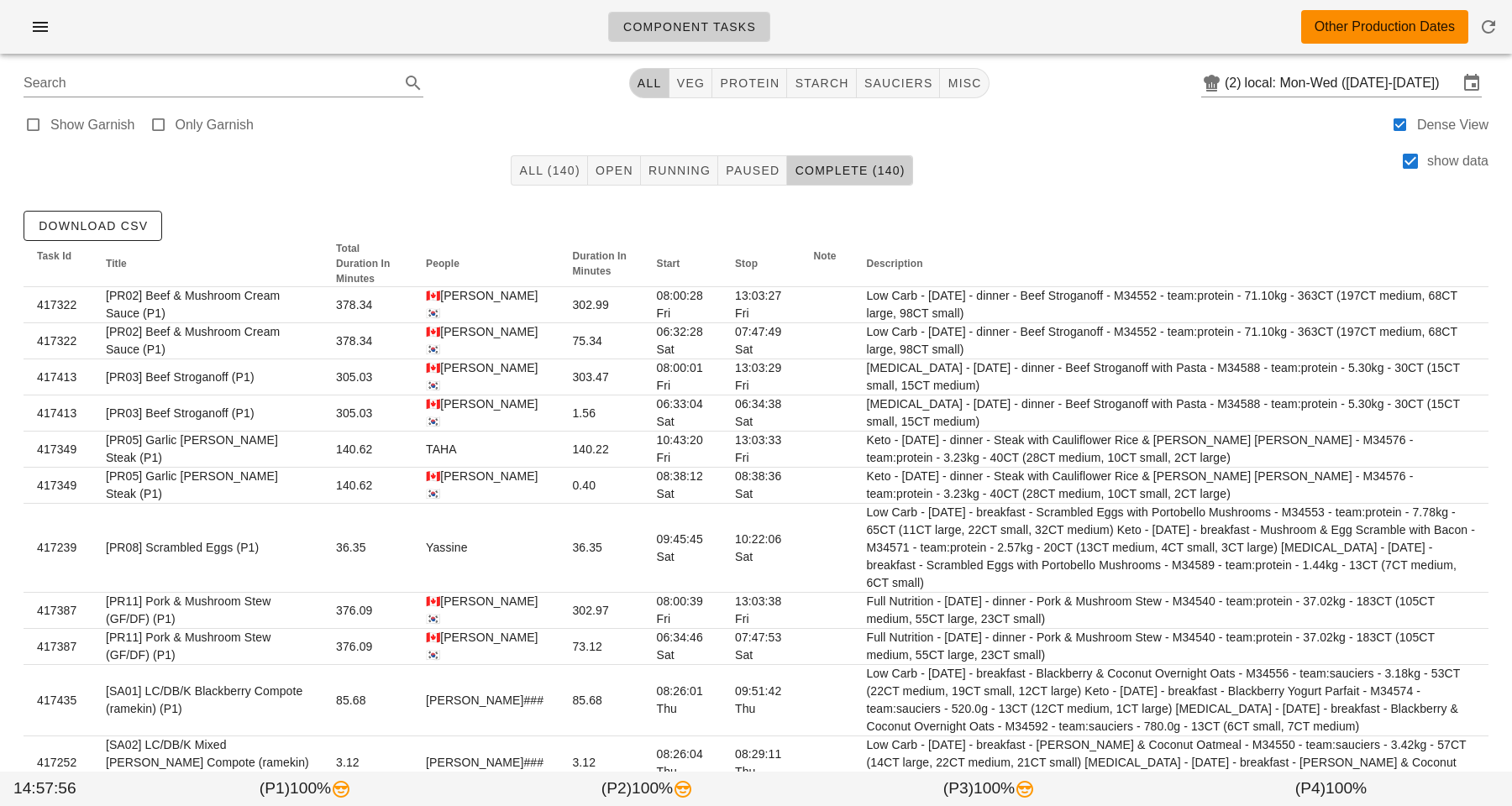 click on "Component Tasks Other Production Dates" at bounding box center [756, 27] 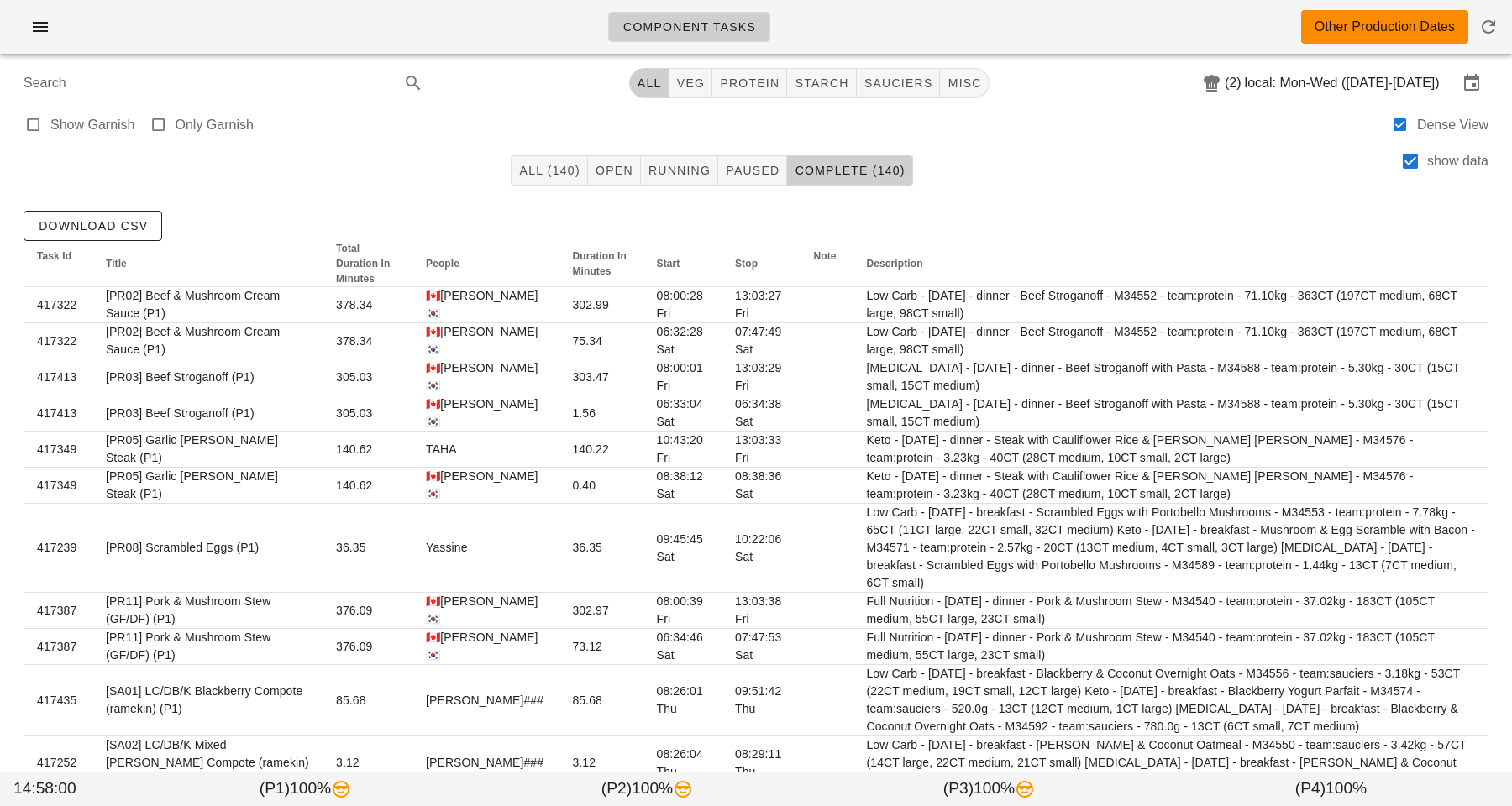 click on "Show Garnish Only Garnish Dense View" at bounding box center (756, 123) 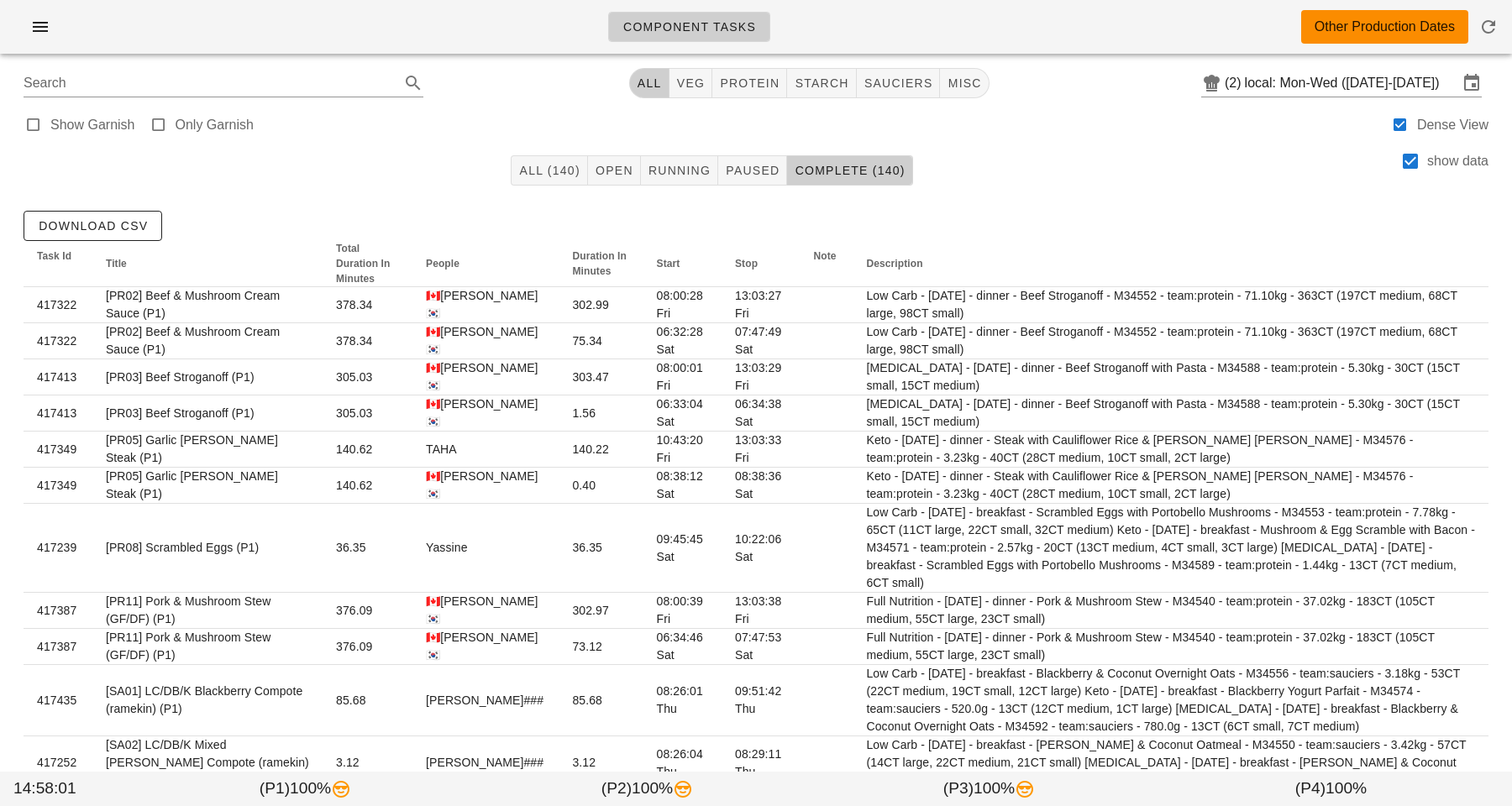 drag, startPoint x: 632, startPoint y: 121, endPoint x: 531, endPoint y: 72, distance: 112.25863 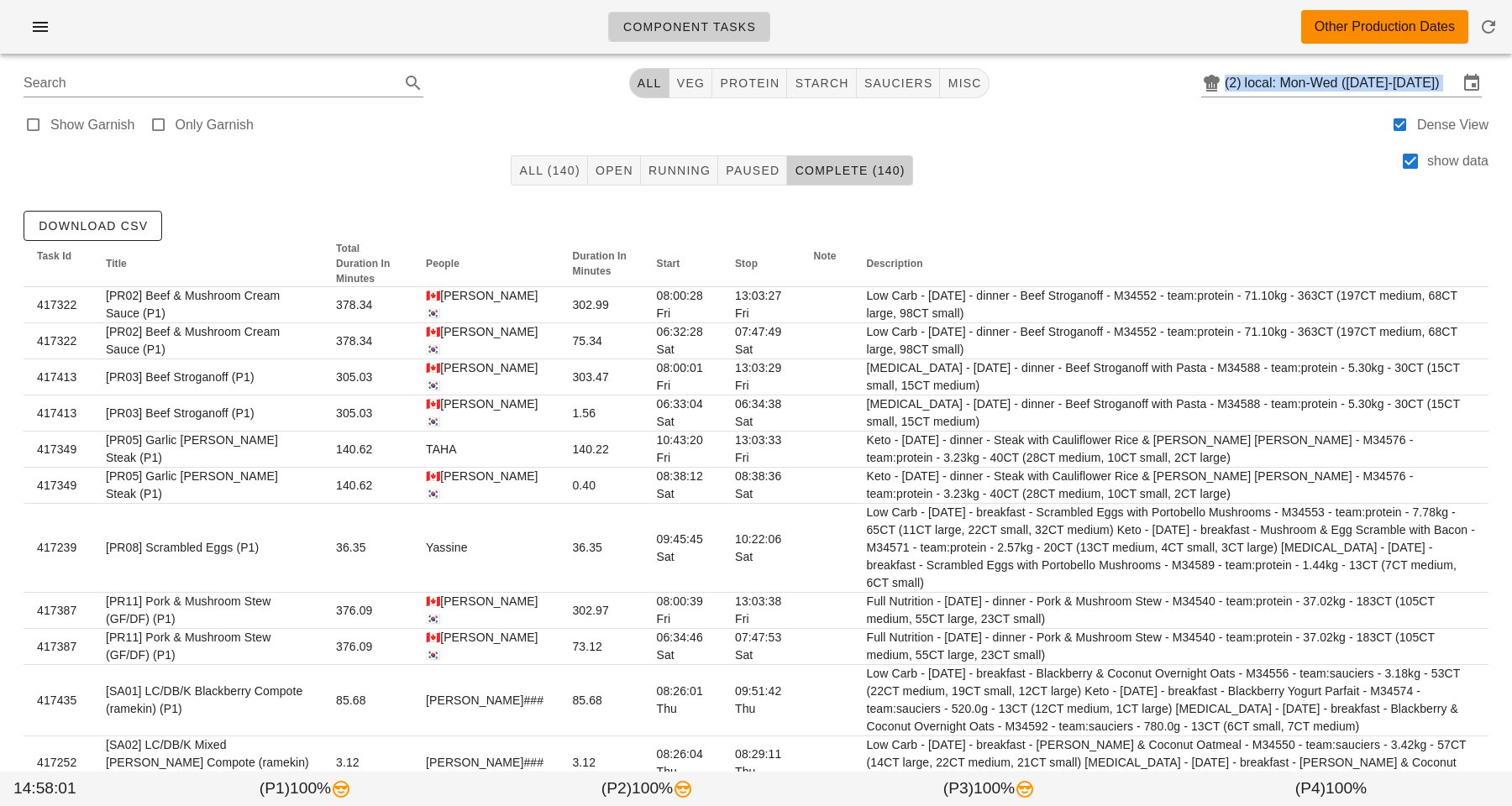 click on "Search All veg  protein  starch  sauciers  misc  (2) local: Mon-Wed ([DATE]-[DATE])" at bounding box center (756, 83) 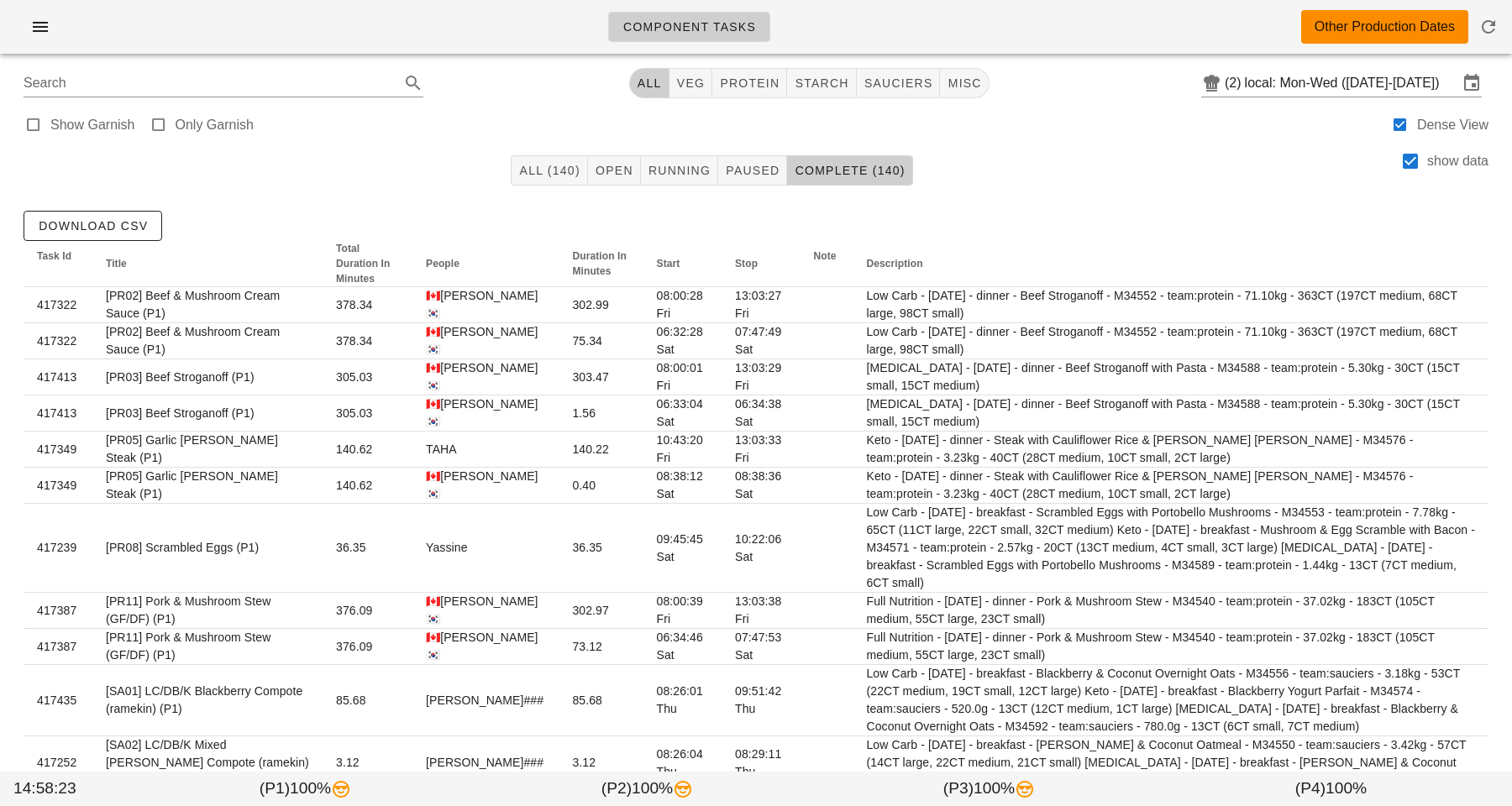 click on "Search All veg  protein  starch  sauciers  misc  (2) local: Mon-Wed ([DATE]-[DATE])" at bounding box center [756, 83] 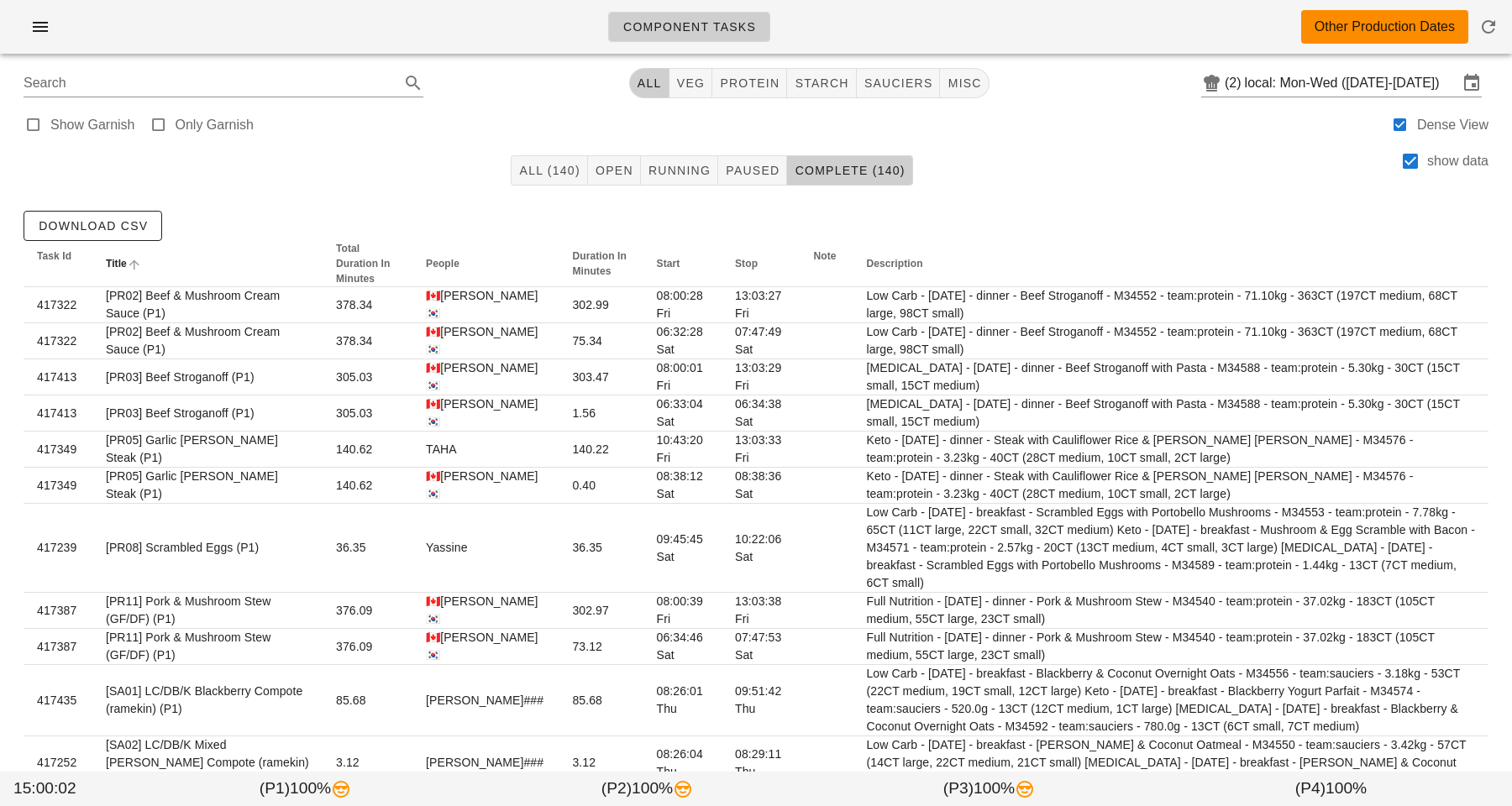 click at bounding box center (134, 264) 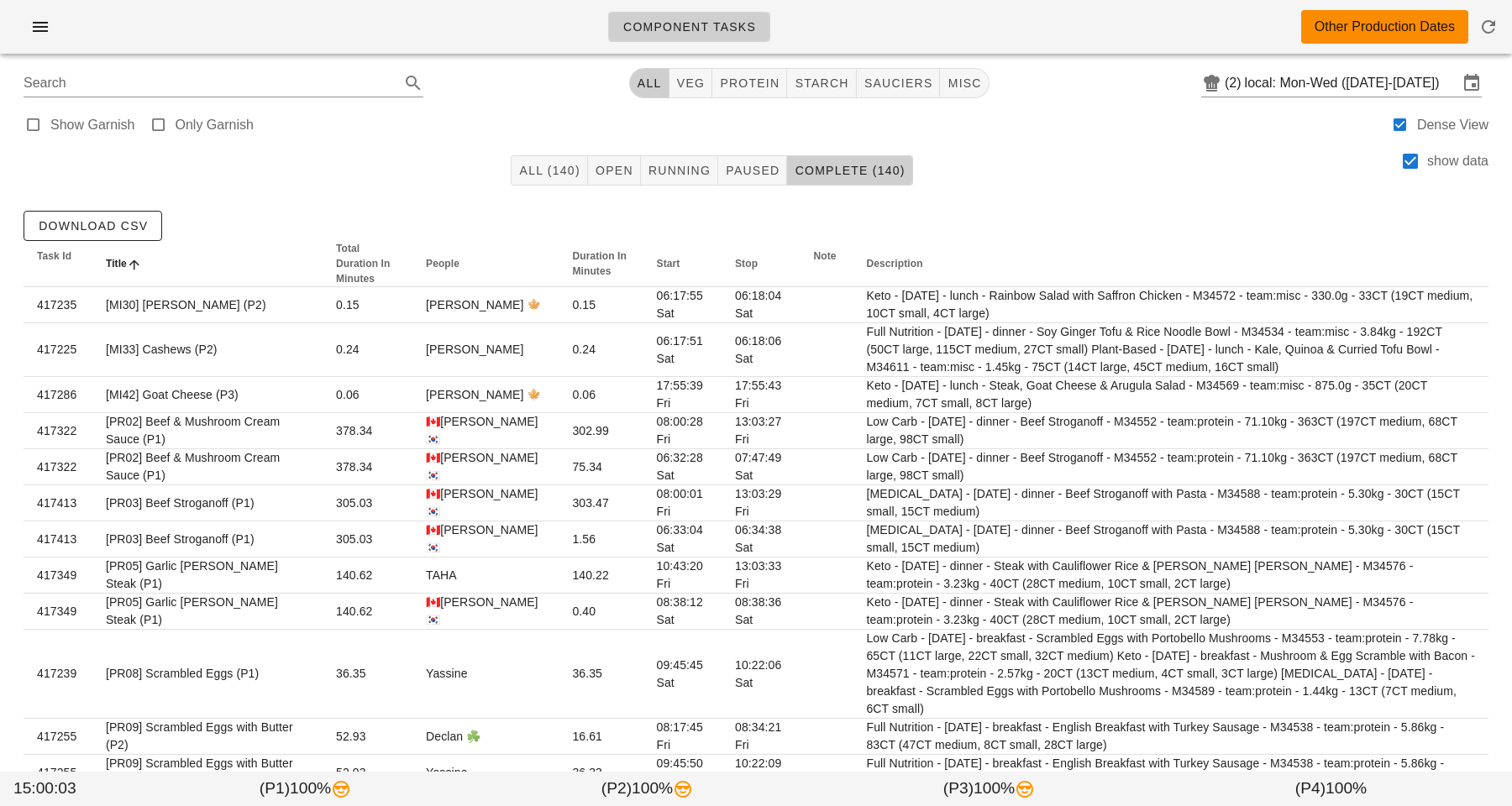 click at bounding box center (134, 264) 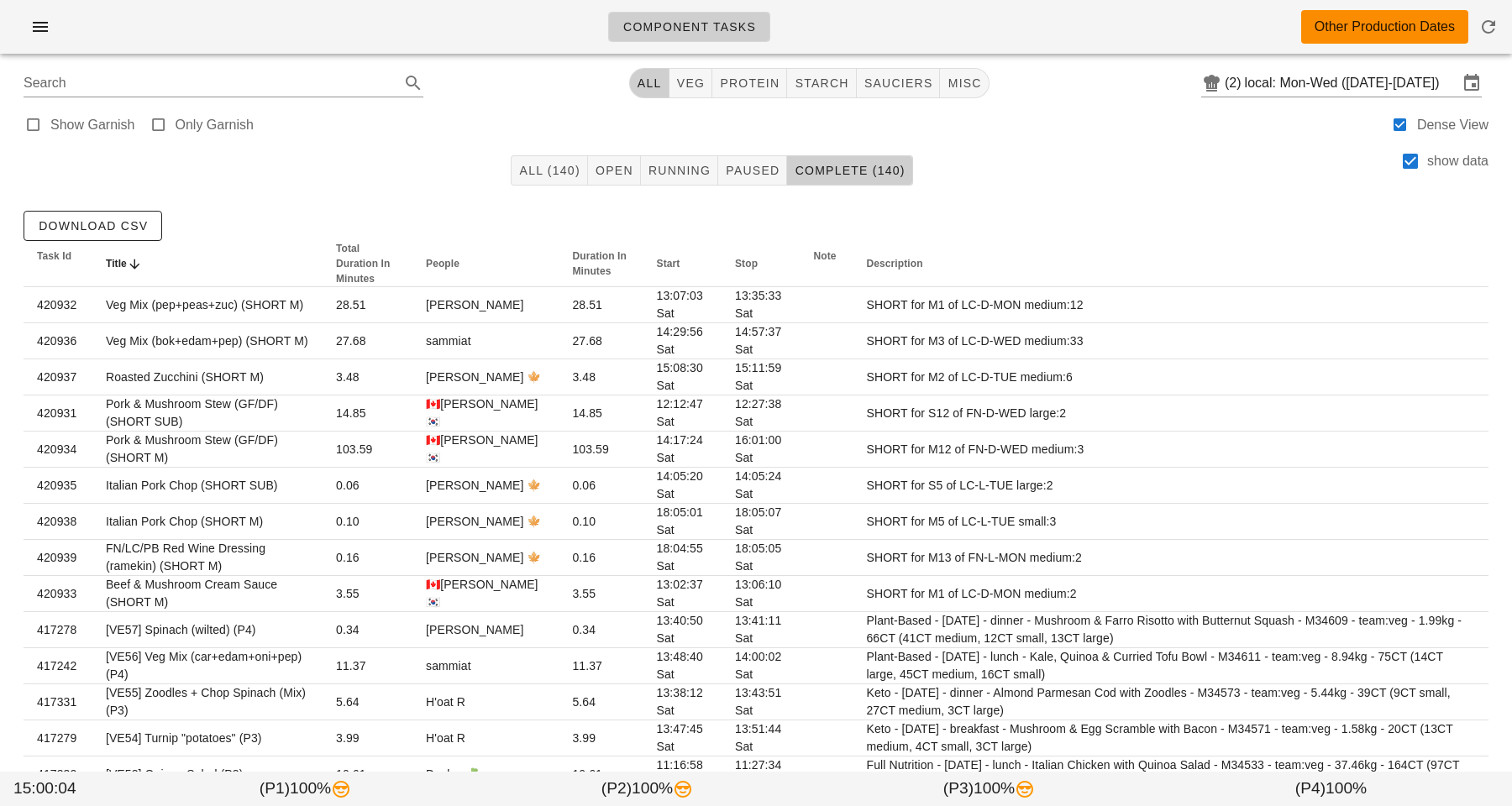 click at bounding box center (134, 264) 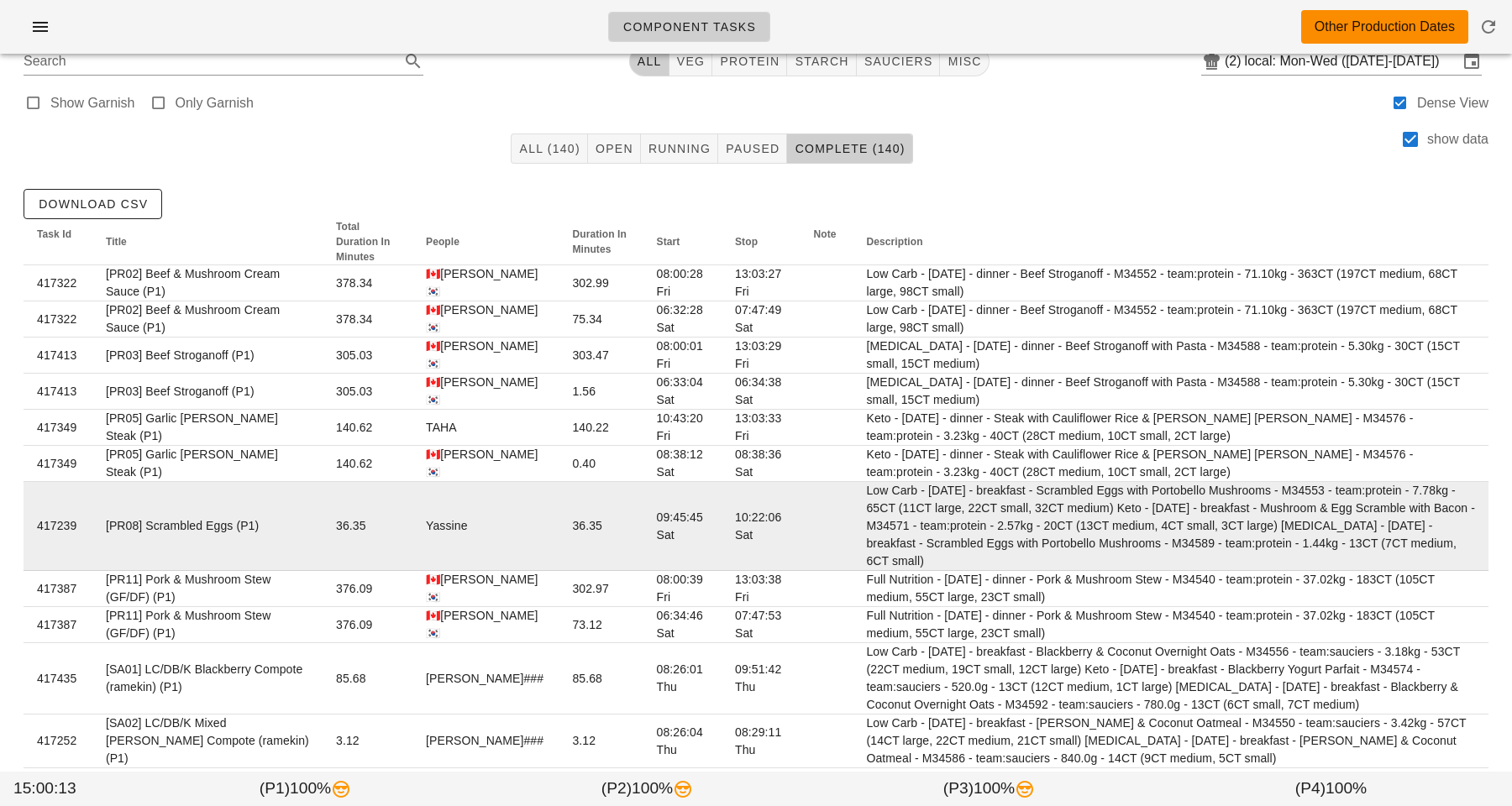 scroll, scrollTop: 0, scrollLeft: 0, axis: both 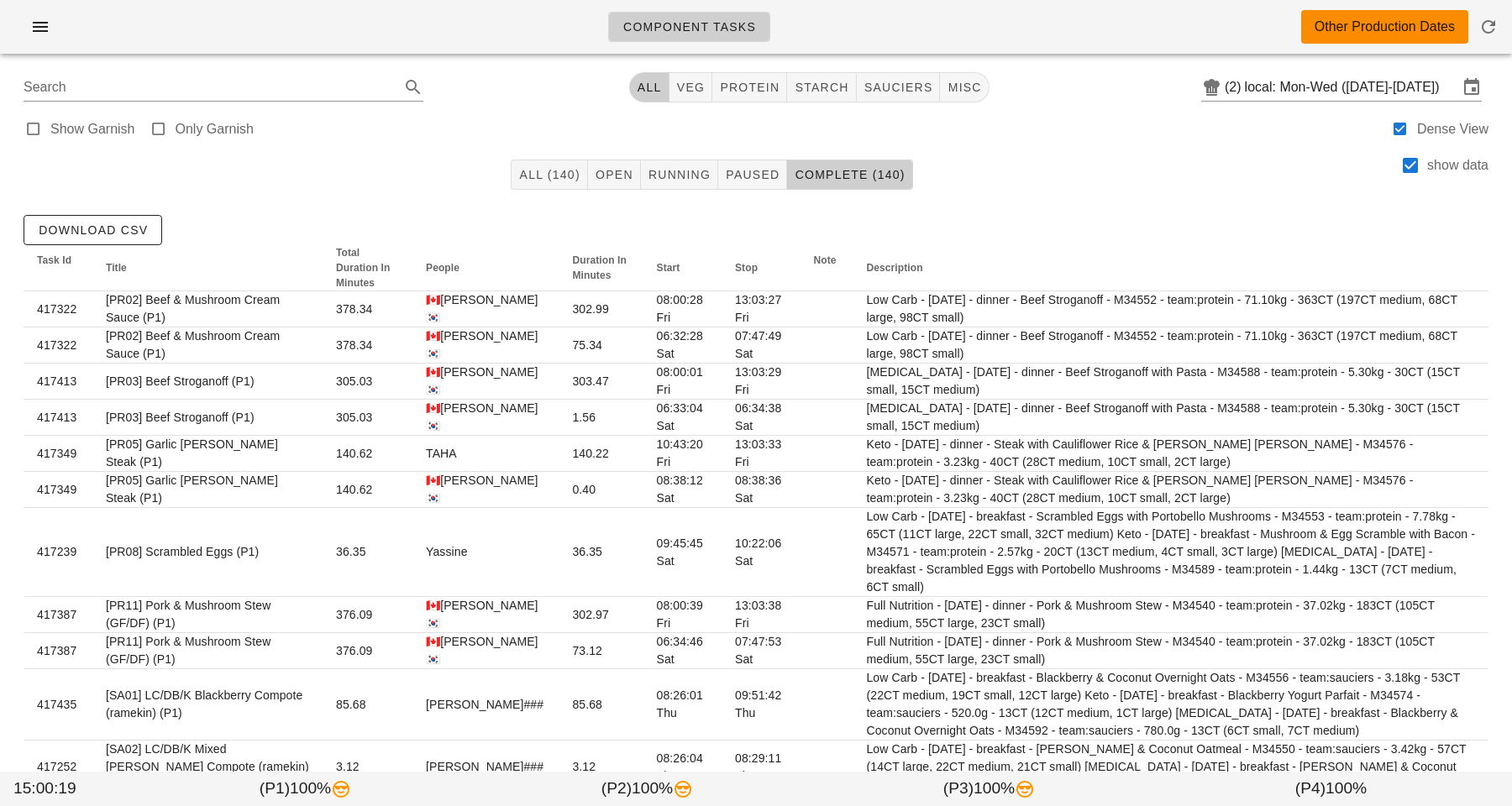 click on "All (140) Open  Running  Paused  Complete (140) show data" at bounding box center (756, 175) 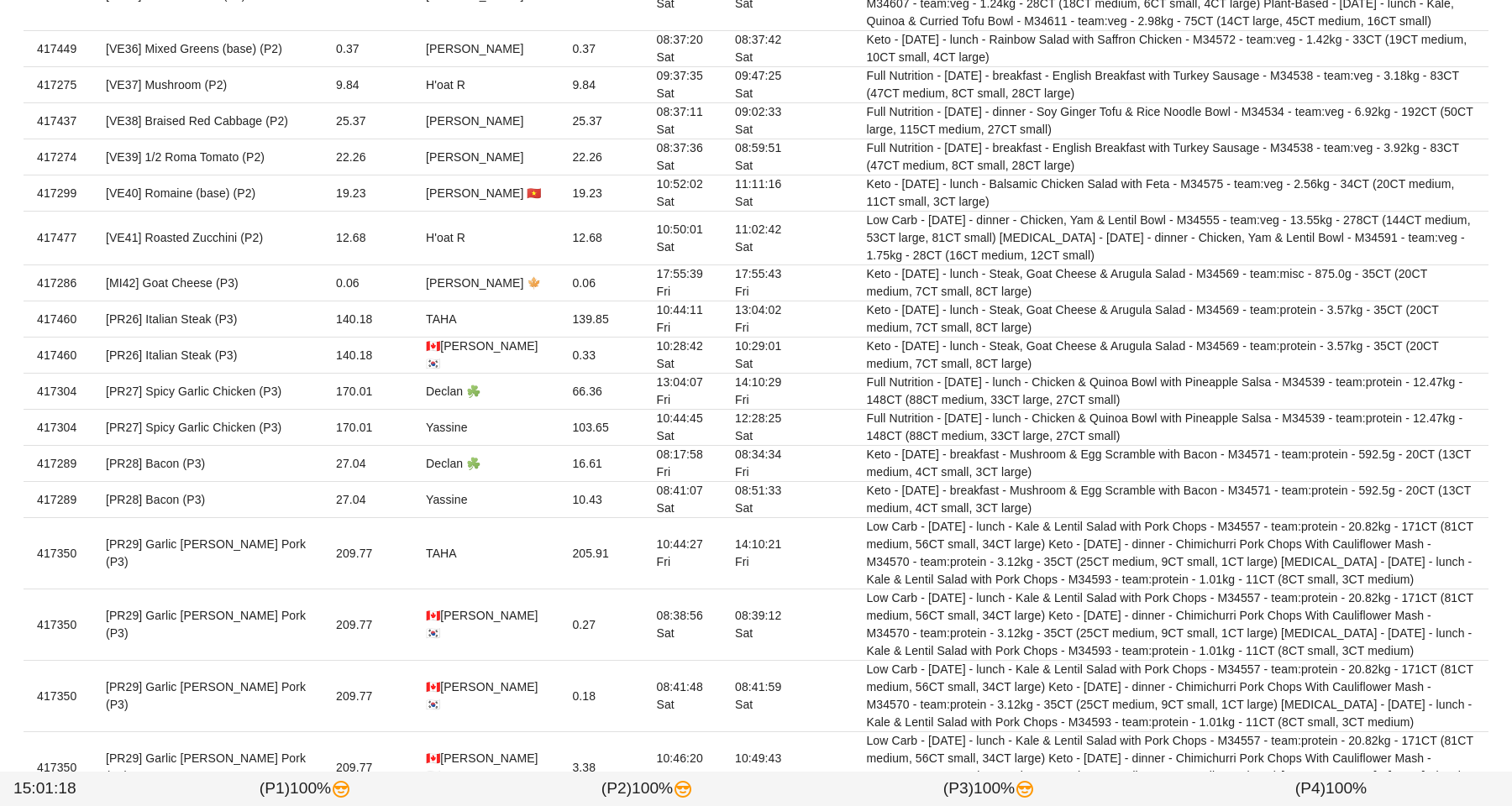 scroll, scrollTop: 4199, scrollLeft: 0, axis: vertical 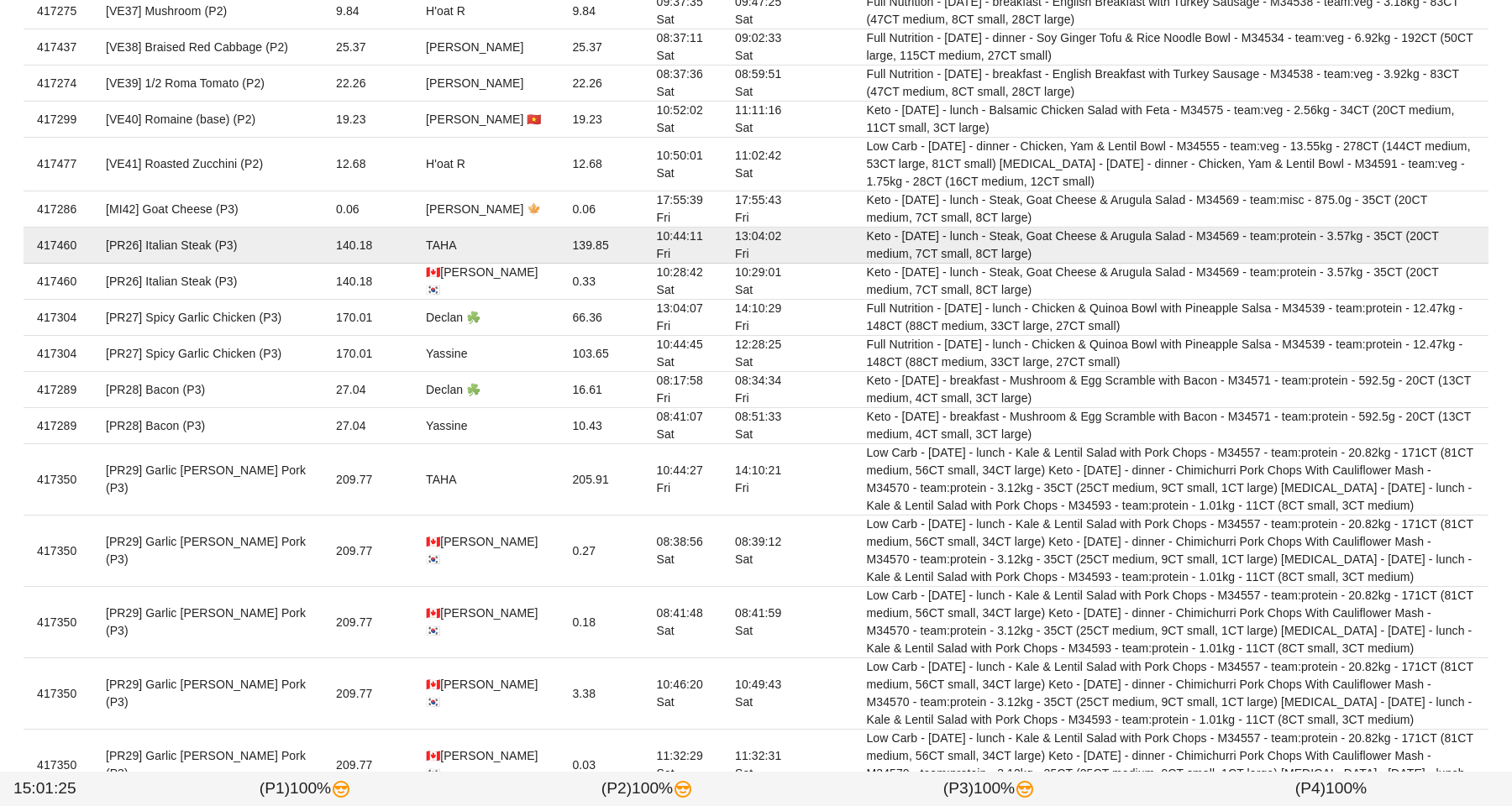click on "[PR26] Italian Steak (P3)" at bounding box center (207, 245) 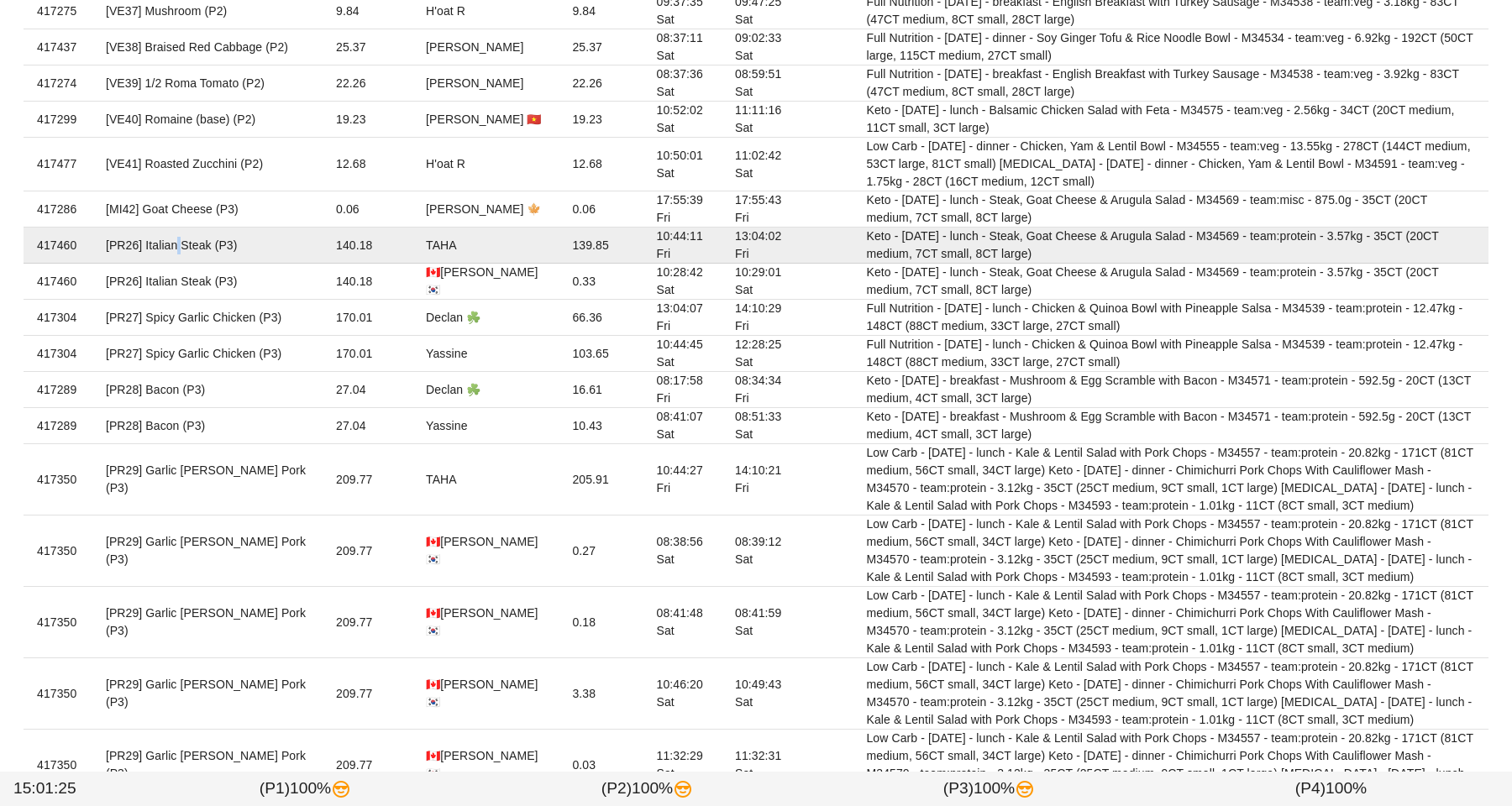 click on "[PR26] Italian Steak (P3)" at bounding box center [207, 245] 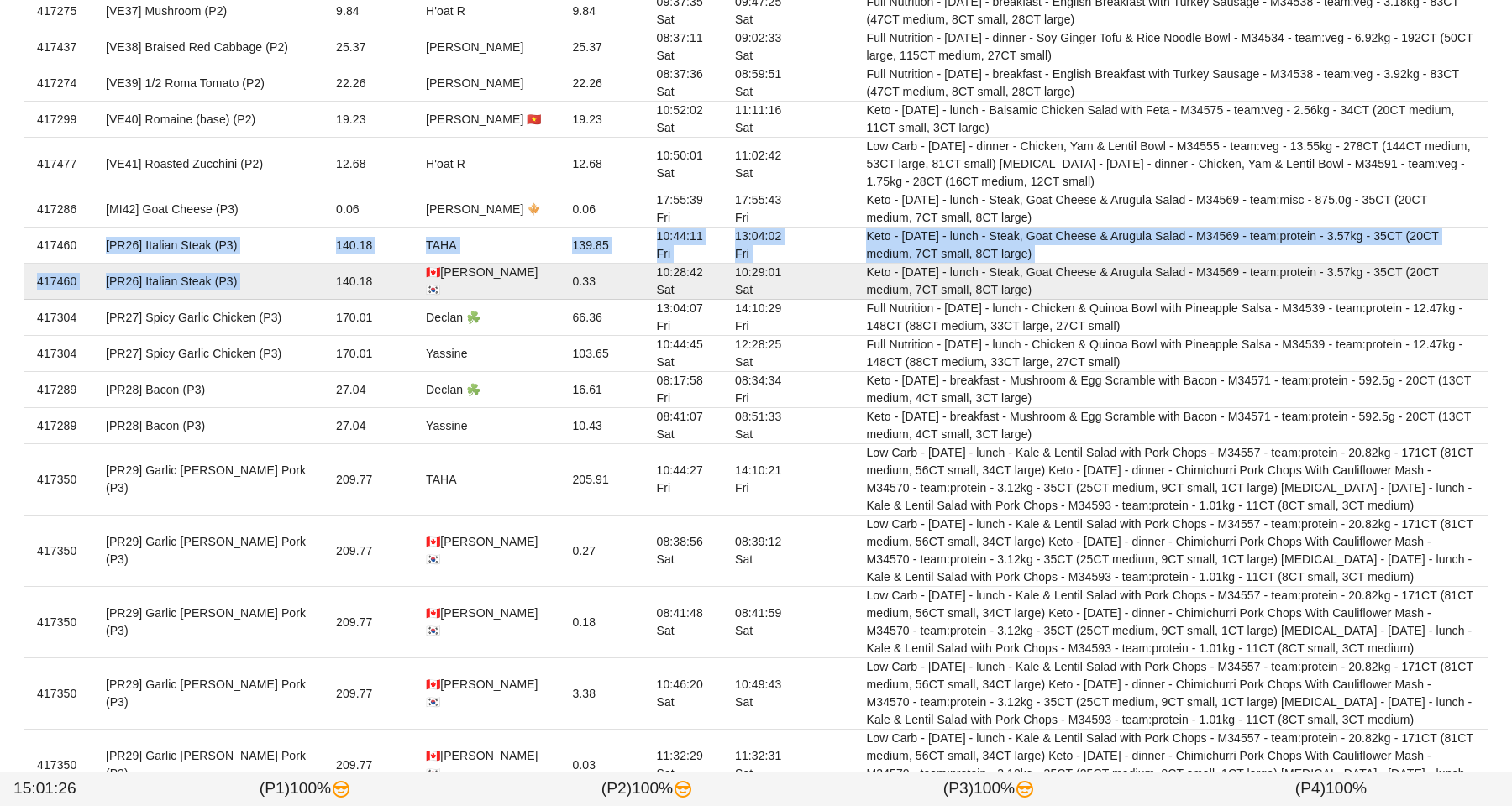 drag, startPoint x: 172, startPoint y: 146, endPoint x: 171, endPoint y: 173, distance: 27.01851 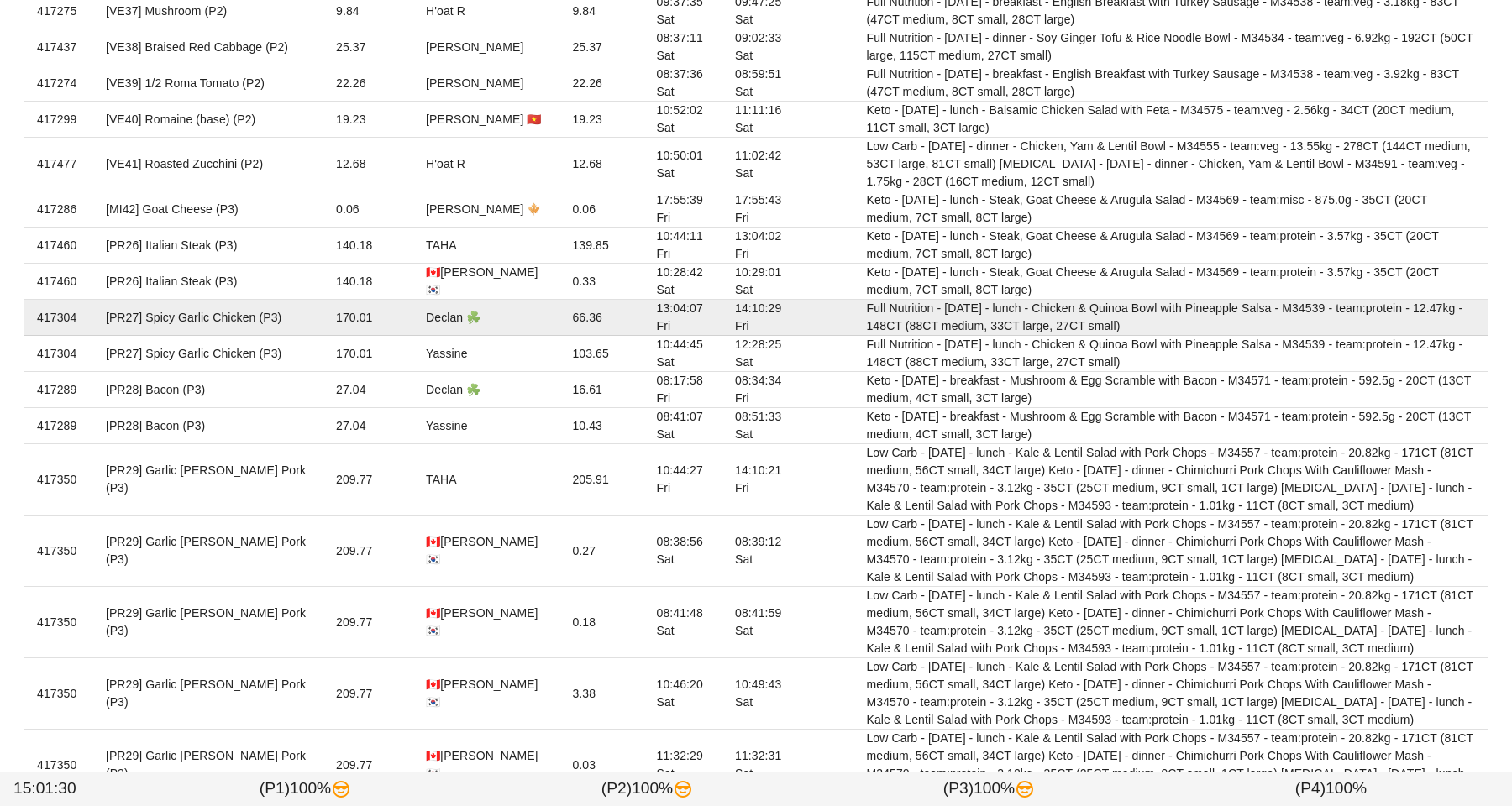 click on "[PR27] Spicy Garlic Chicken (P3)" at bounding box center [207, 317] 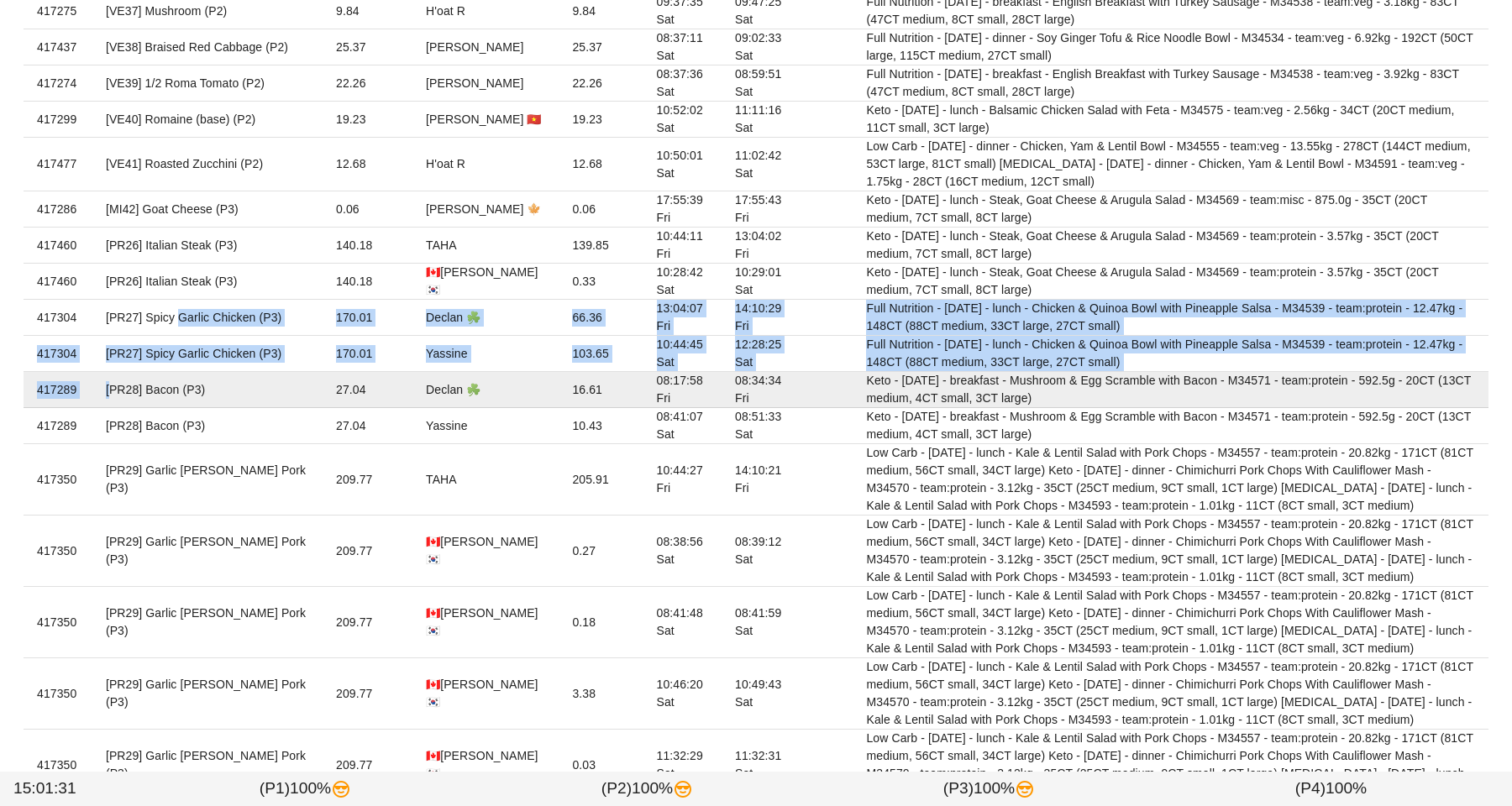 drag, startPoint x: 186, startPoint y: 216, endPoint x: 197, endPoint y: 275, distance: 60.01666 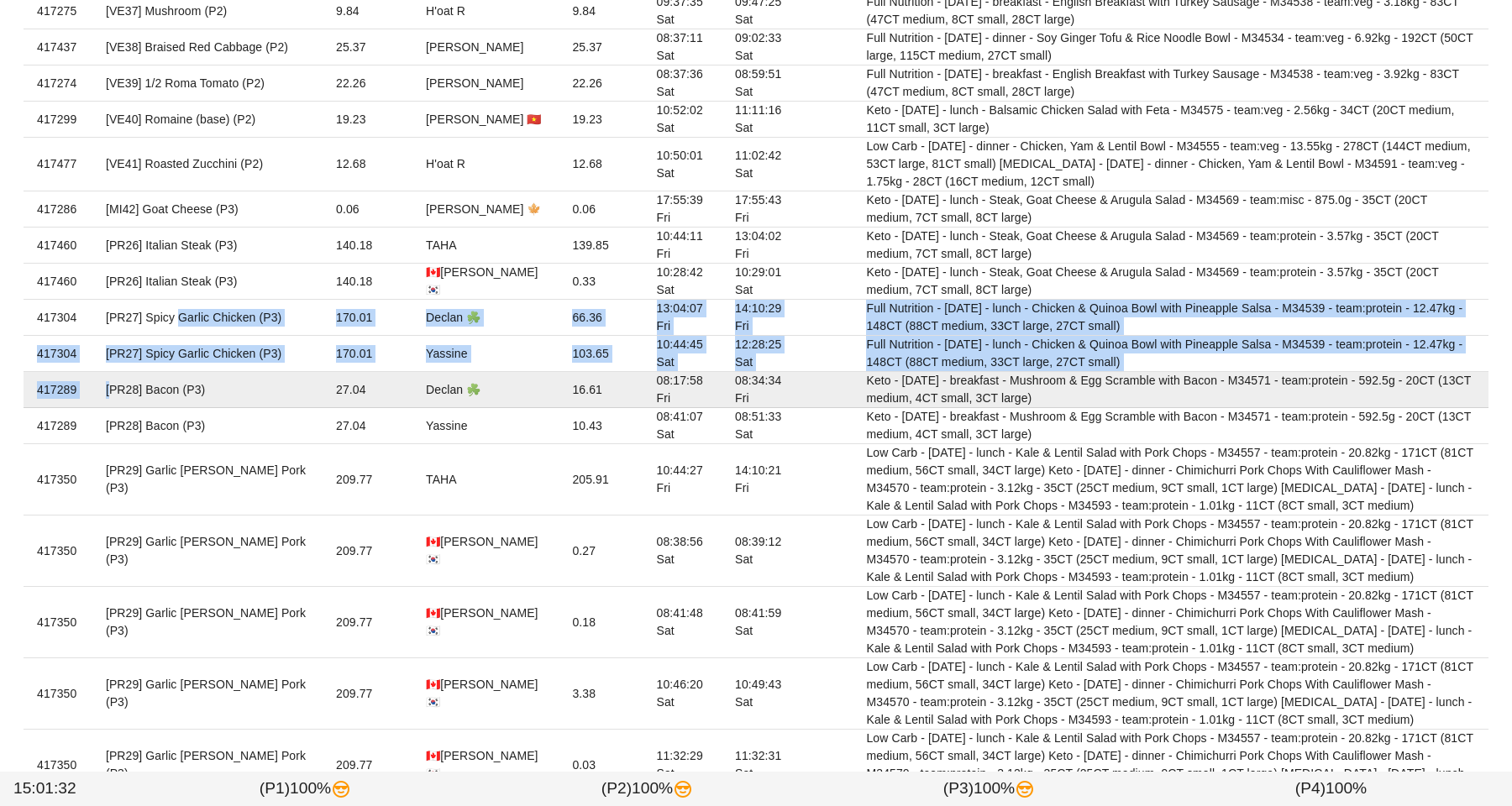 click on "[PR28] Bacon (P3)" at bounding box center [207, 390] 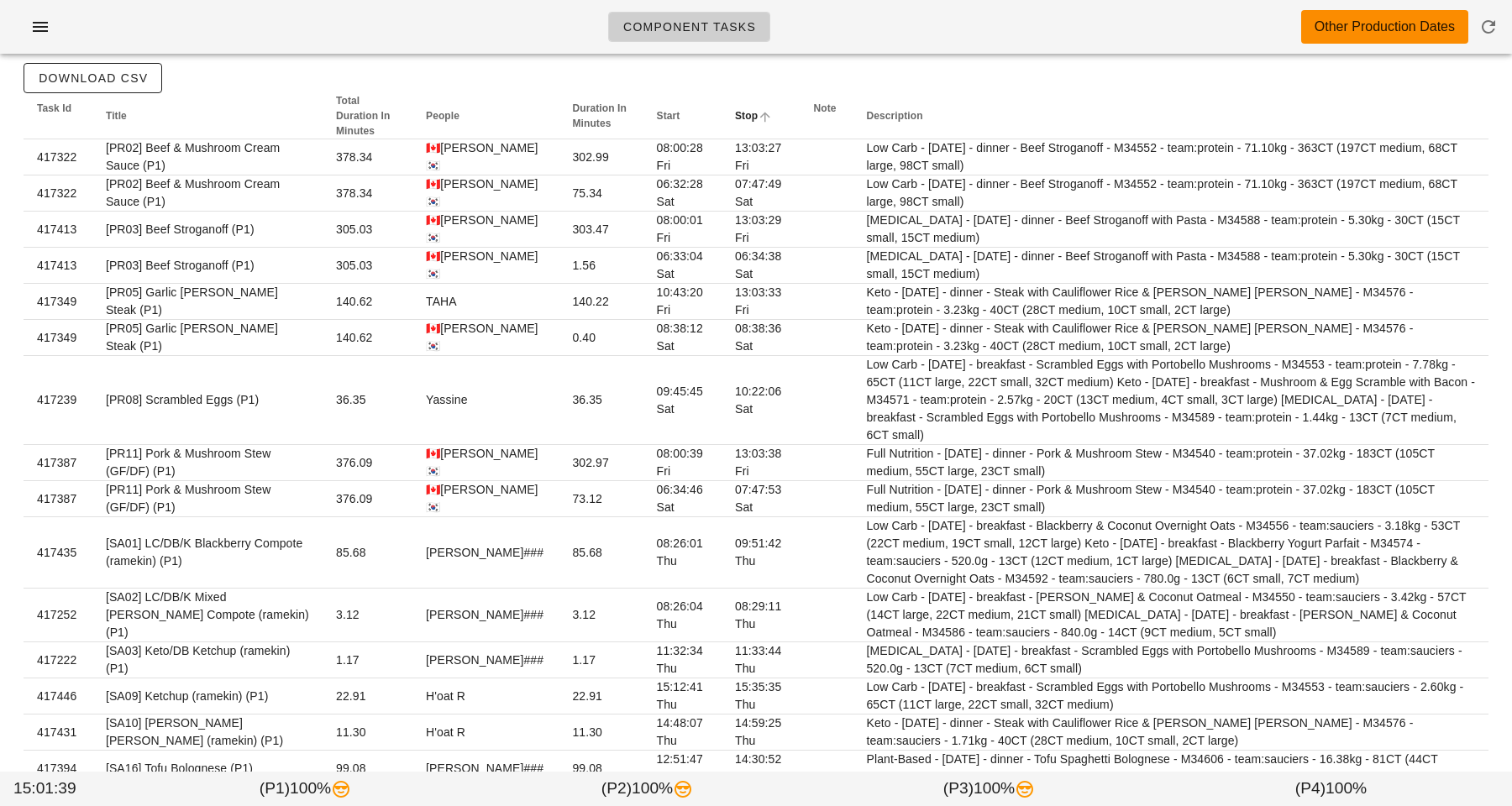 scroll, scrollTop: 0, scrollLeft: 0, axis: both 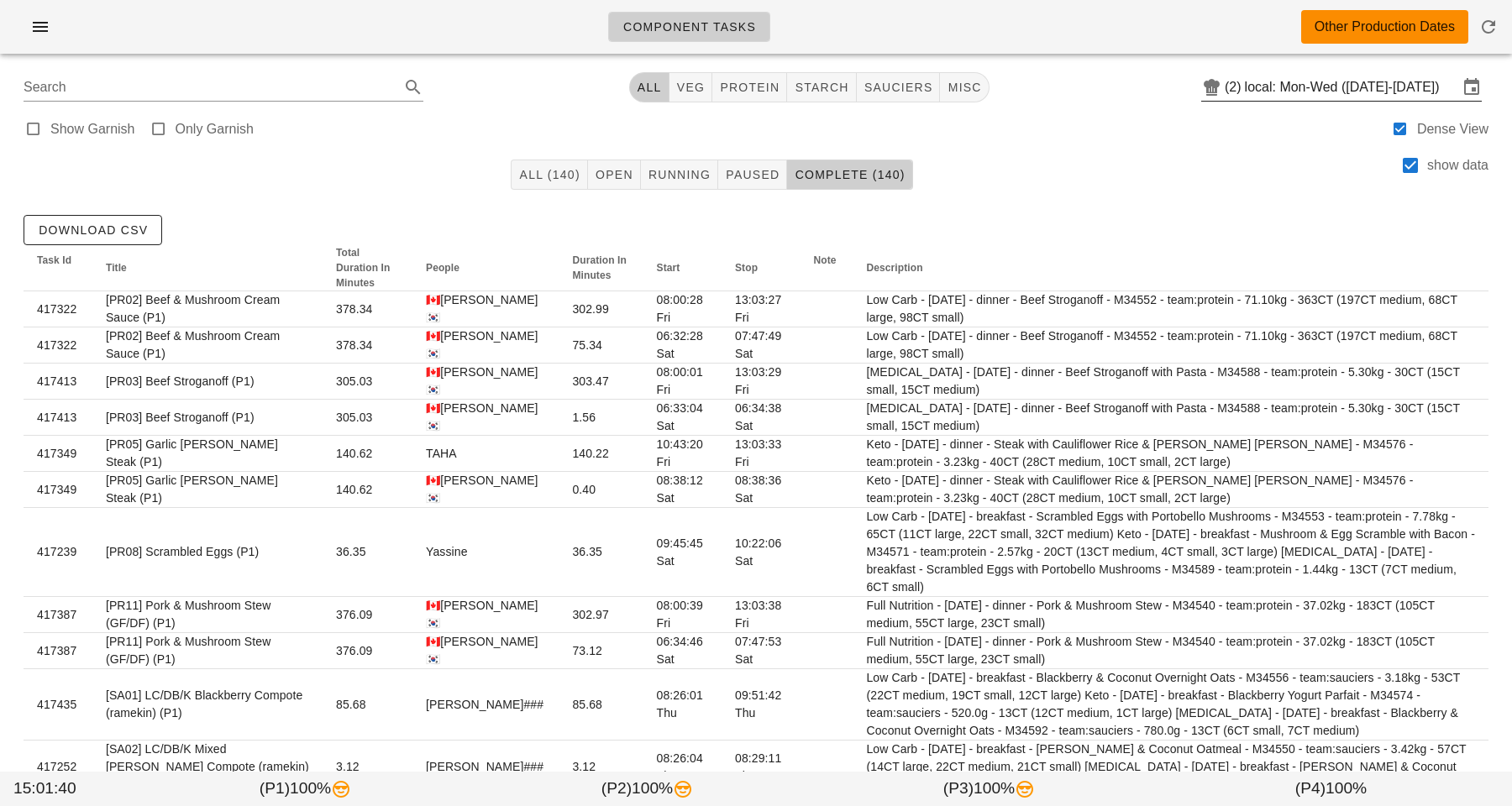 click on "local: Mon-Wed ([DATE]-[DATE])" at bounding box center (1352, 87) 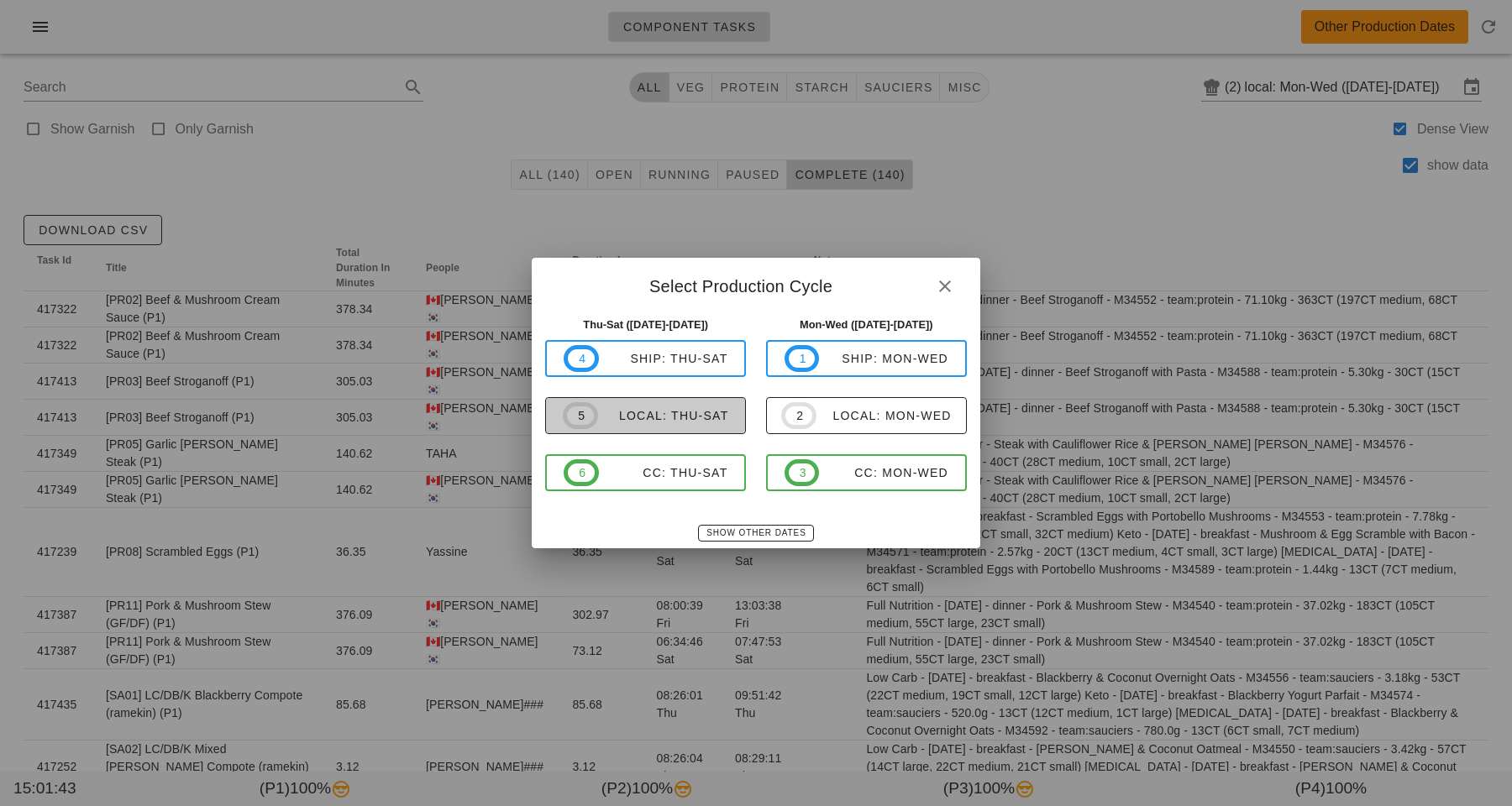 click on "local: Thu-Sat" at bounding box center [664, 416] 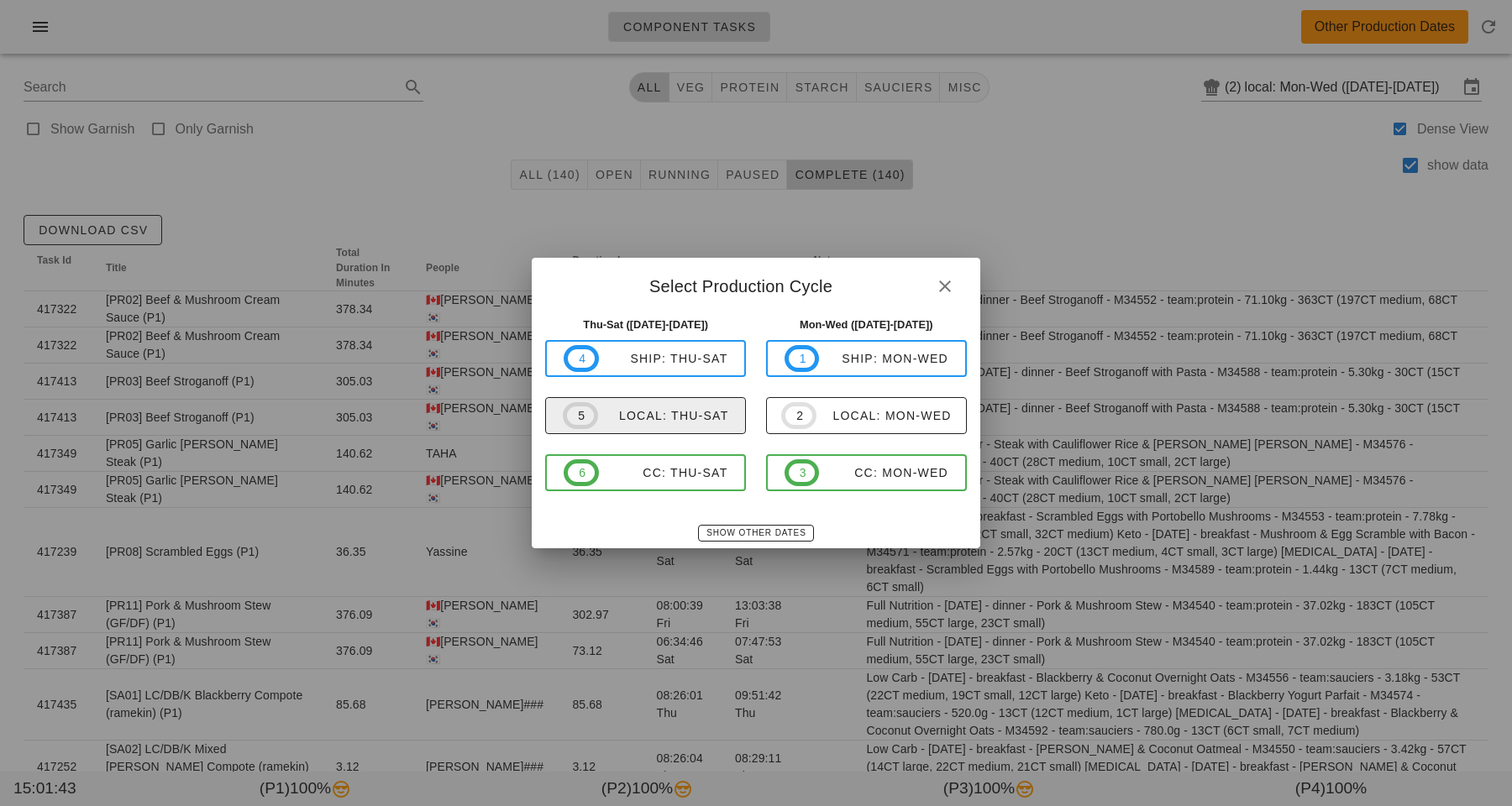 type on "local: Thu-Sat ([DATE]-[DATE])" 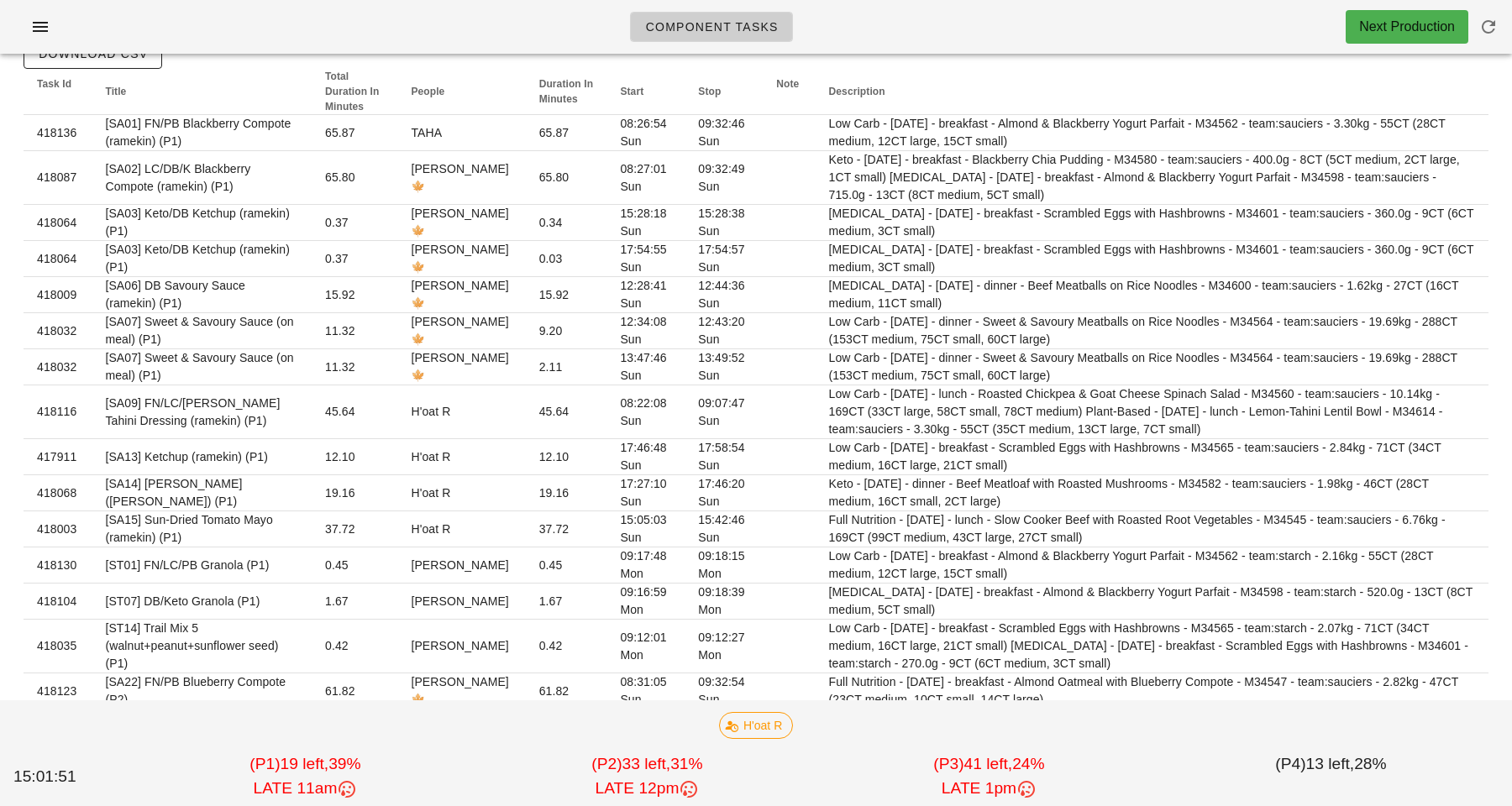 scroll, scrollTop: 0, scrollLeft: 0, axis: both 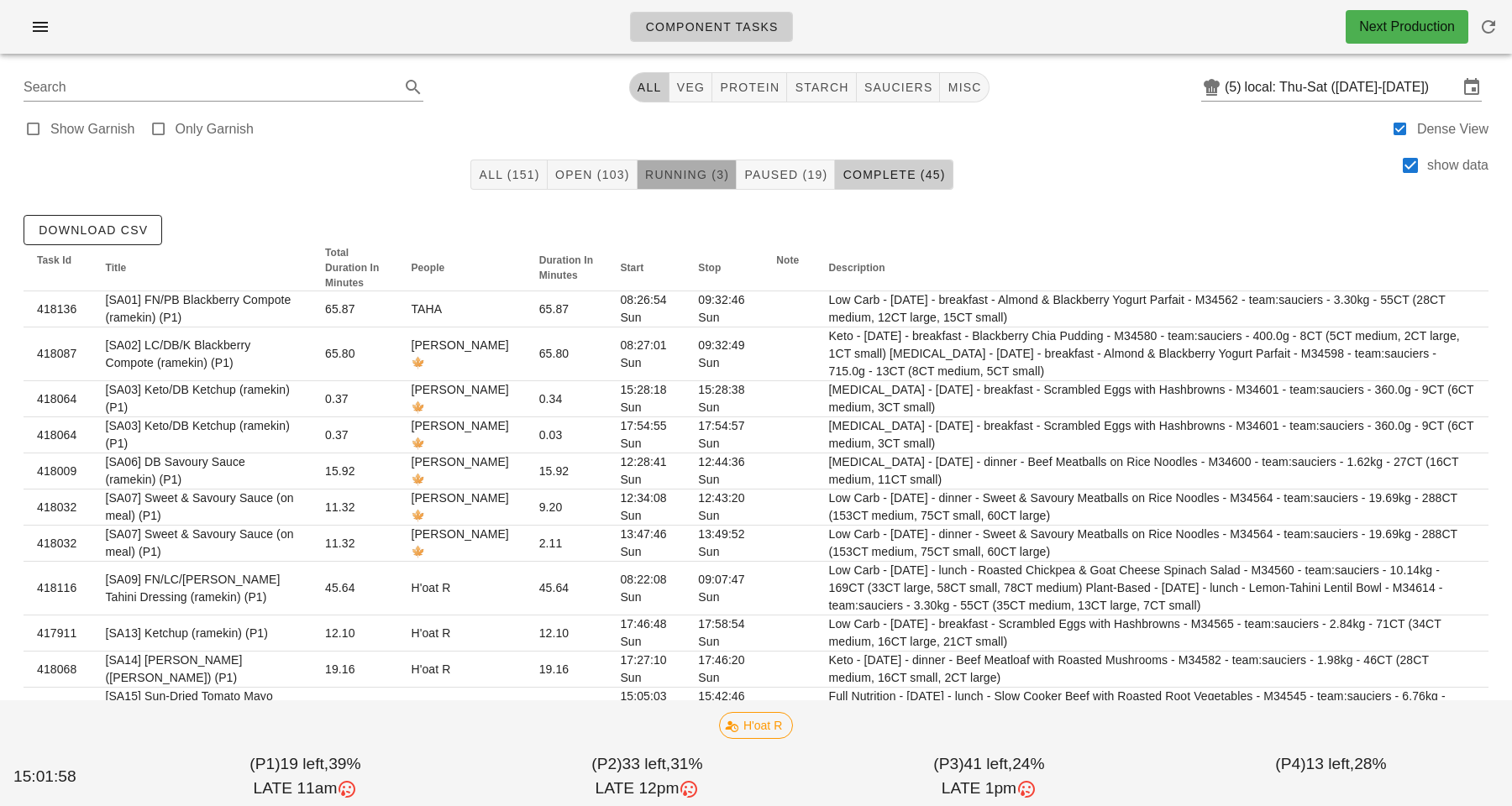 click on "Running (3)" at bounding box center [687, 175] 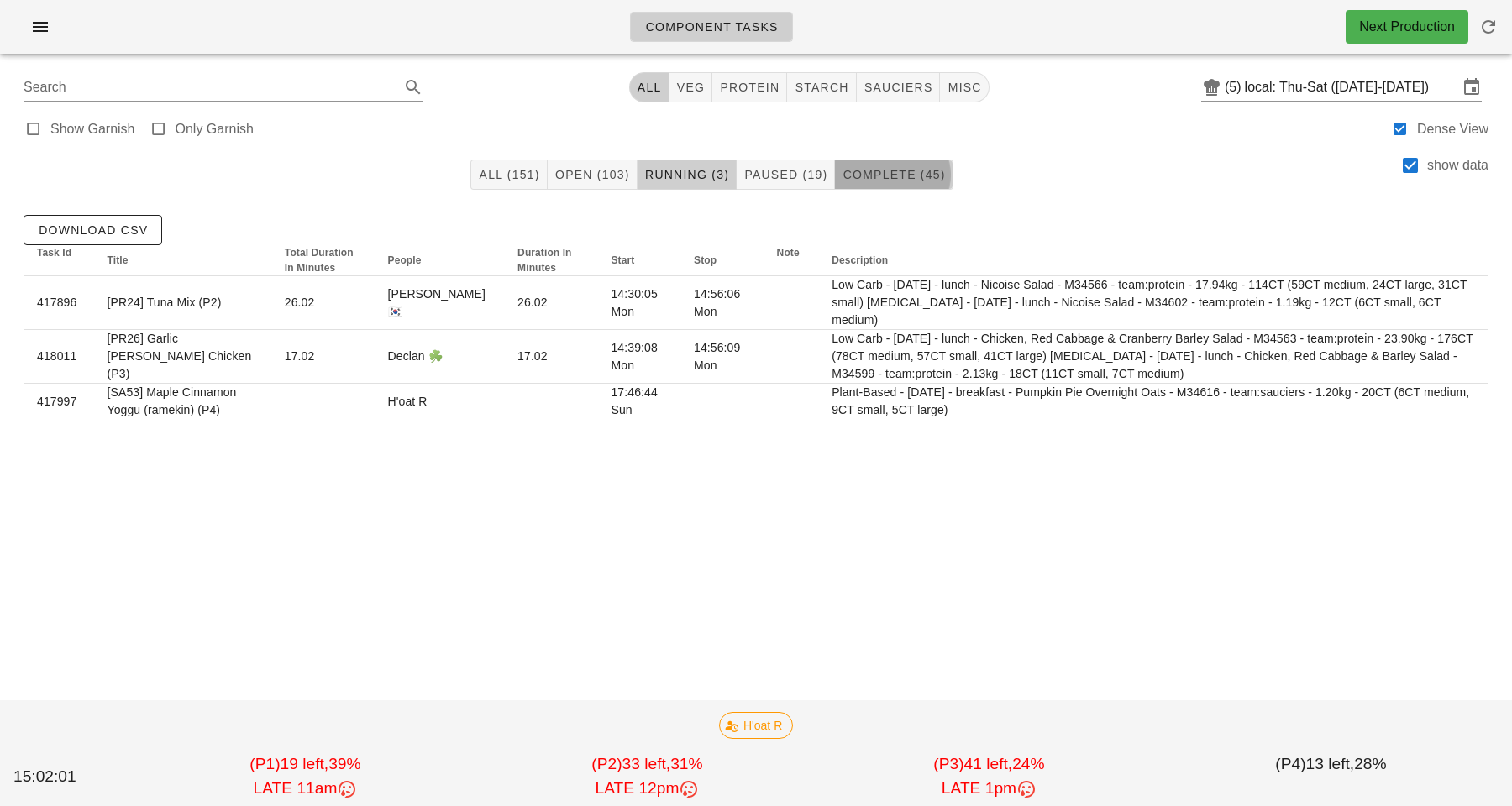 click on "Complete (45)" at bounding box center [893, 175] 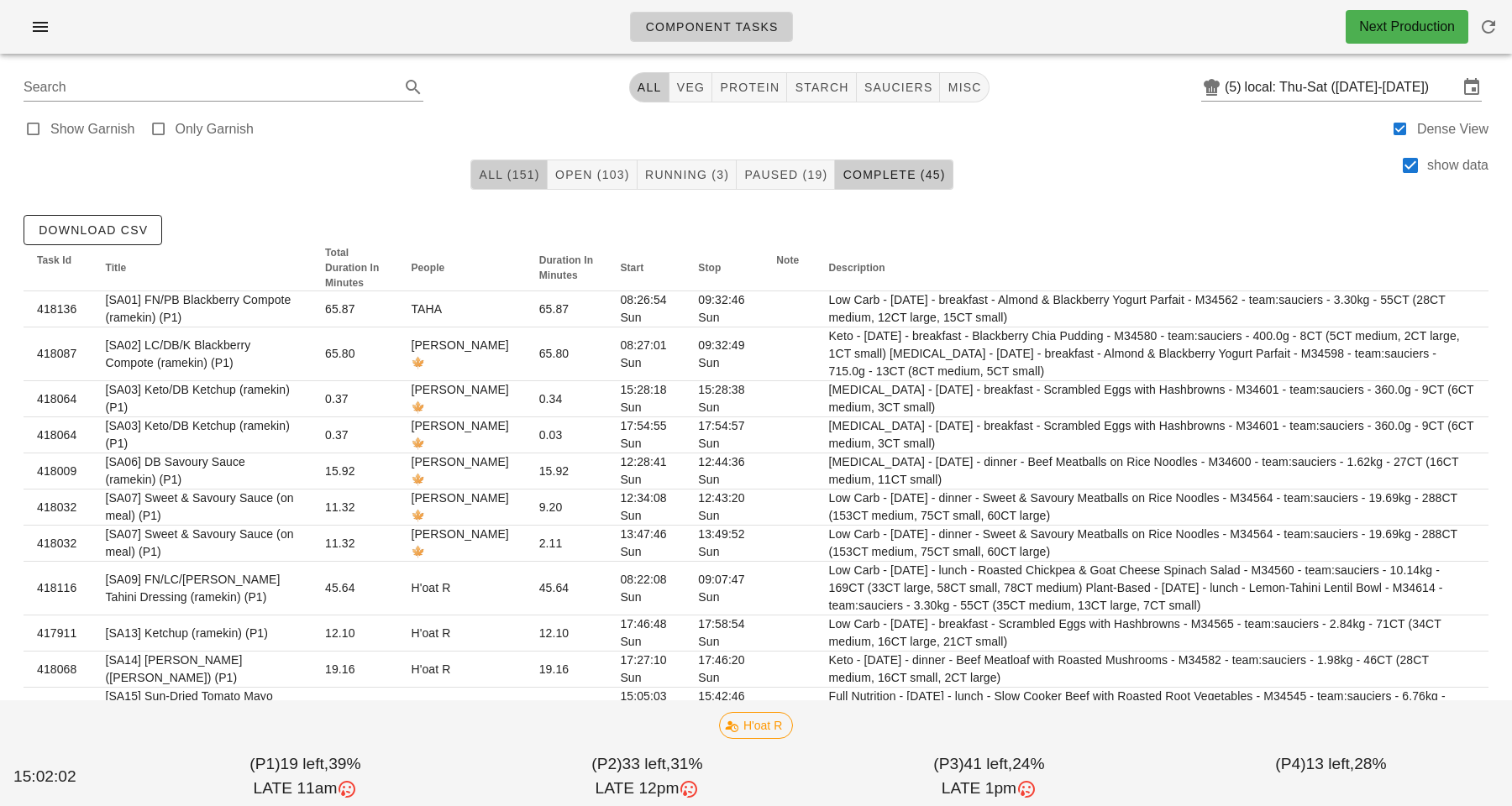 click on "All (151)" at bounding box center [508, 175] 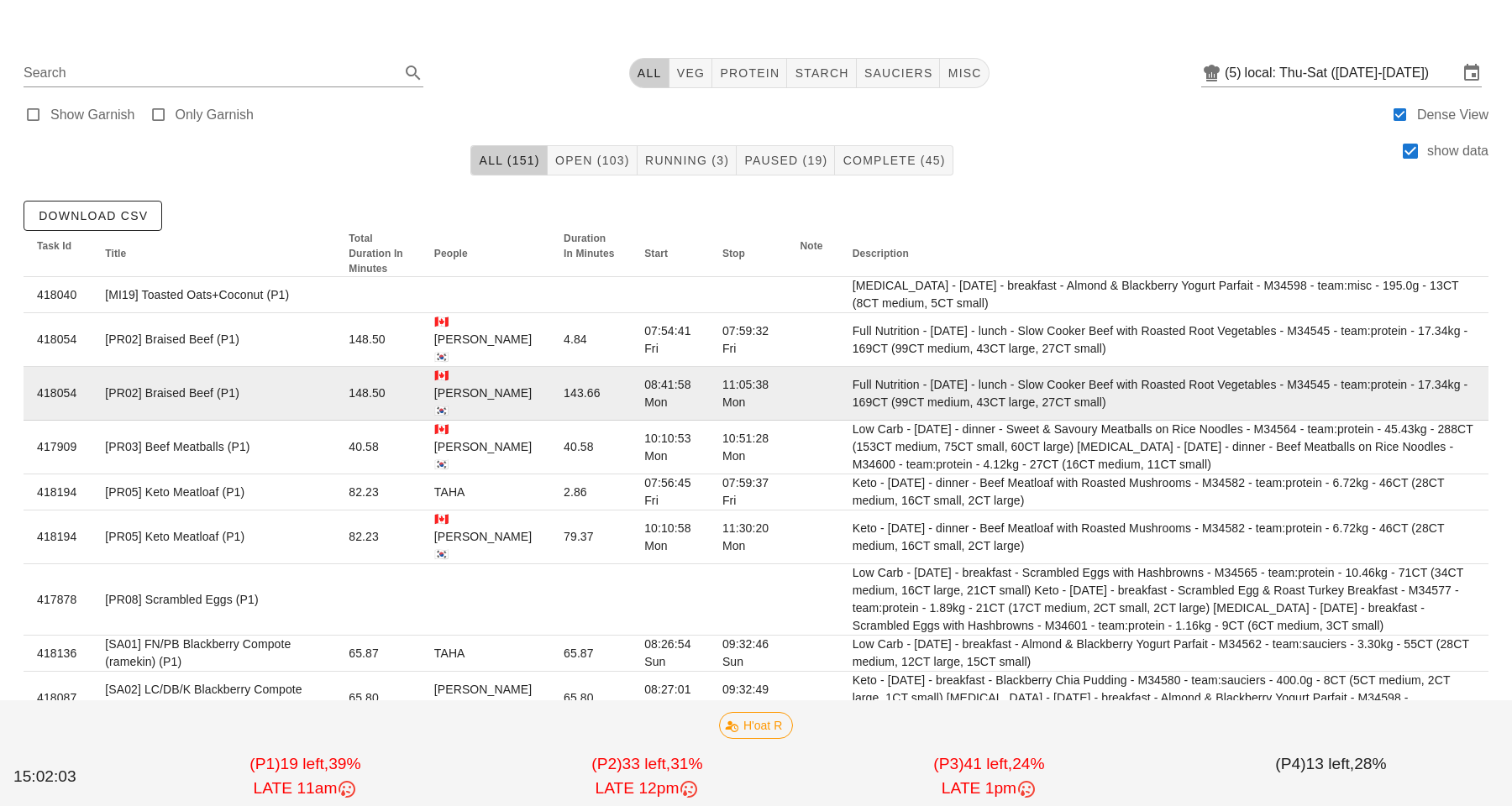 scroll, scrollTop: 35, scrollLeft: 0, axis: vertical 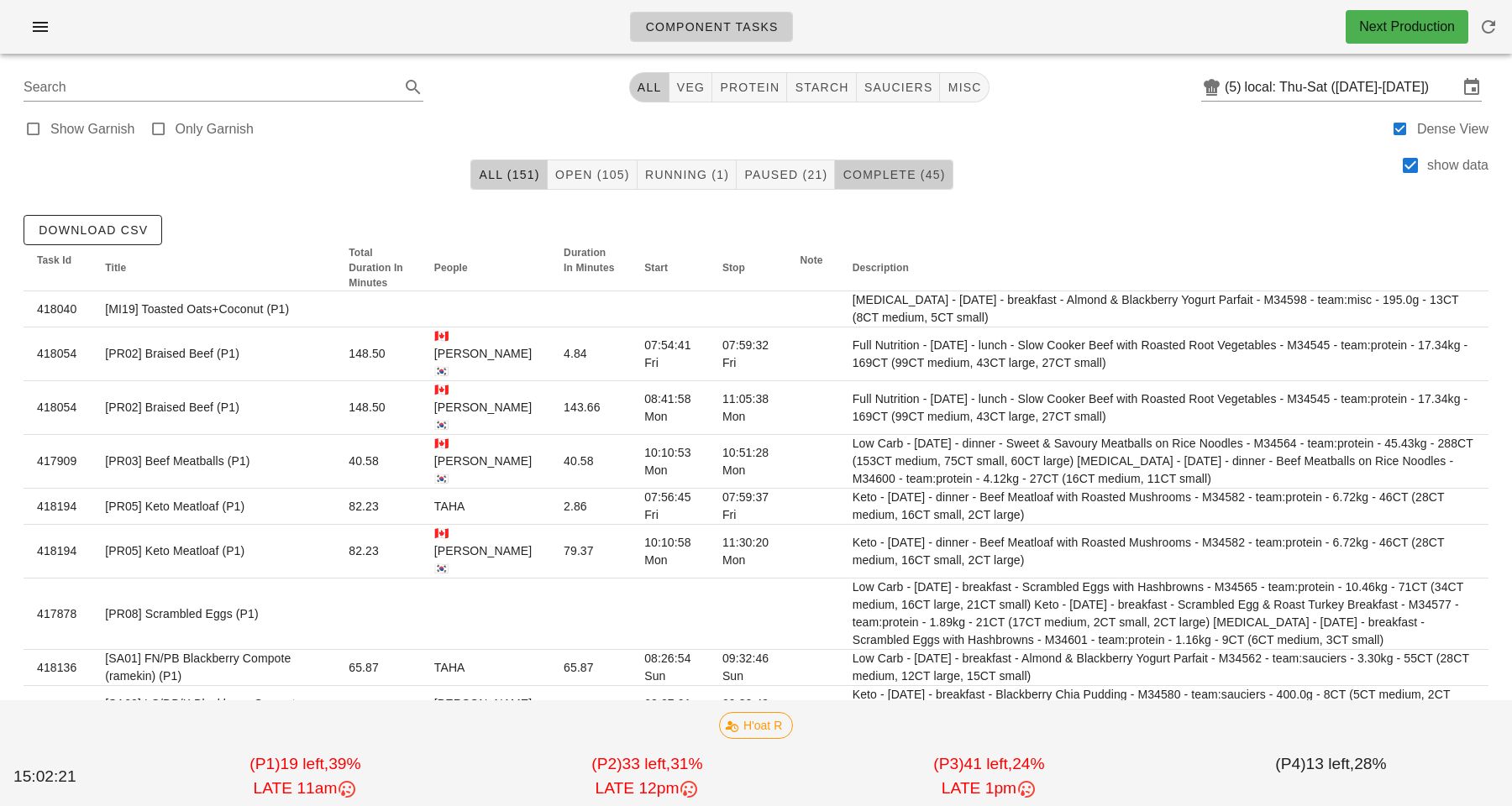 click on "Complete (45)" at bounding box center (893, 175) 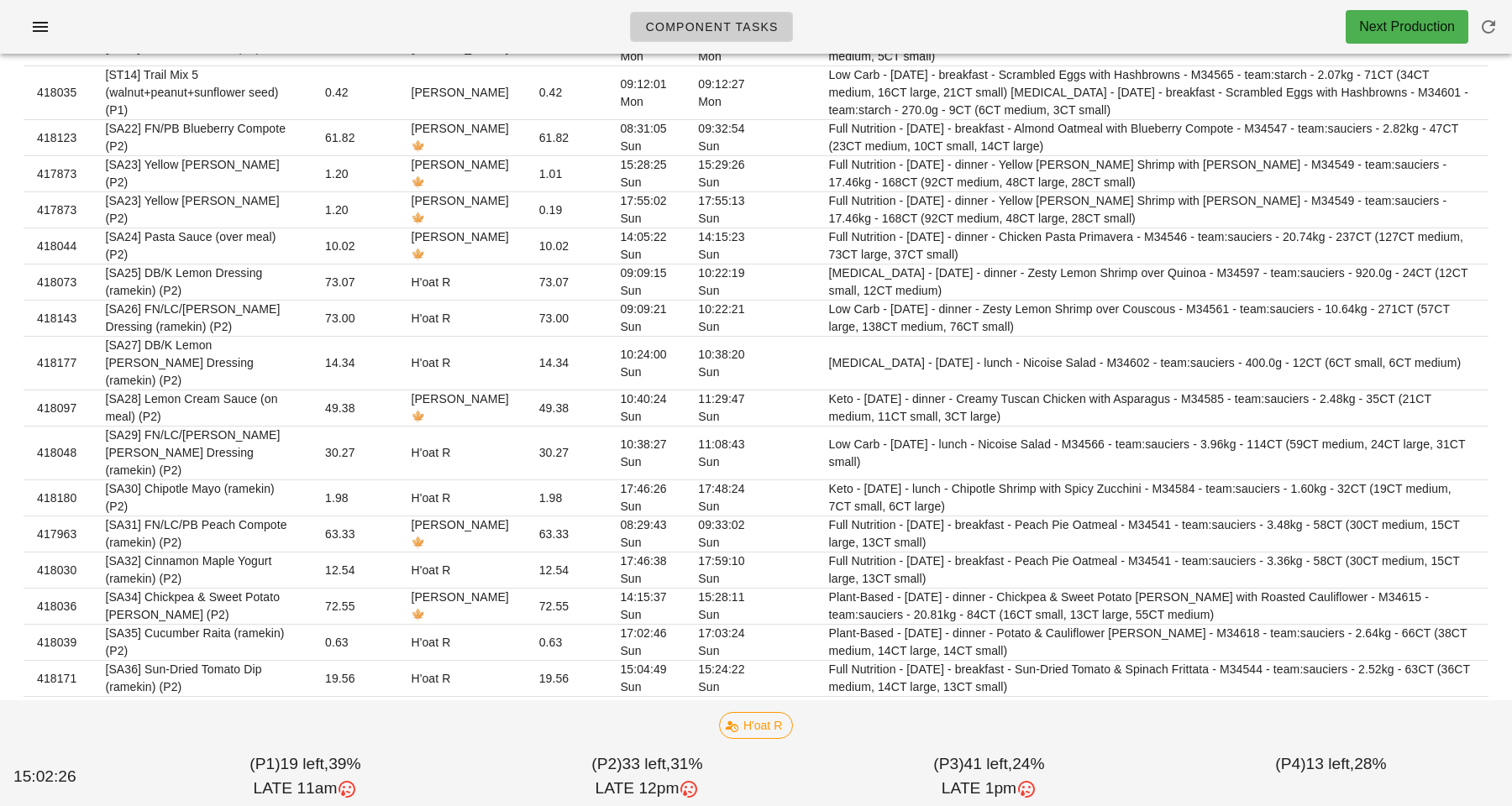 scroll, scrollTop: 0, scrollLeft: 0, axis: both 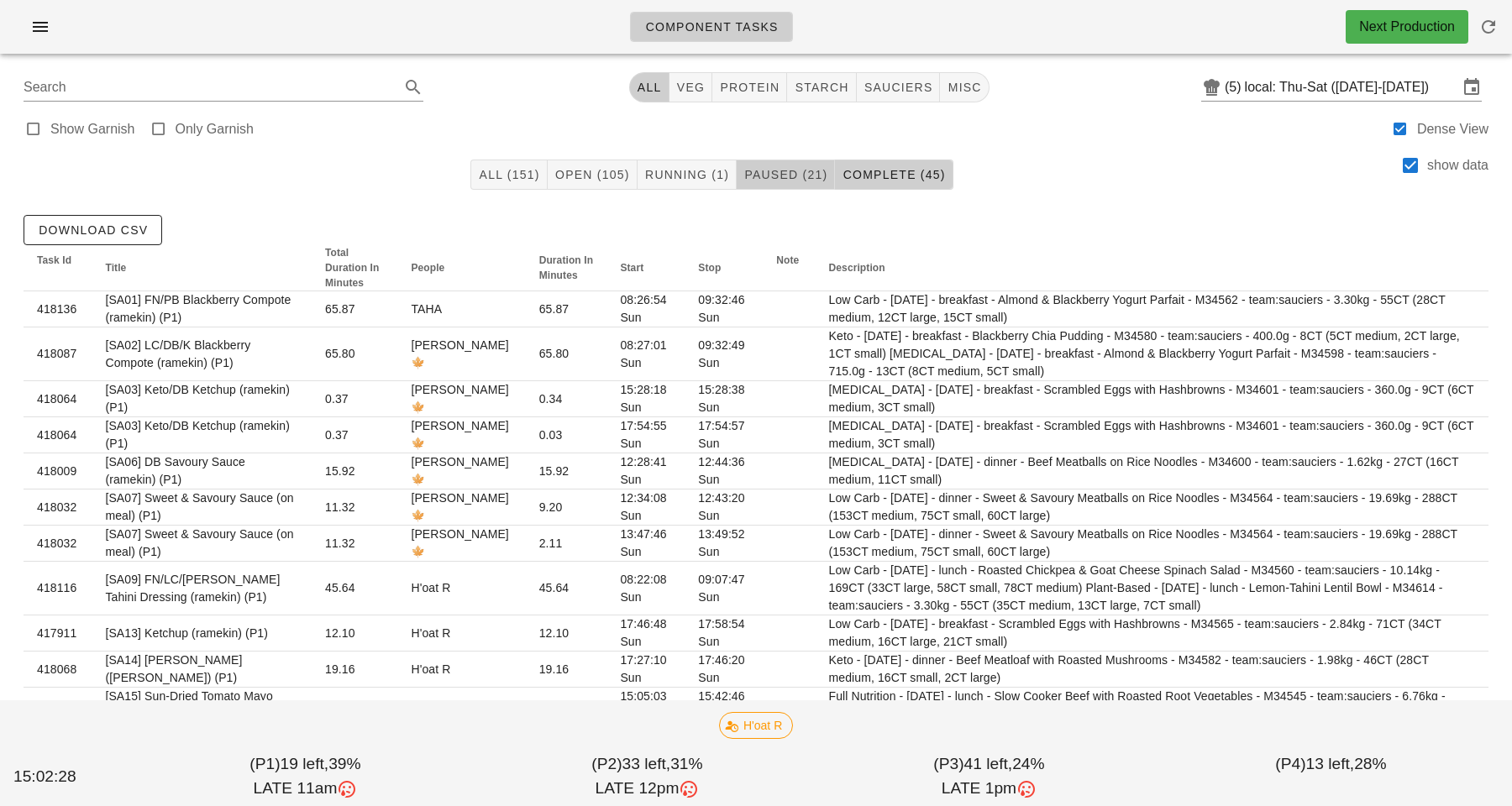 click on "Paused (21)" at bounding box center (785, 175) 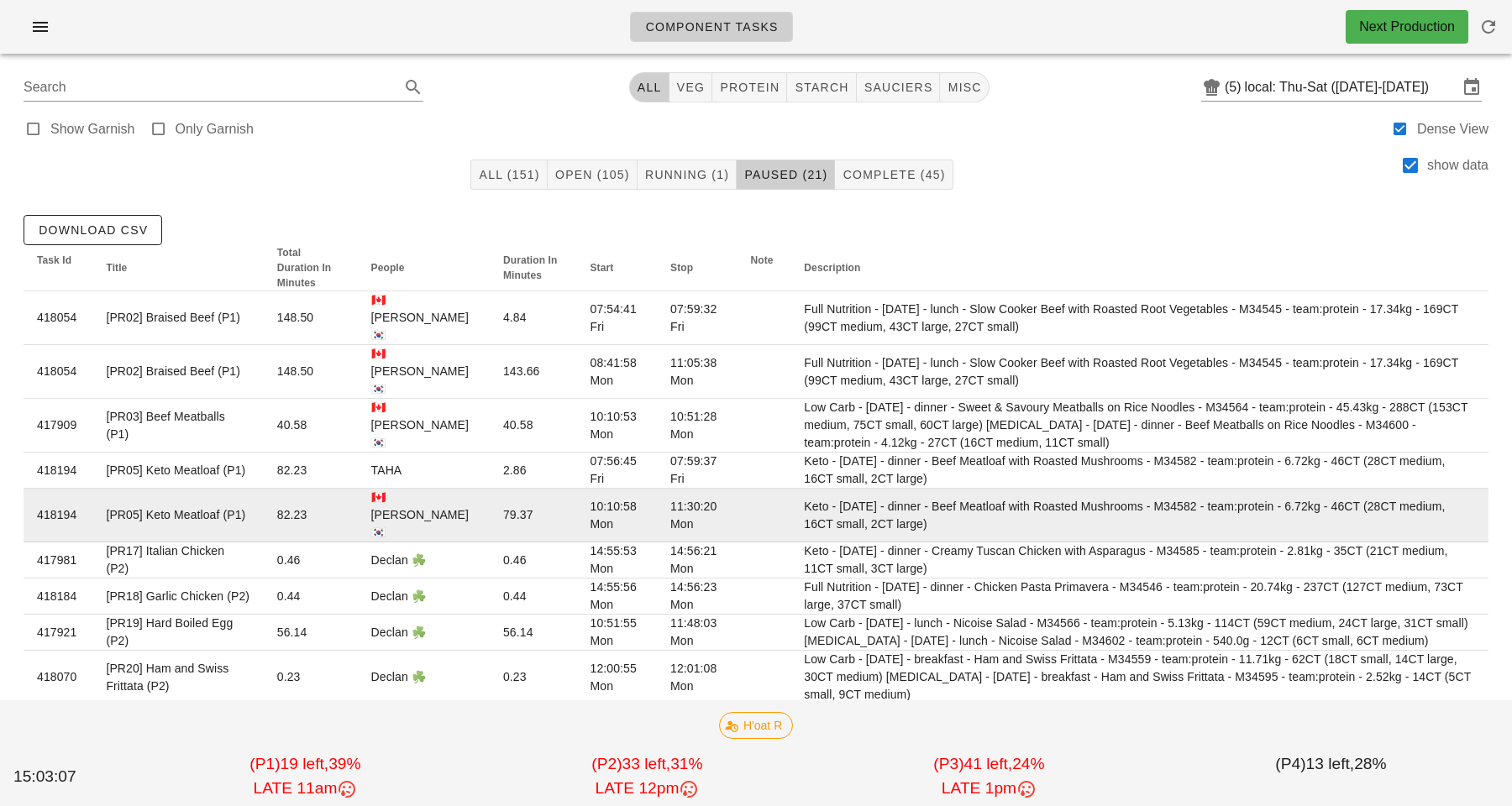 click on "79.37" at bounding box center [533, 516] 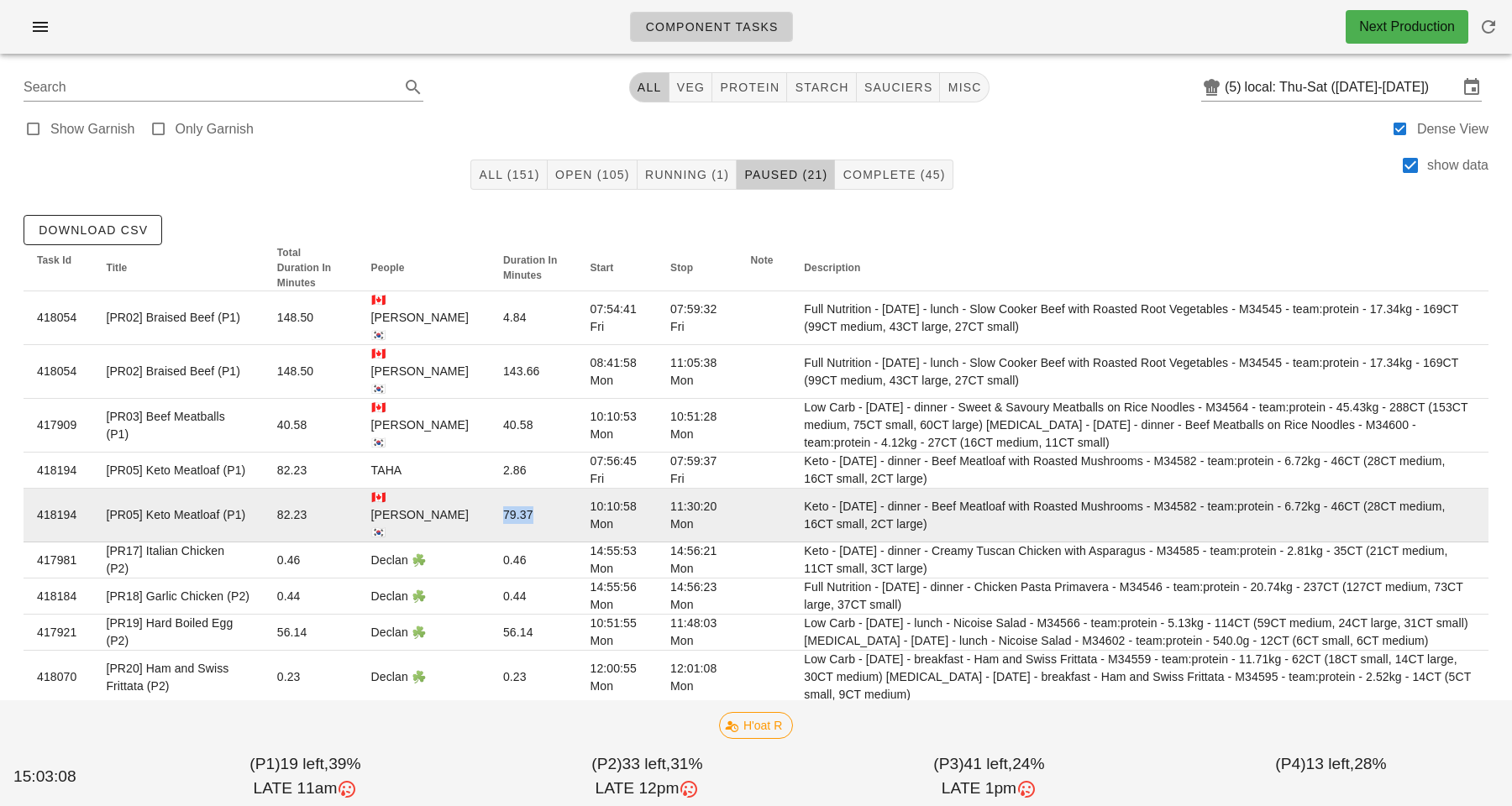 click on "79.37" at bounding box center (533, 516) 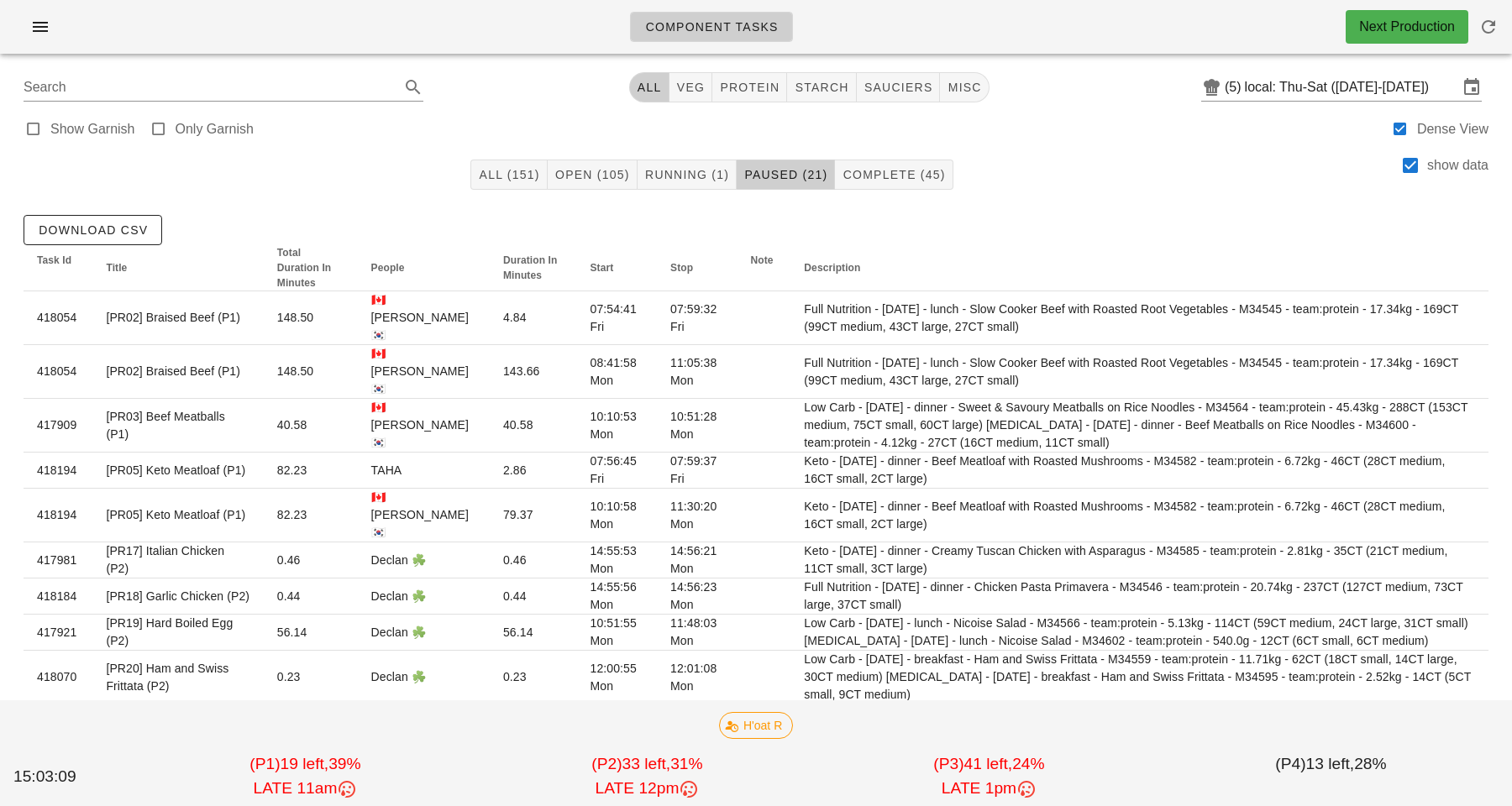 click on "All (151) Open (105) Running (1) Paused (21) Complete (45) show data" at bounding box center [756, 175] 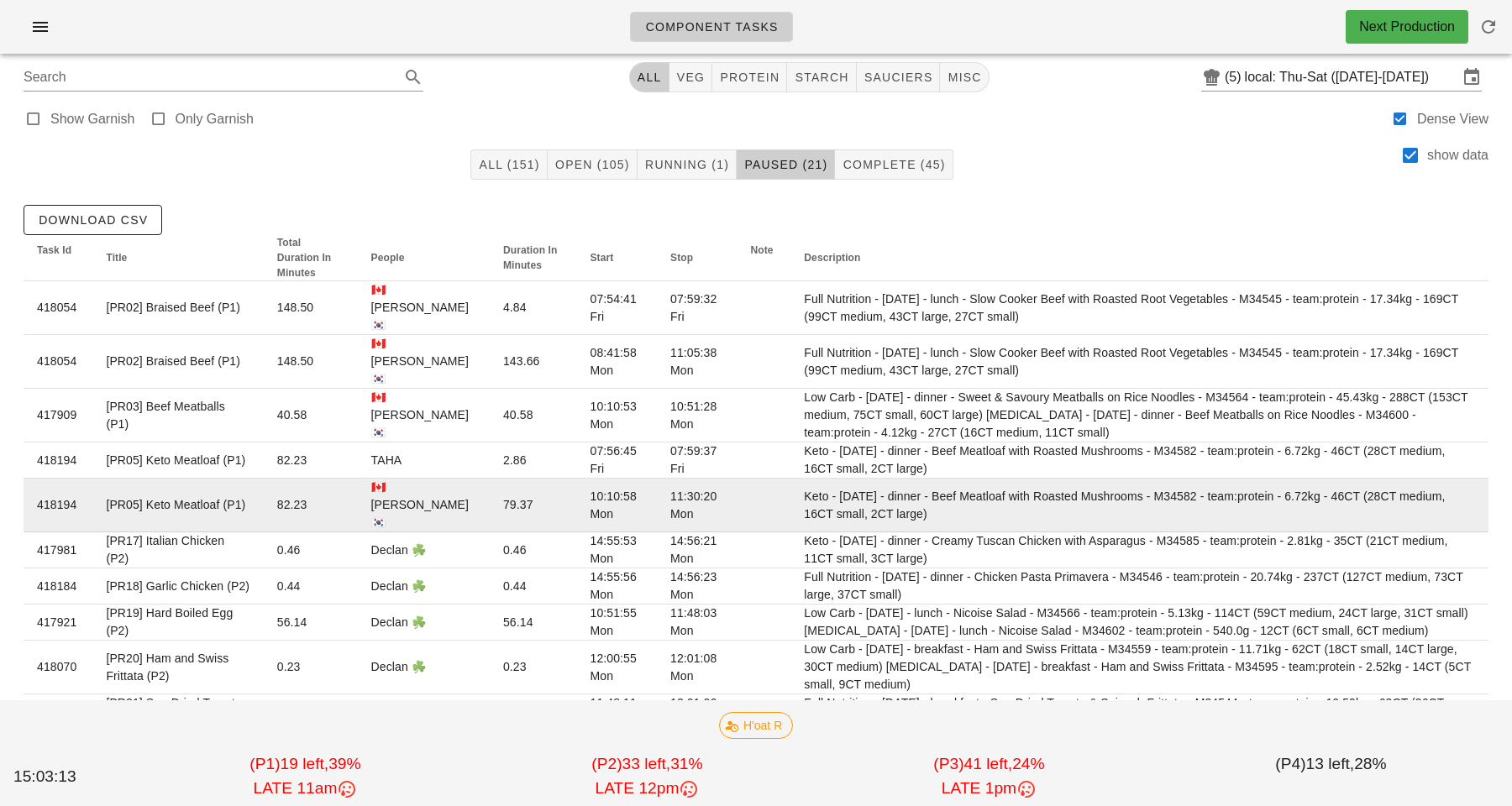 scroll, scrollTop: 0, scrollLeft: 0, axis: both 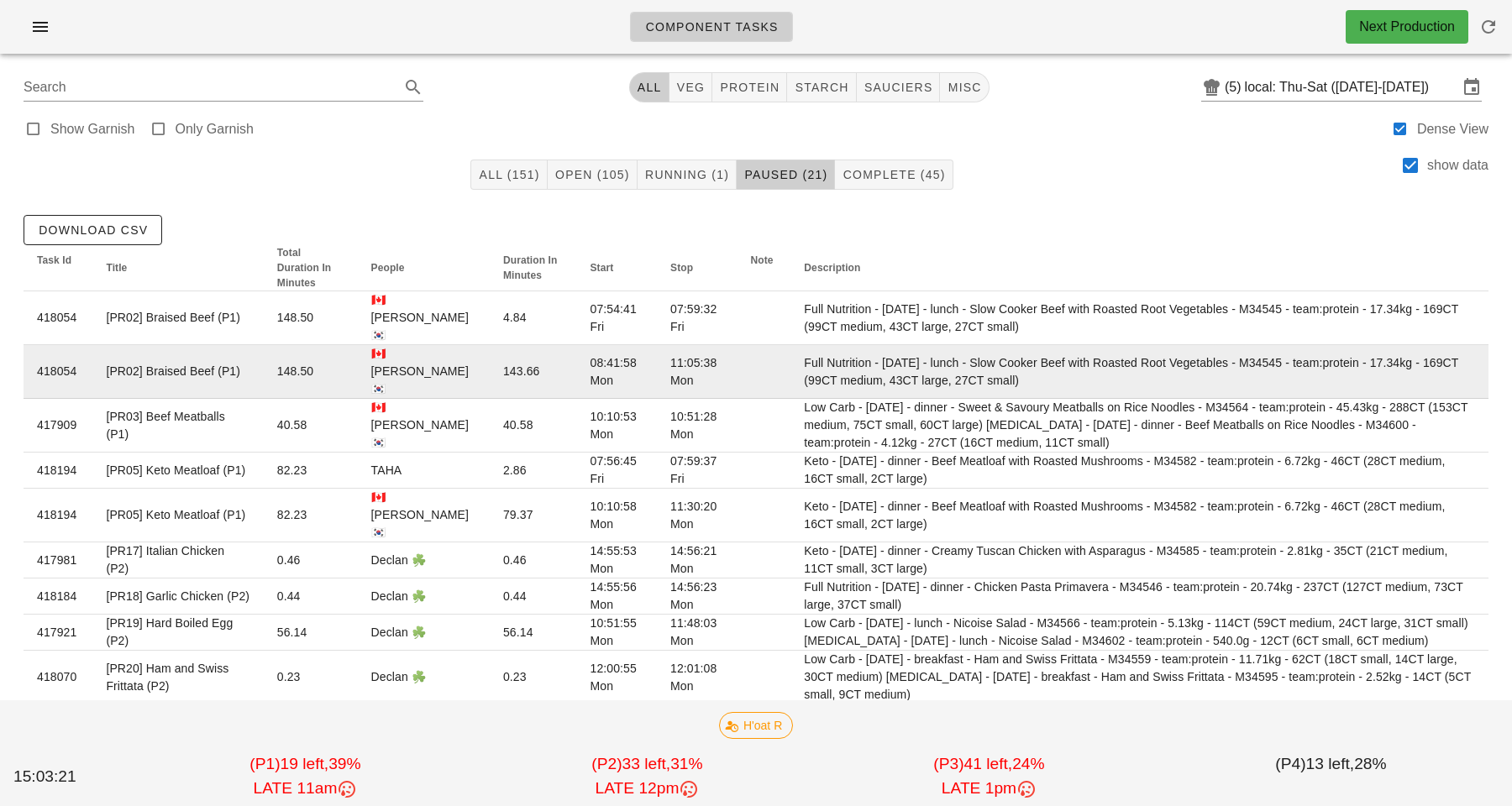 drag, startPoint x: 634, startPoint y: 463, endPoint x: 155, endPoint y: 315, distance: 501.3432 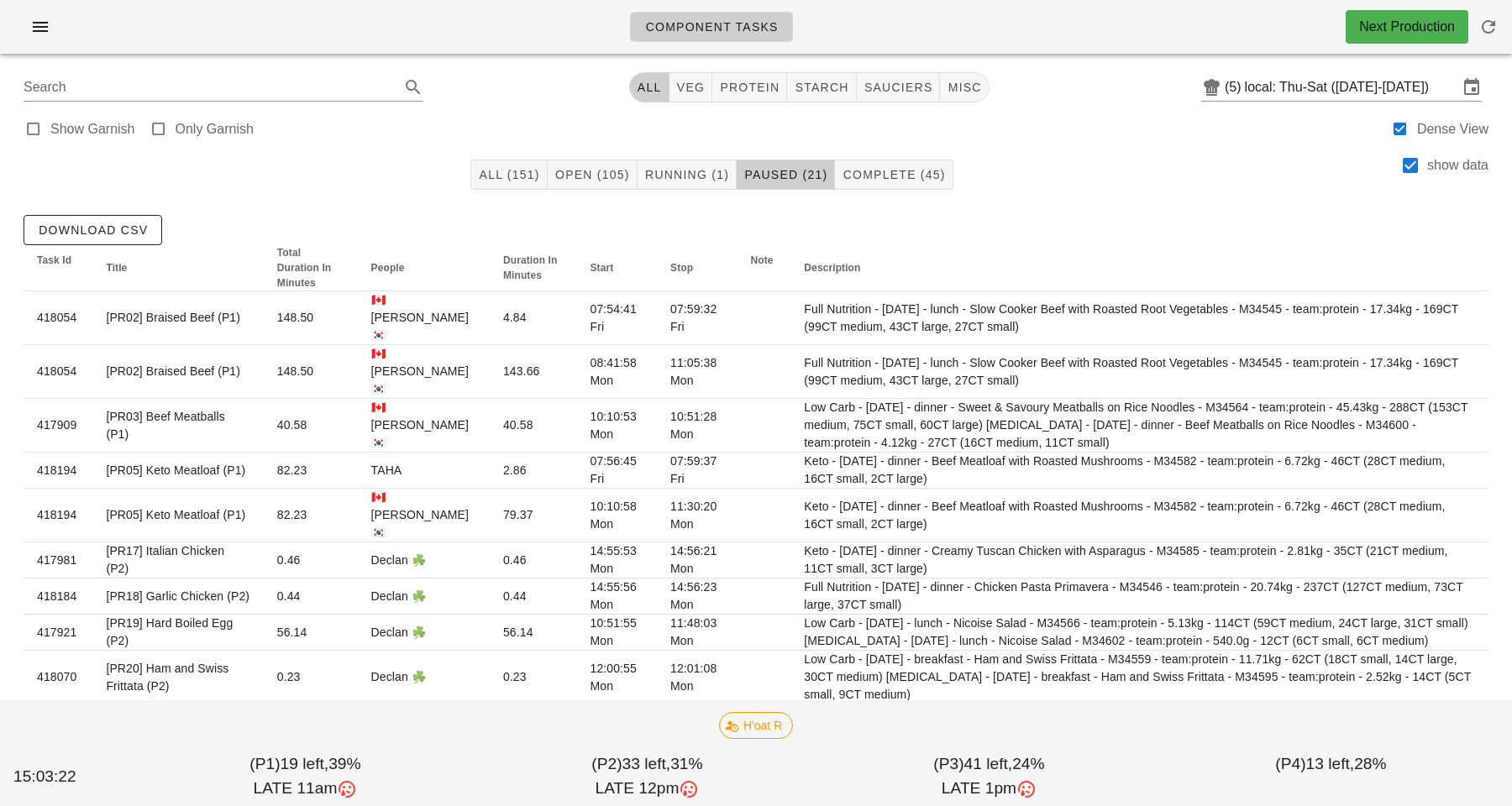 click on "All (151) Open (105) Running (1) Paused (21) Complete (45) show data" at bounding box center (756, 175) 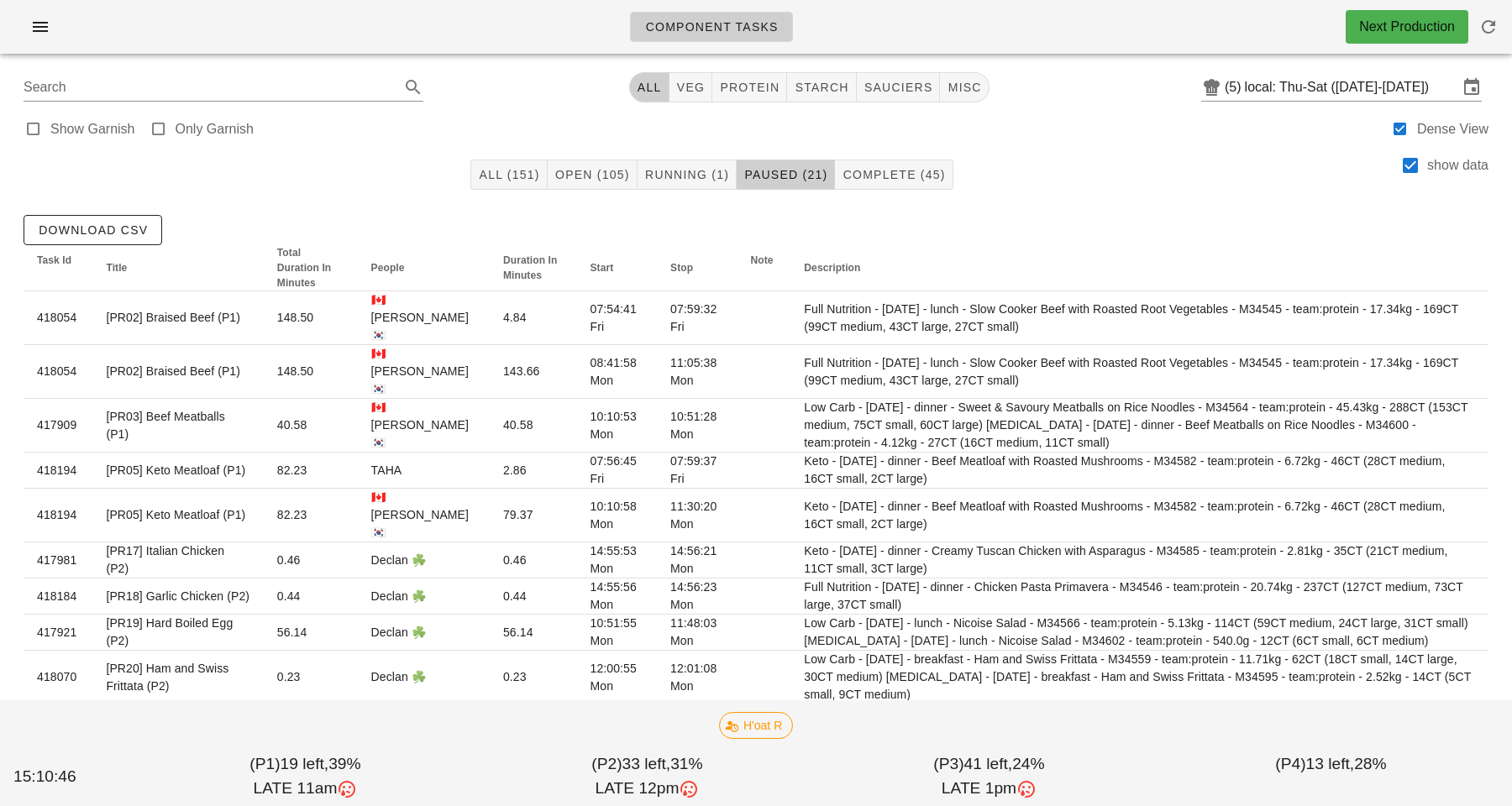 click on "All (151) Open (105) Running (1) Paused (21) Complete (45) show data" at bounding box center [756, 175] 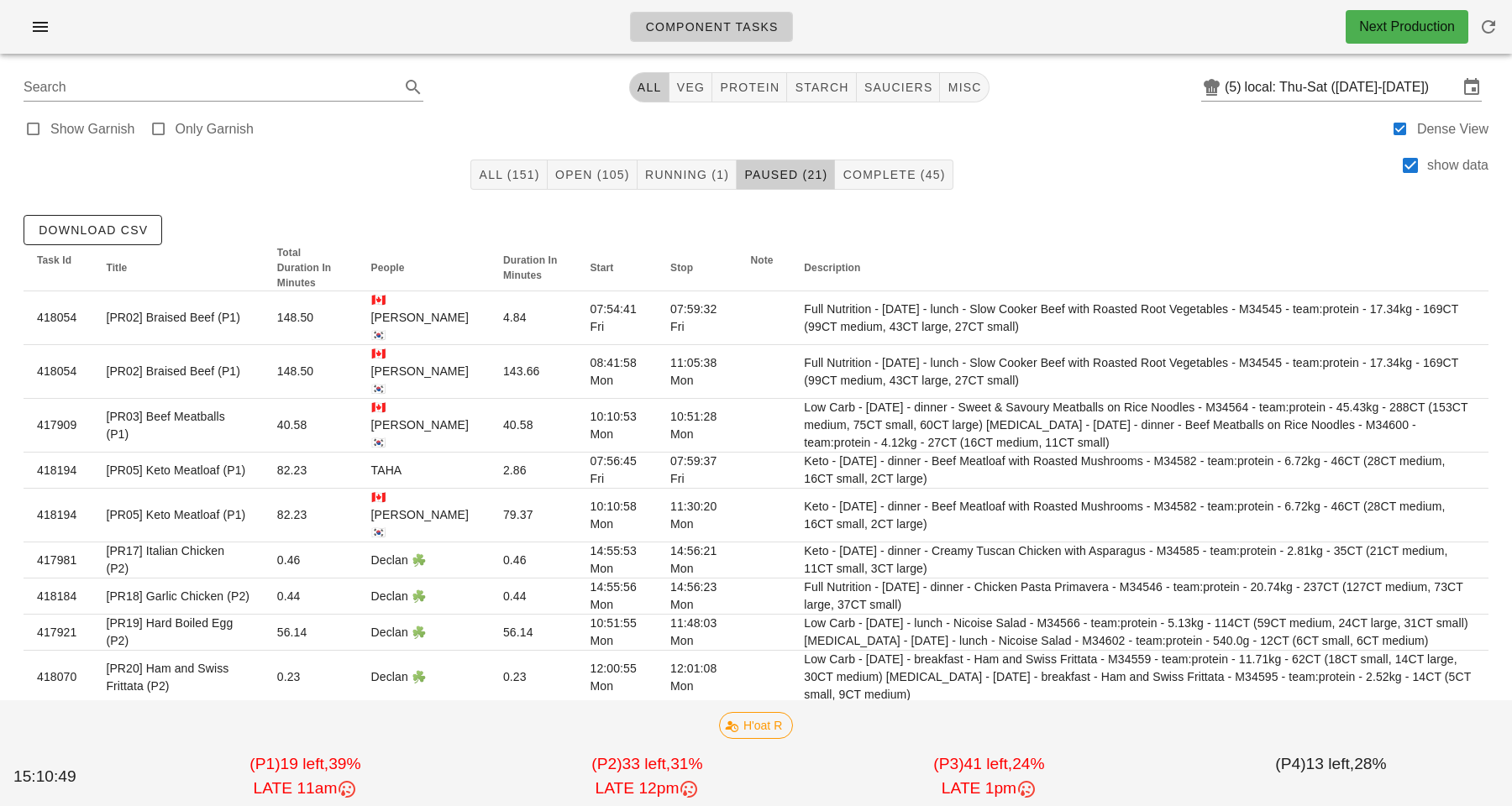 click on "Component Tasks Next Production" at bounding box center [756, 27] 